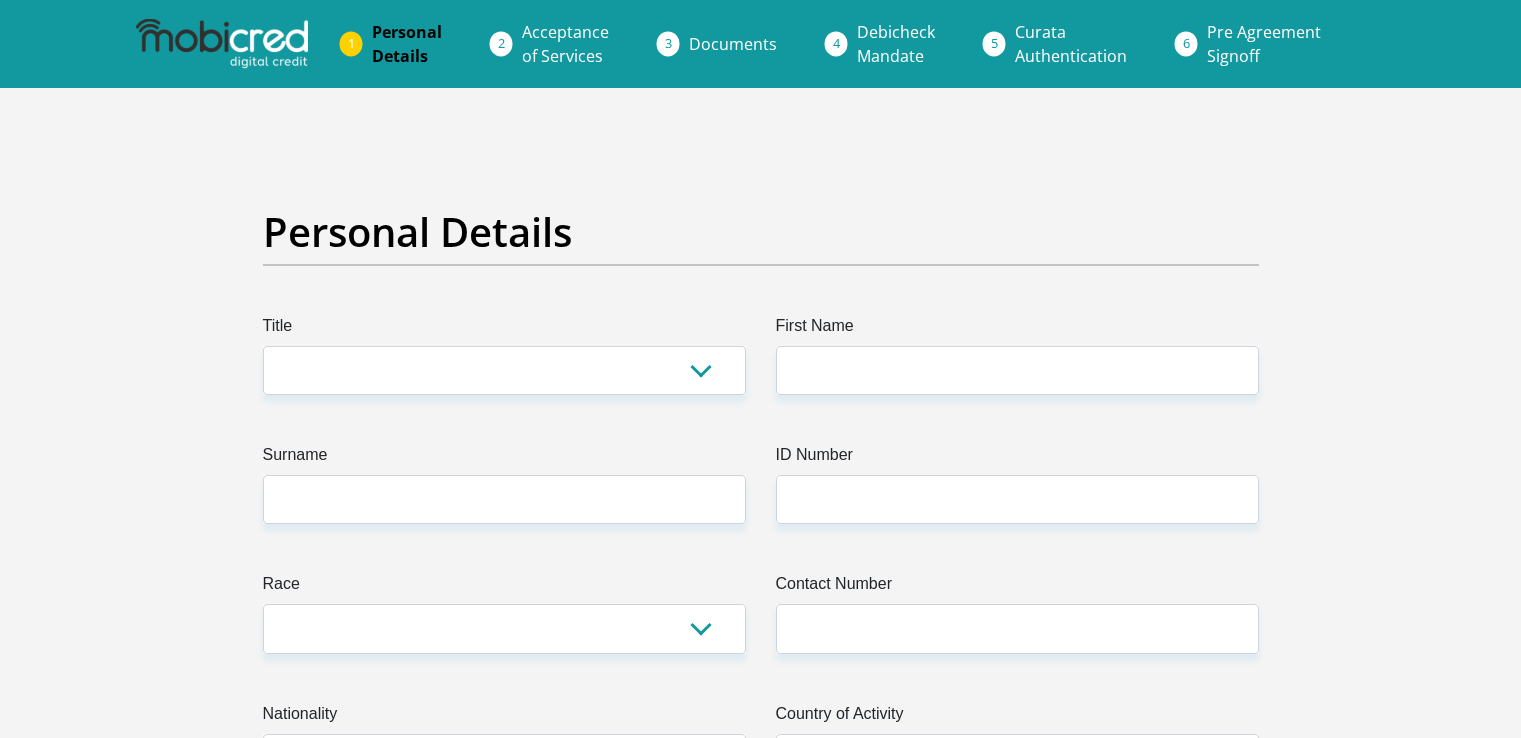 scroll, scrollTop: 0, scrollLeft: 0, axis: both 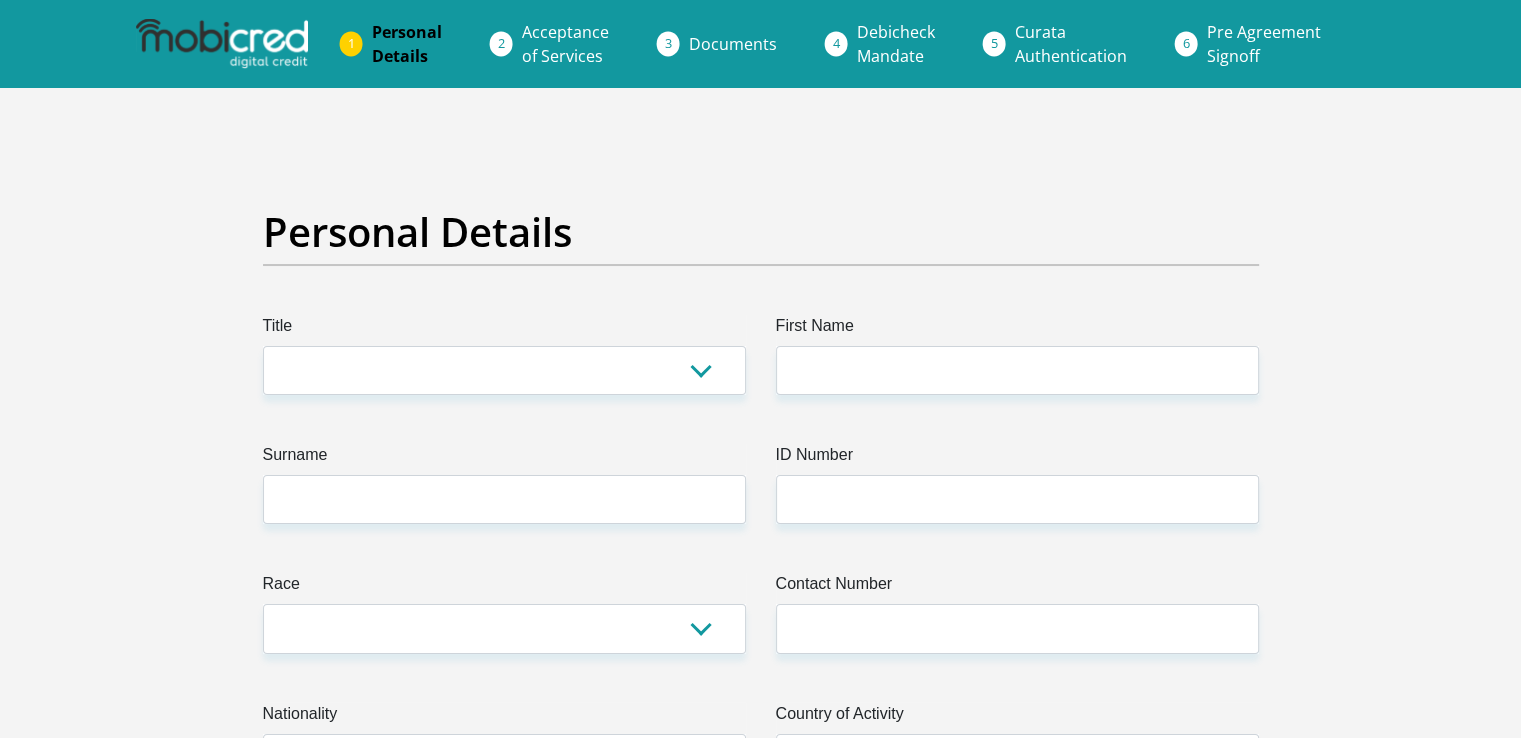 click on "Documents" at bounding box center [733, 44] 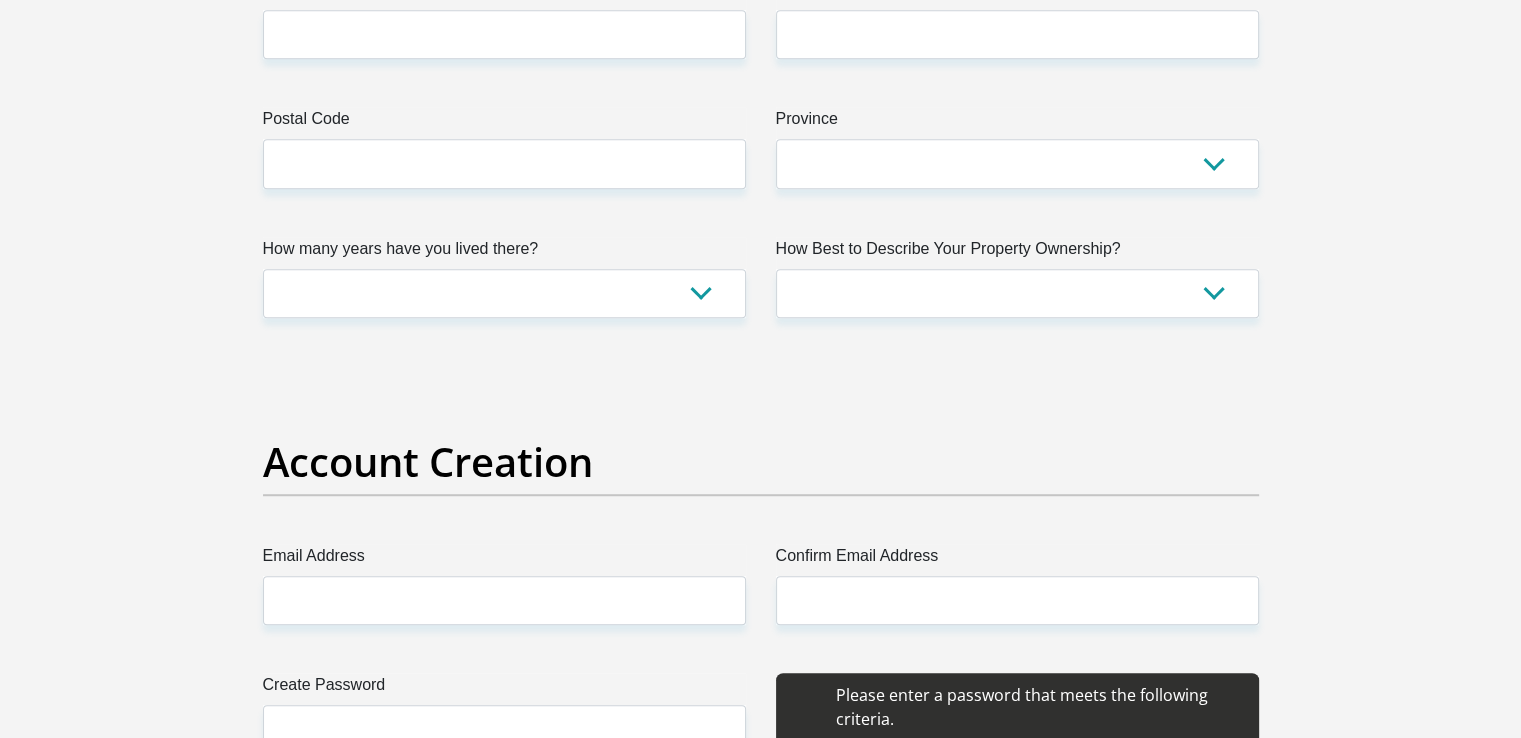 scroll, scrollTop: 1934, scrollLeft: 0, axis: vertical 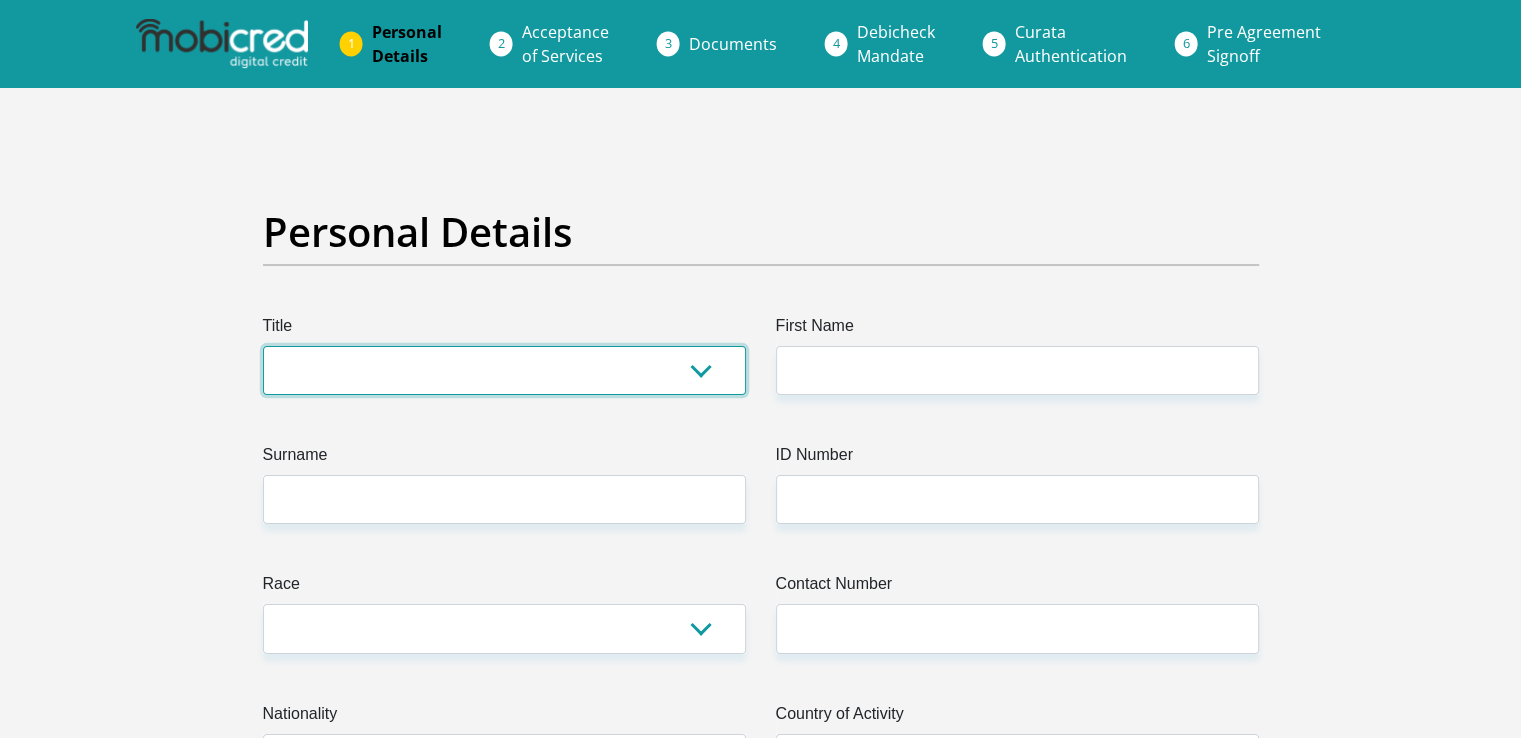 click on "Mr
Ms
Mrs
Dr
Other" at bounding box center (504, 370) 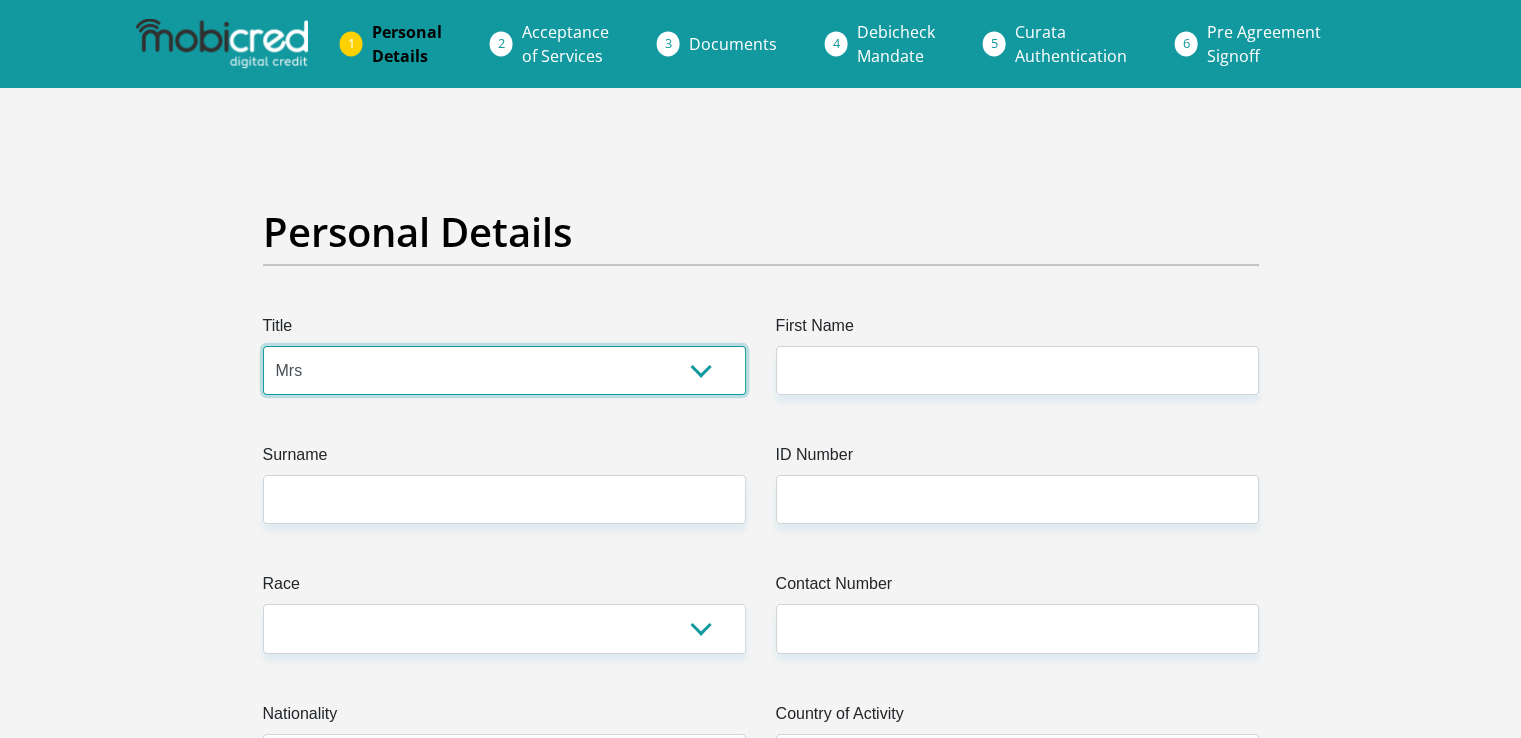 click on "Mr
Ms
Mrs
Dr
Other" at bounding box center [504, 370] 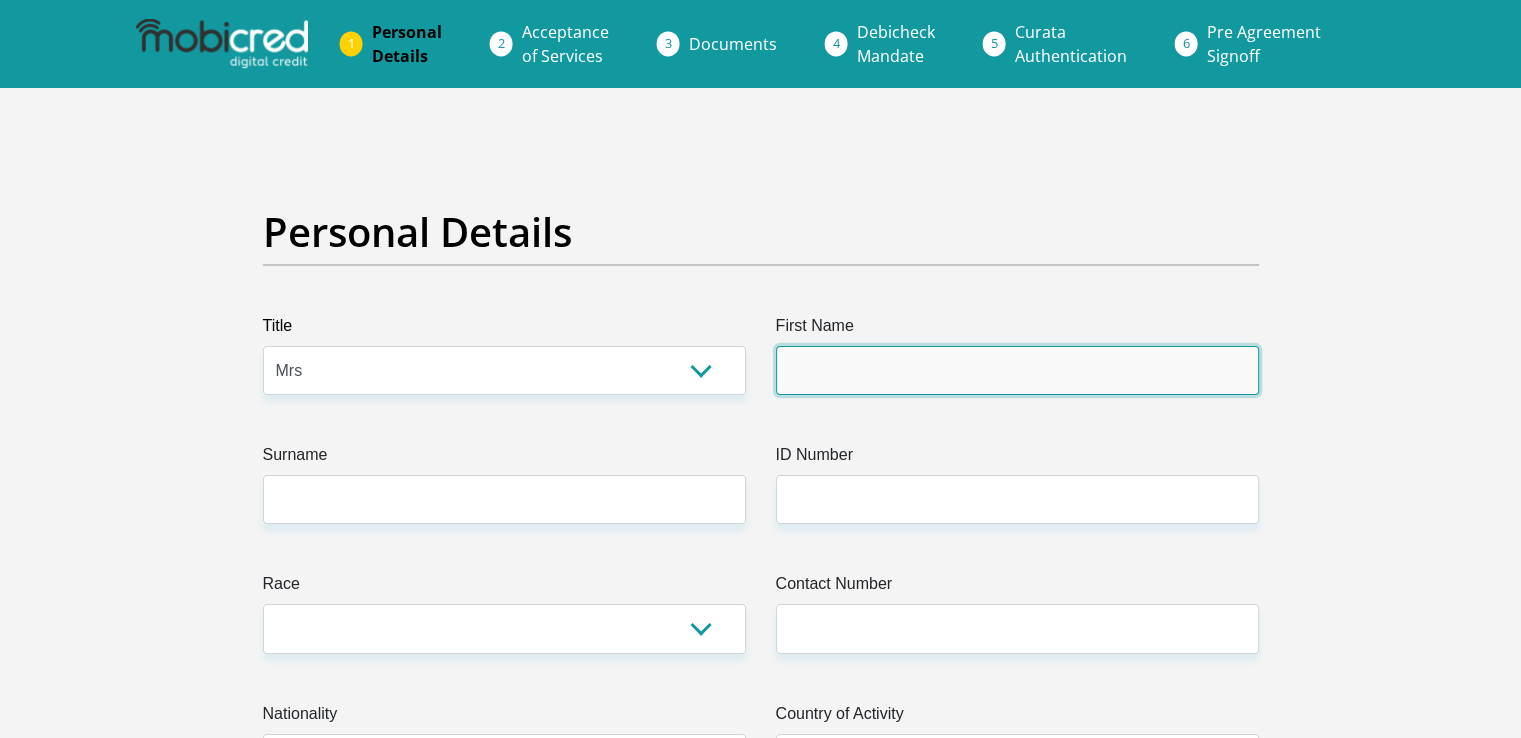 click on "First Name" at bounding box center (1017, 370) 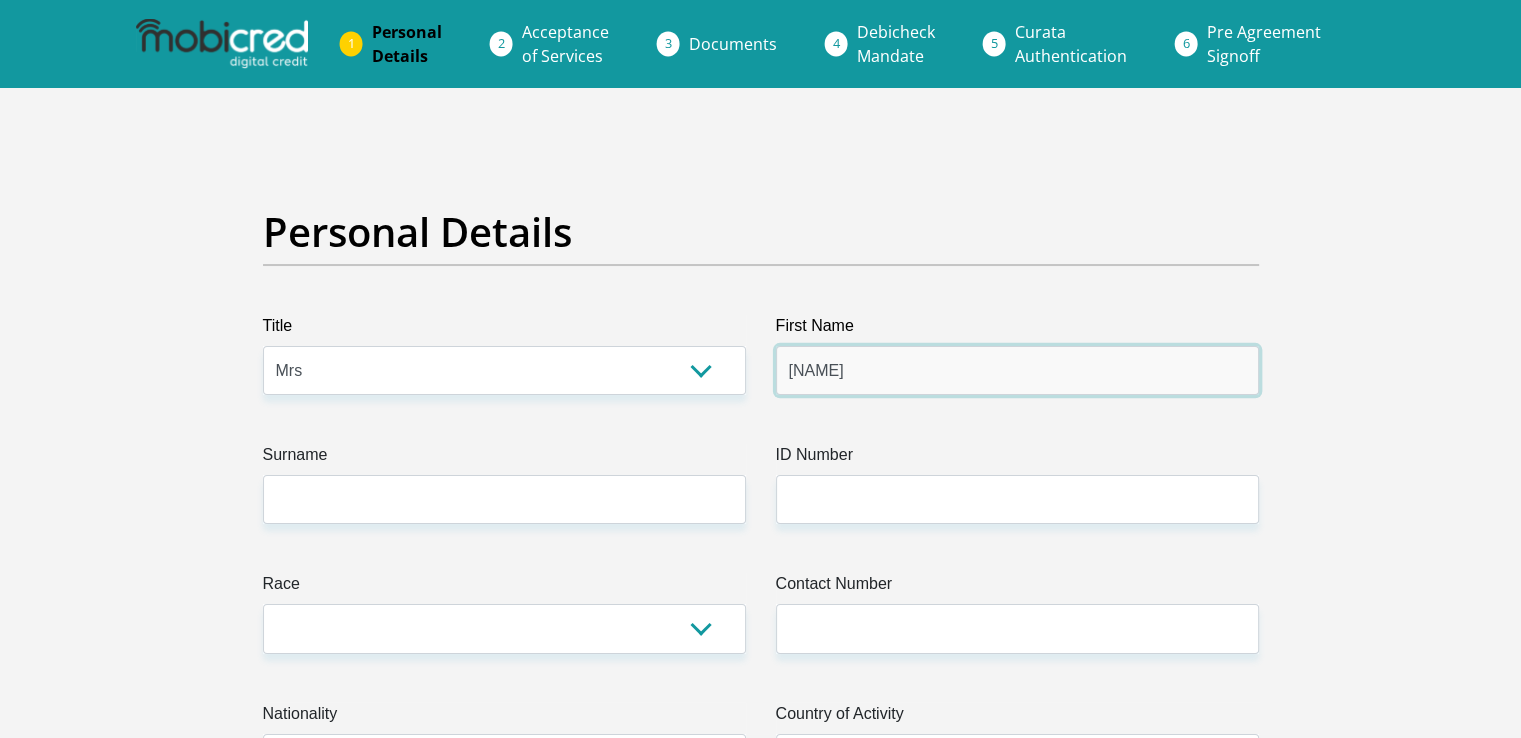 type on "[NAME]" 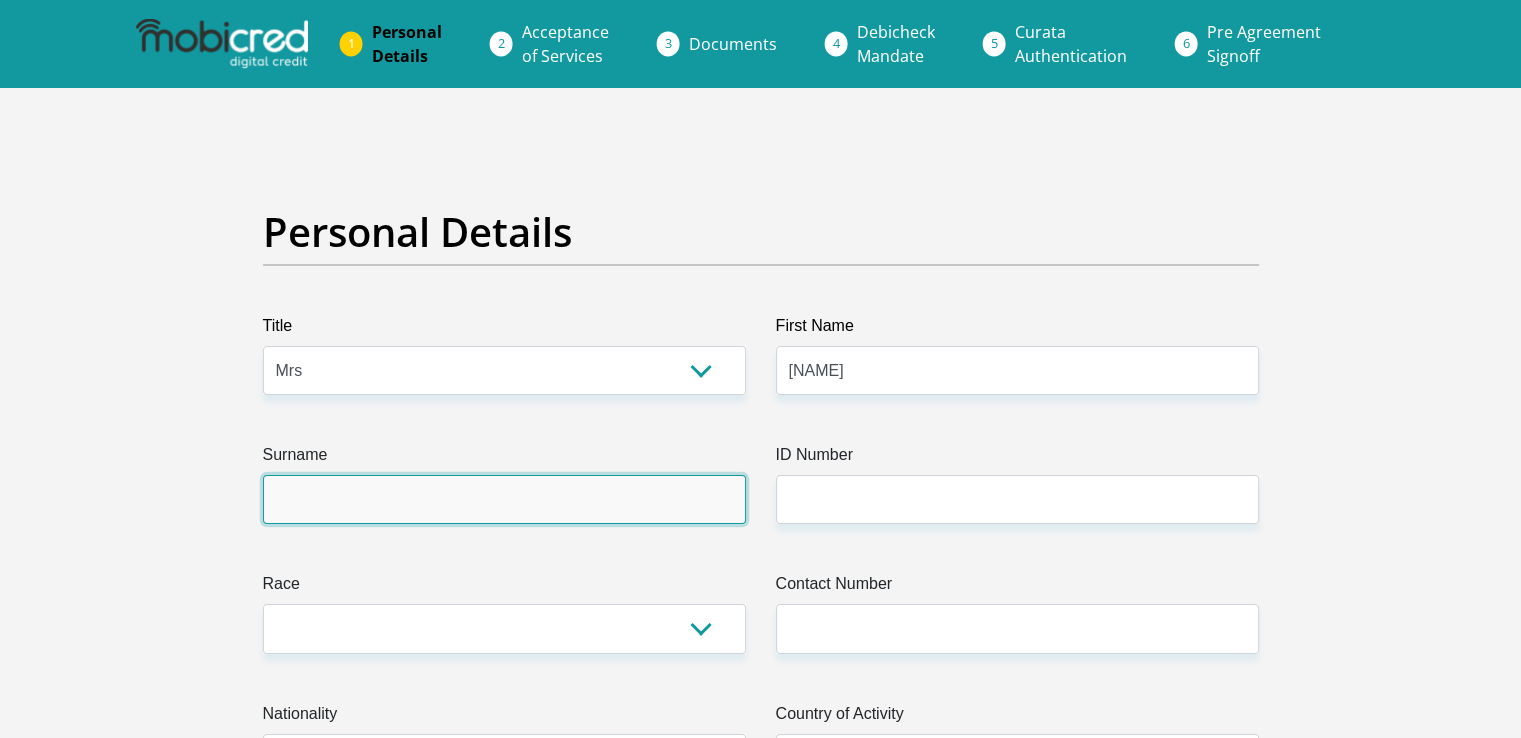 click on "Surname" at bounding box center (504, 499) 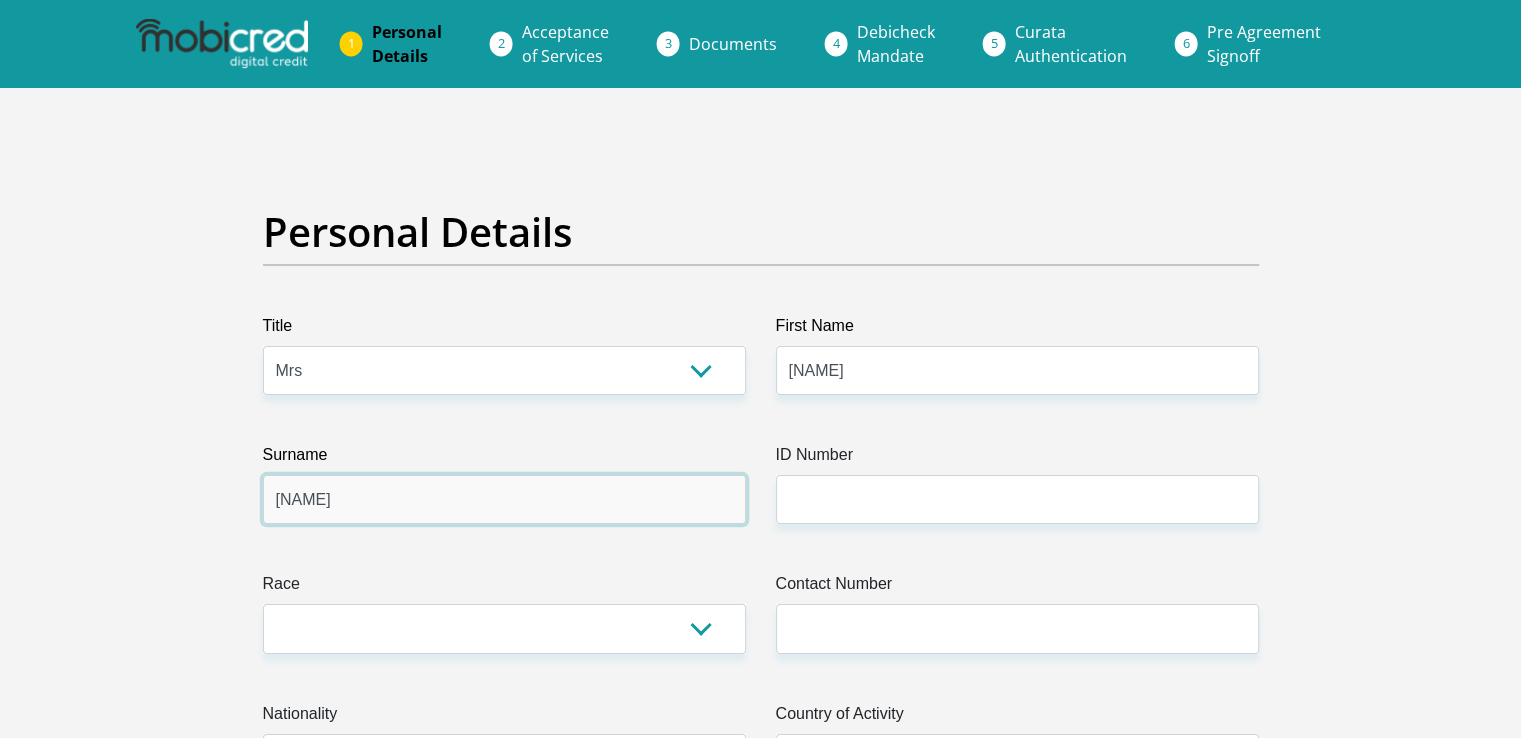 type on "[NAME]" 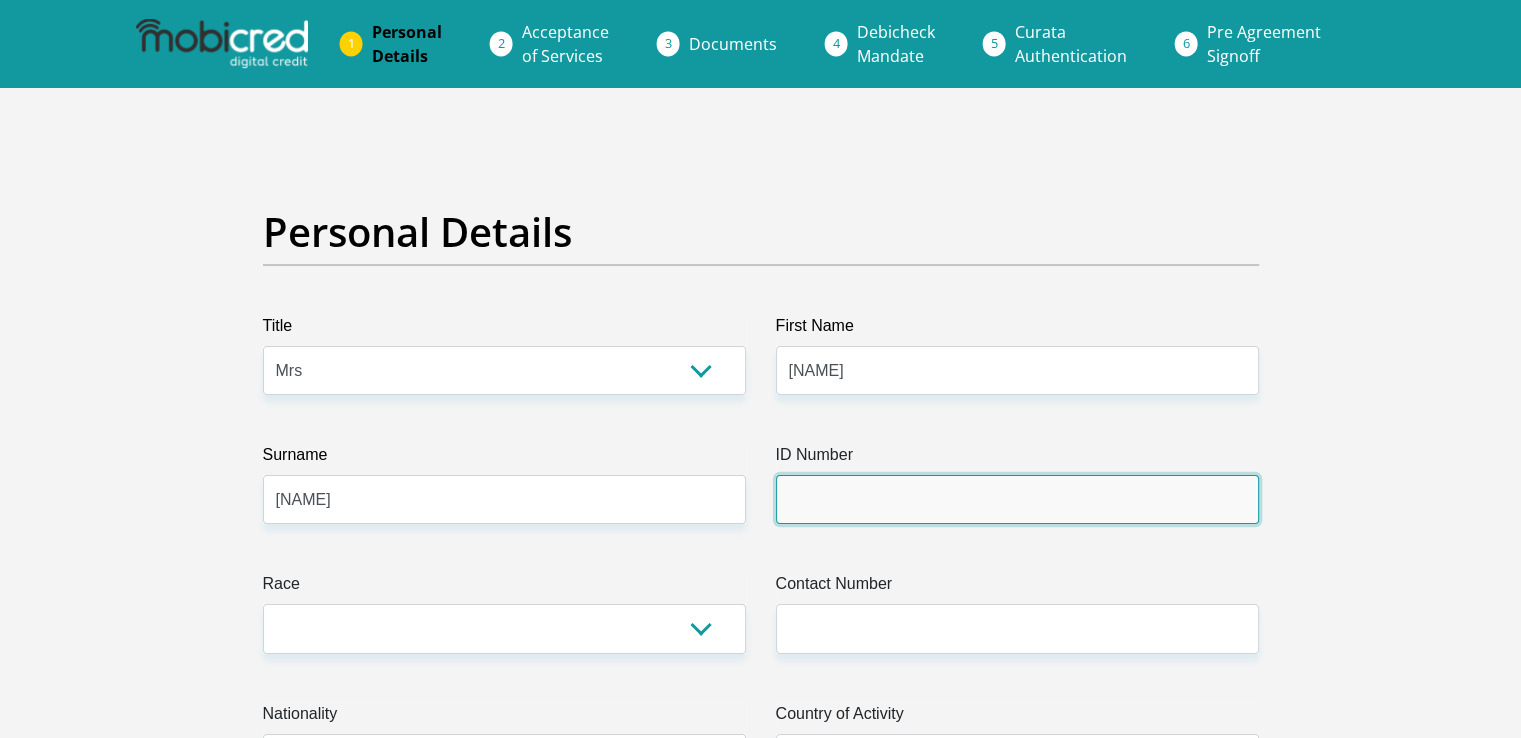 click on "ID Number" at bounding box center (1017, 499) 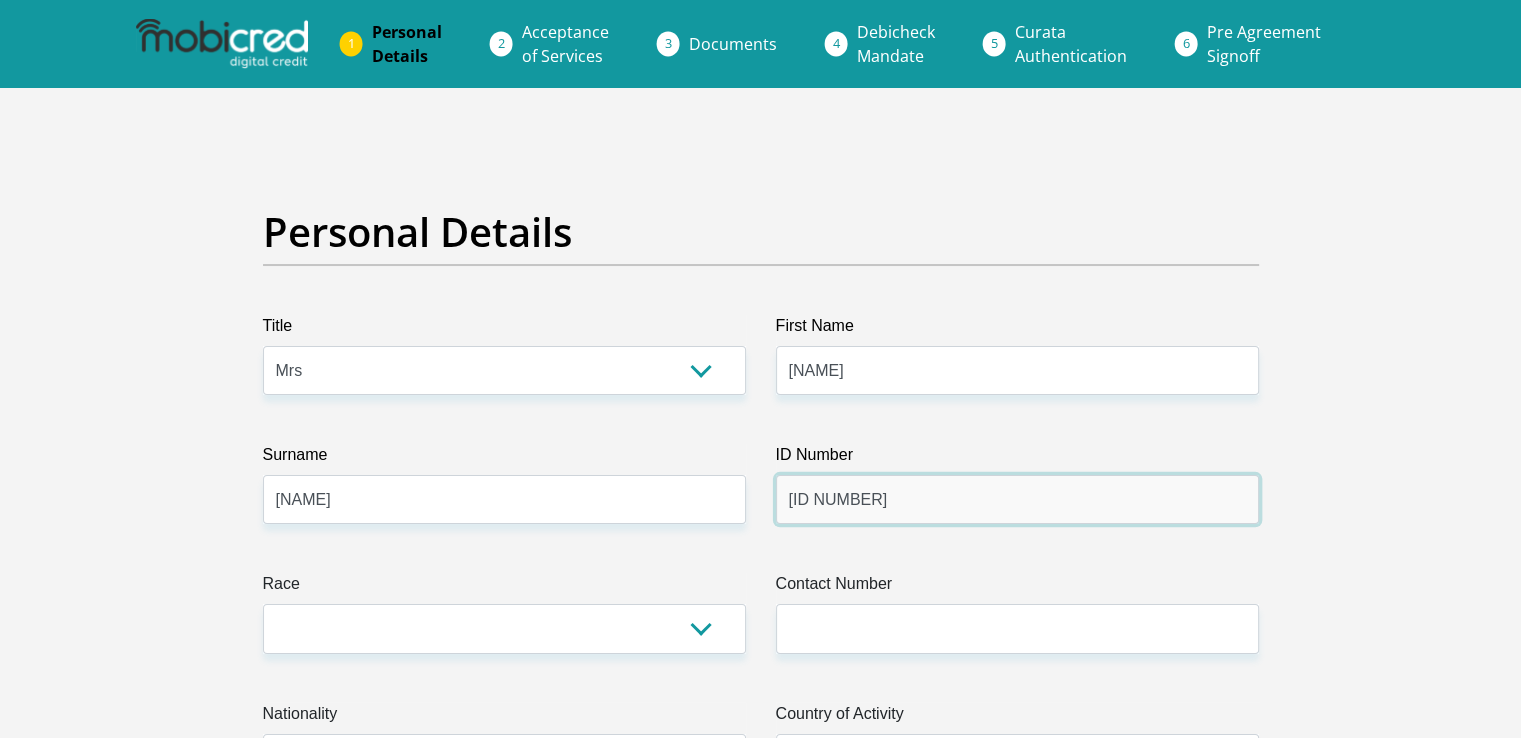 type on "[ID NUMBER]" 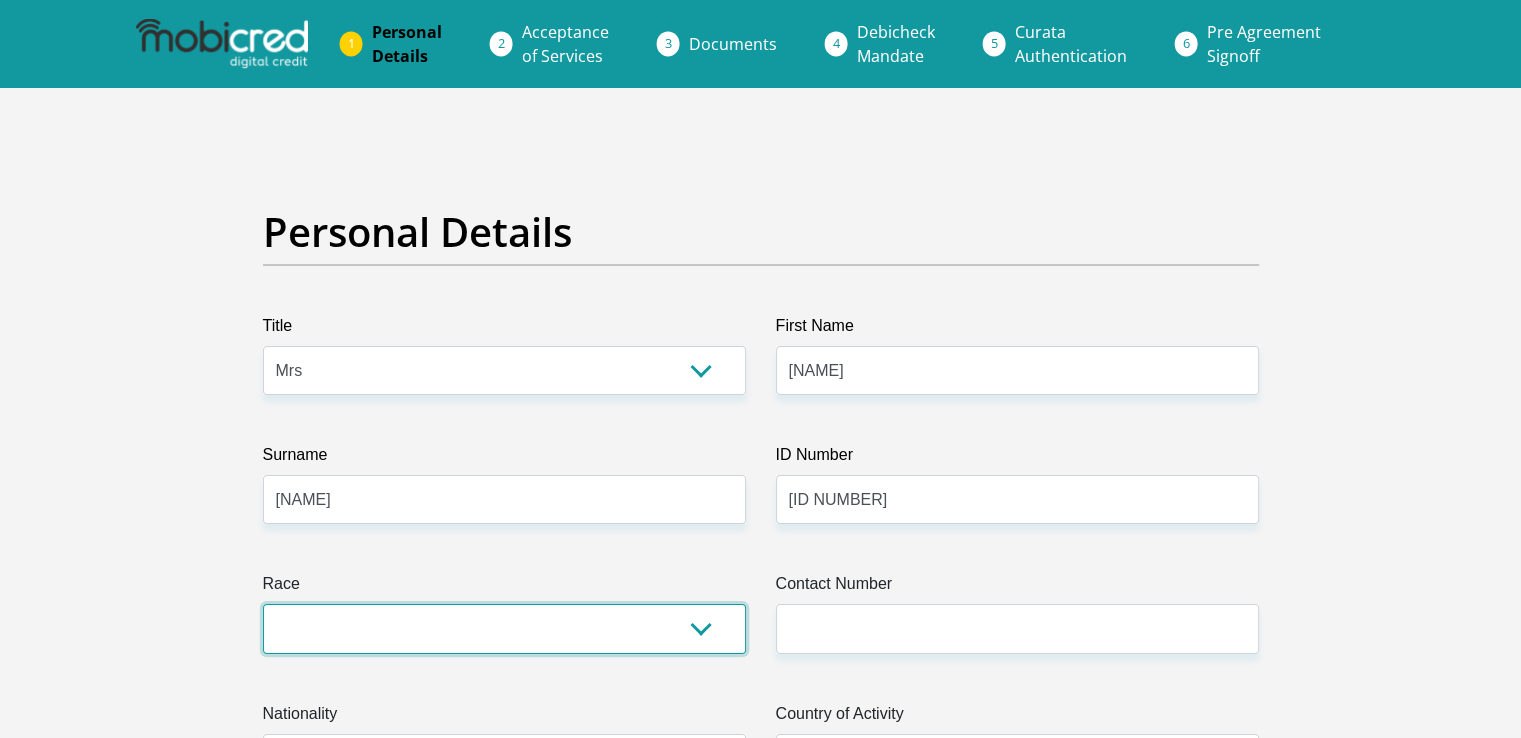 click on "Black
Coloured
Indian
White
Other" at bounding box center [504, 628] 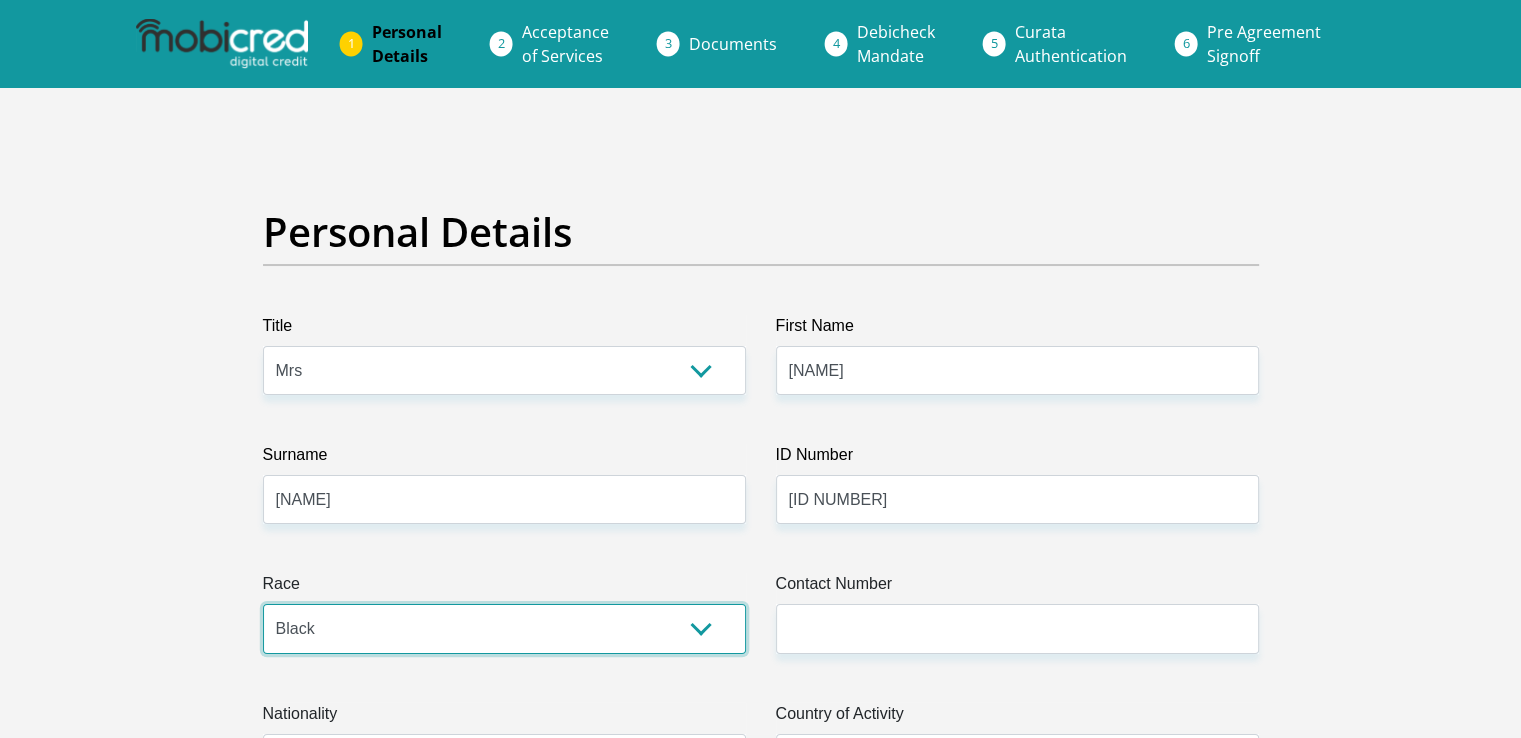 click on "Black
Coloured
Indian
White
Other" at bounding box center [504, 628] 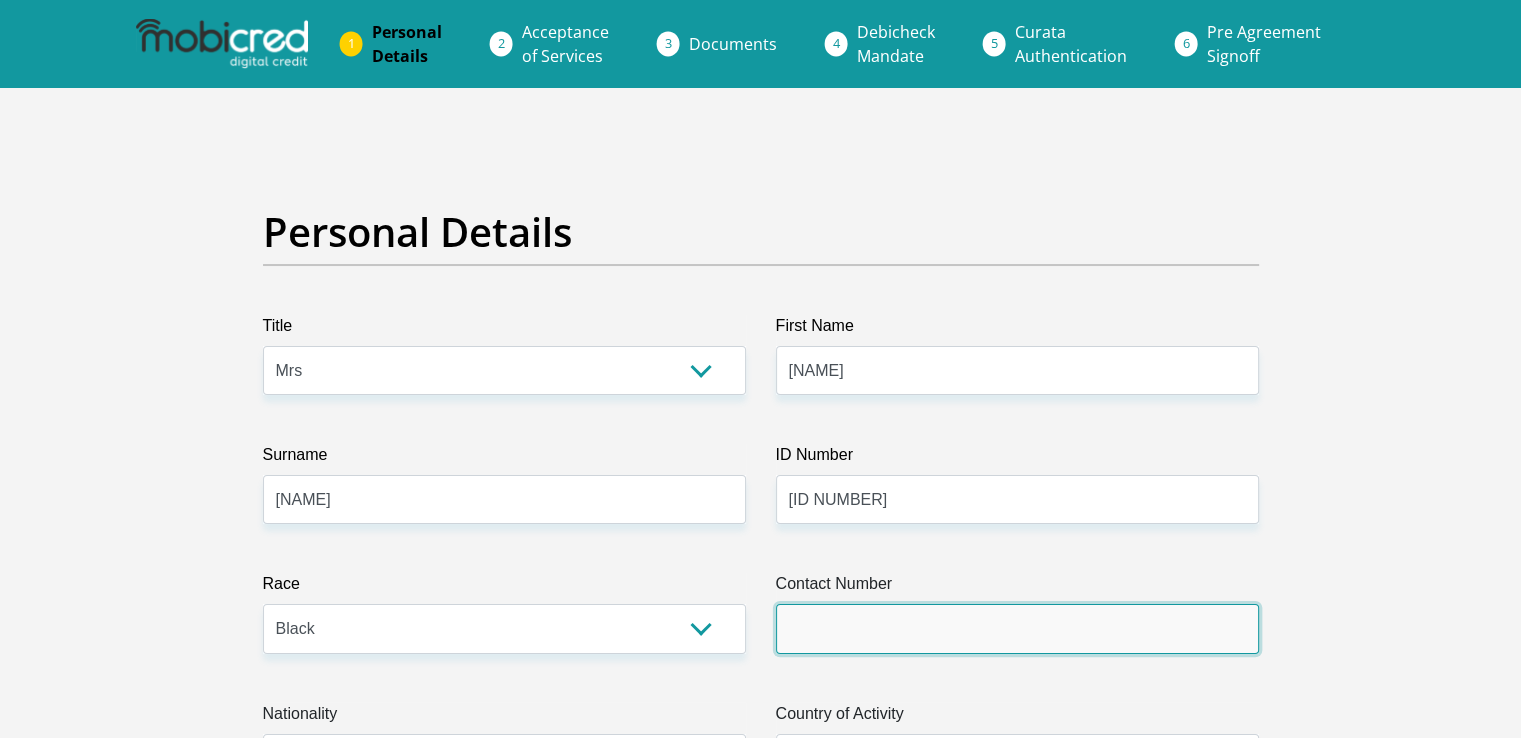 click on "Contact Number" at bounding box center (1017, 628) 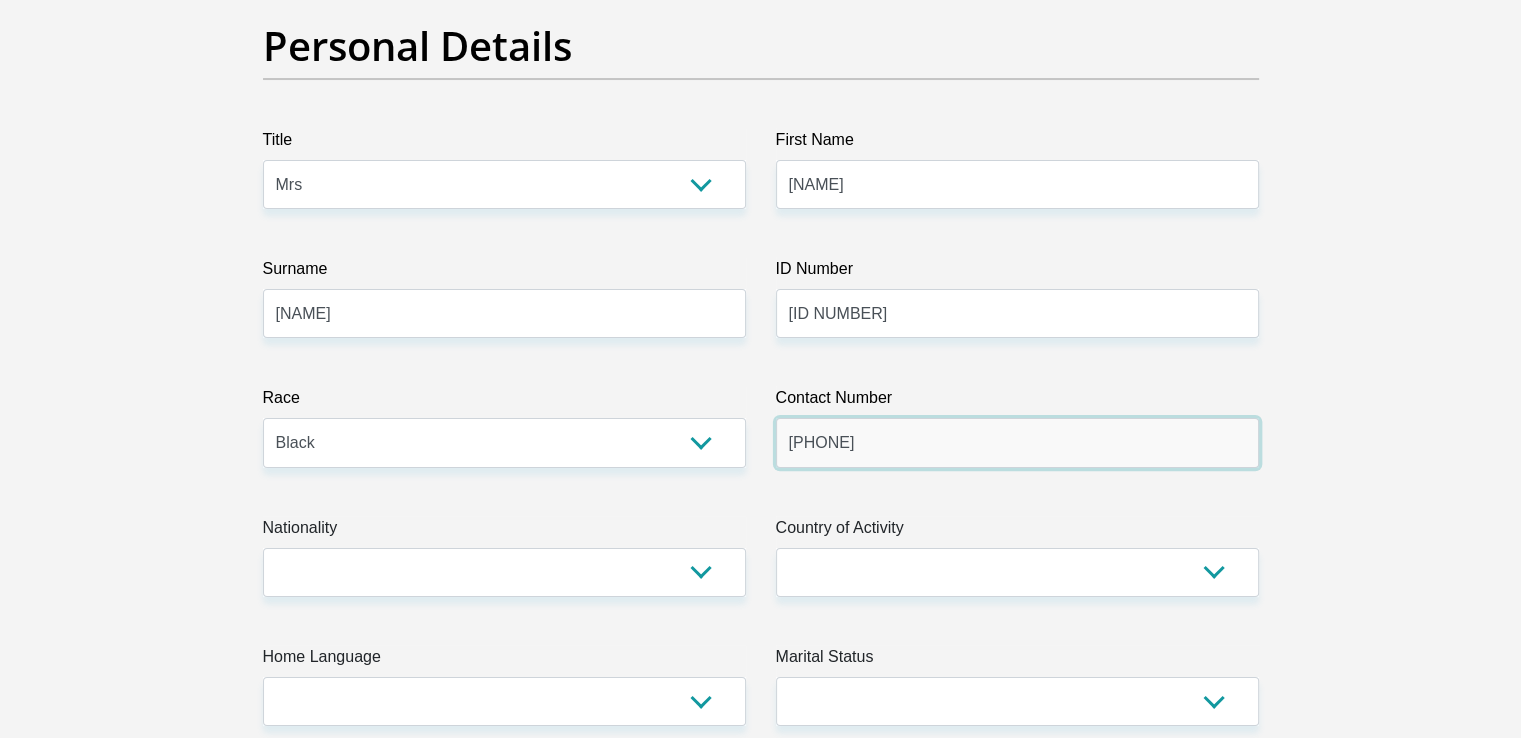 scroll, scrollTop: 266, scrollLeft: 0, axis: vertical 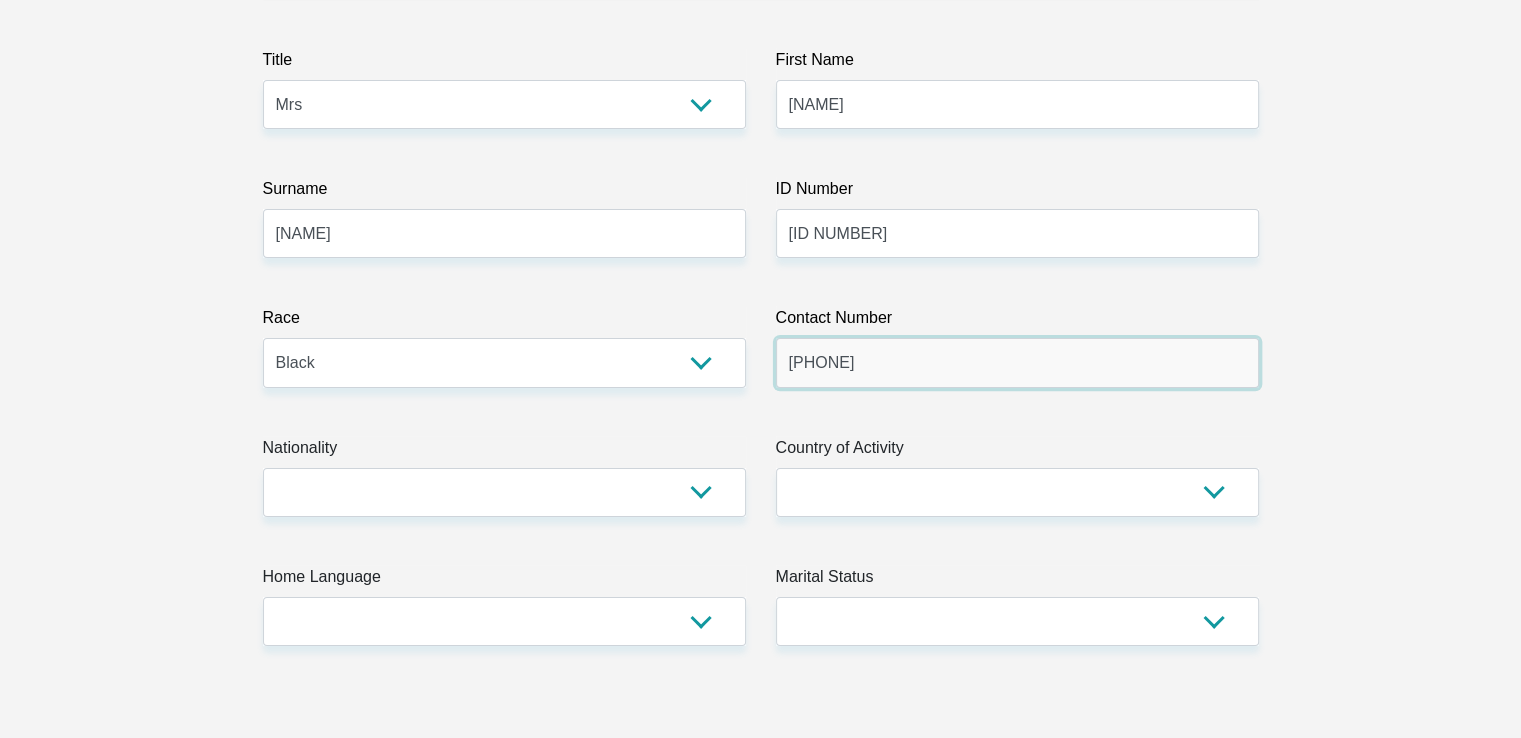 type on "[PHONE]" 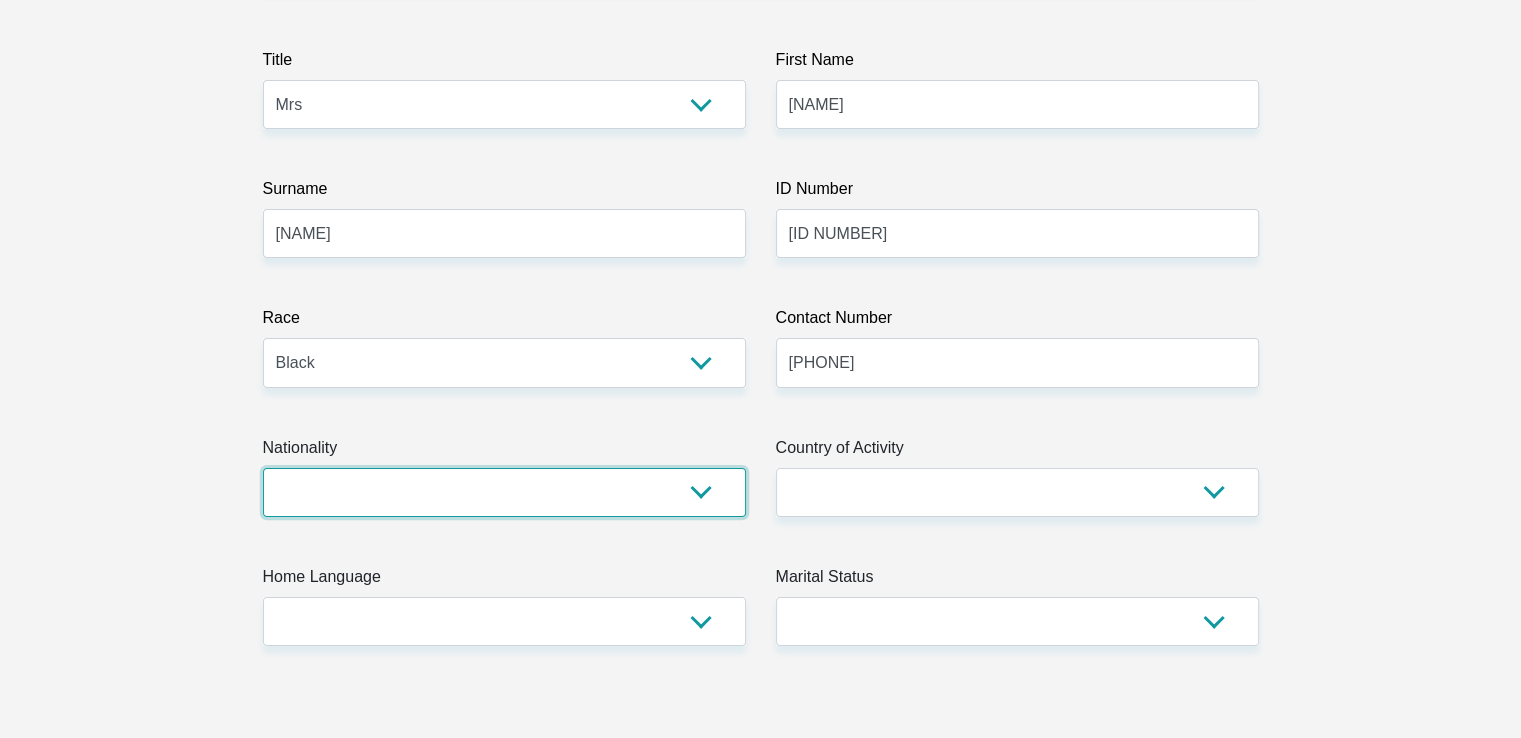 click on "South Africa
Afghanistan
Aland Islands
Albania
Algeria
America Samoa
American Virgin Islands
Andorra
Angola
Anguilla
Antarctica
Antigua and Barbuda
Argentina
Armenia
Aruba
Ascension Island
Australia
Austria
Azerbaijan
Bahamas
Bahrain
Bangladesh
Barbados
Chad" at bounding box center (504, 492) 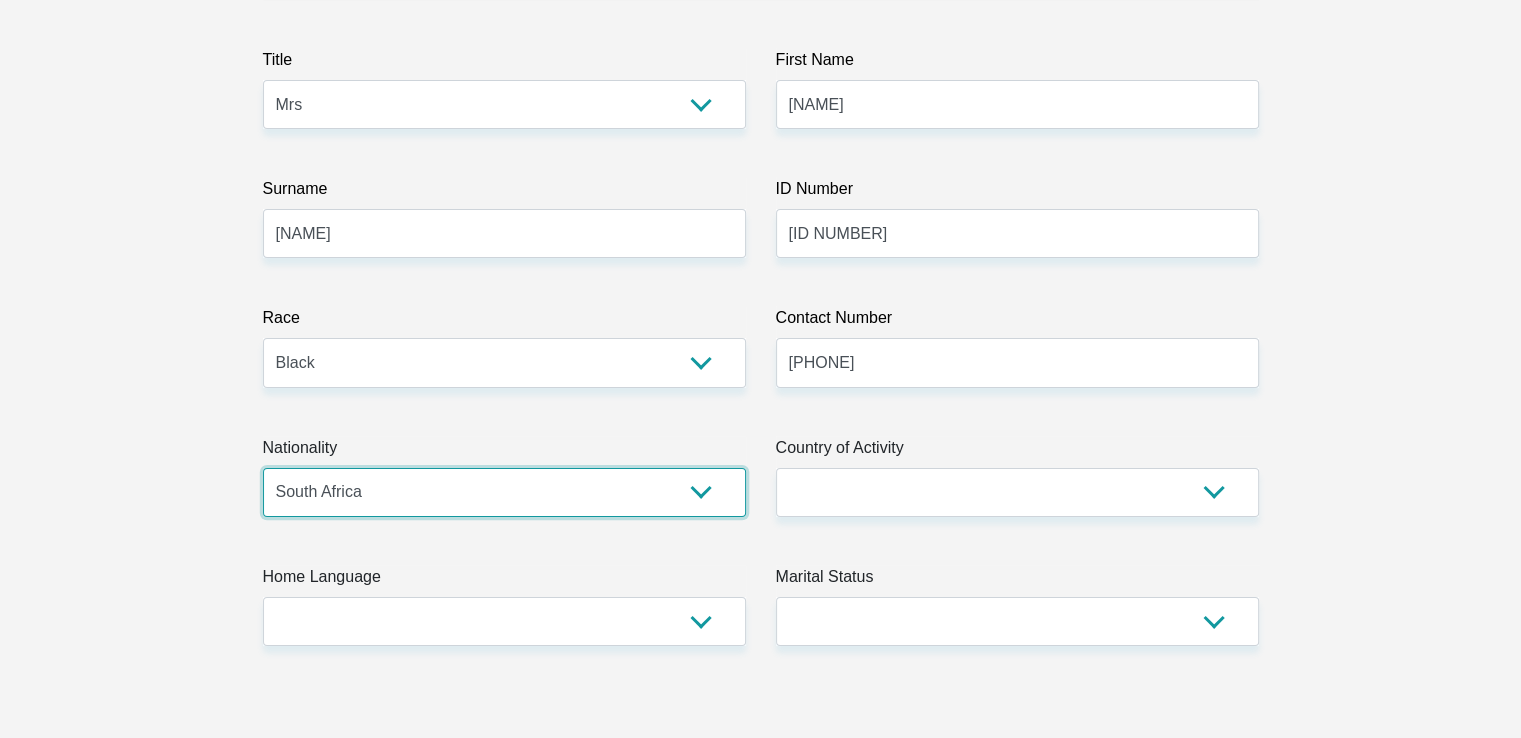 click on "South Africa
Afghanistan
Aland Islands
Albania
Algeria
America Samoa
American Virgin Islands
Andorra
Angola
Anguilla
Antarctica
Antigua and Barbuda
Argentina
Armenia
Aruba
Ascension Island
Australia
Austria
Azerbaijan
Bahamas
Bahrain
Bangladesh
Barbados
Chad" at bounding box center [504, 492] 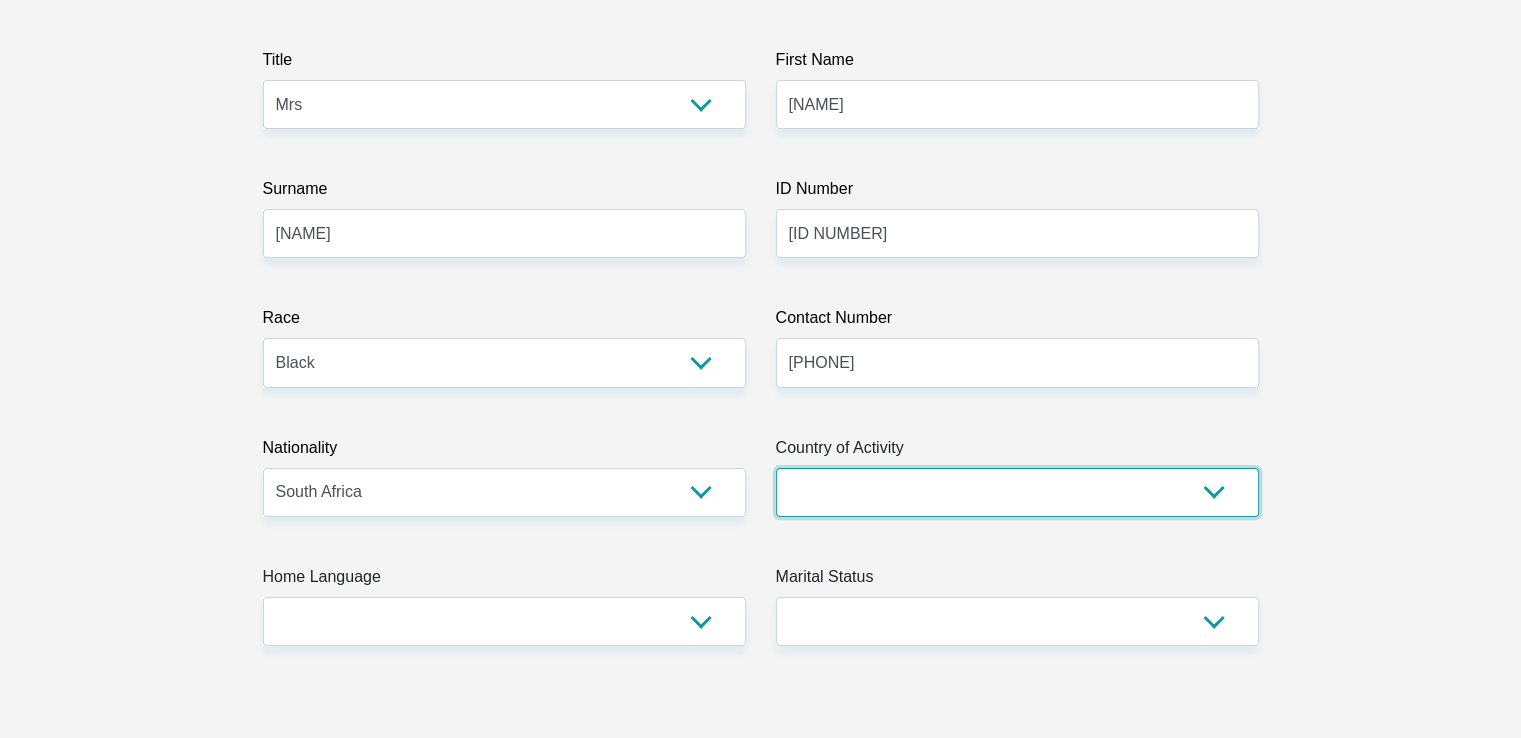 click on "South Africa
Afghanistan
Aland Islands
Albania
Algeria
America Samoa
American Virgin Islands
Andorra
Angola
Anguilla
Antarctica
Antigua and Barbuda
Argentina
Armenia
Aruba
Ascension Island
Australia
Austria
Azerbaijan
Chad" at bounding box center (1017, 492) 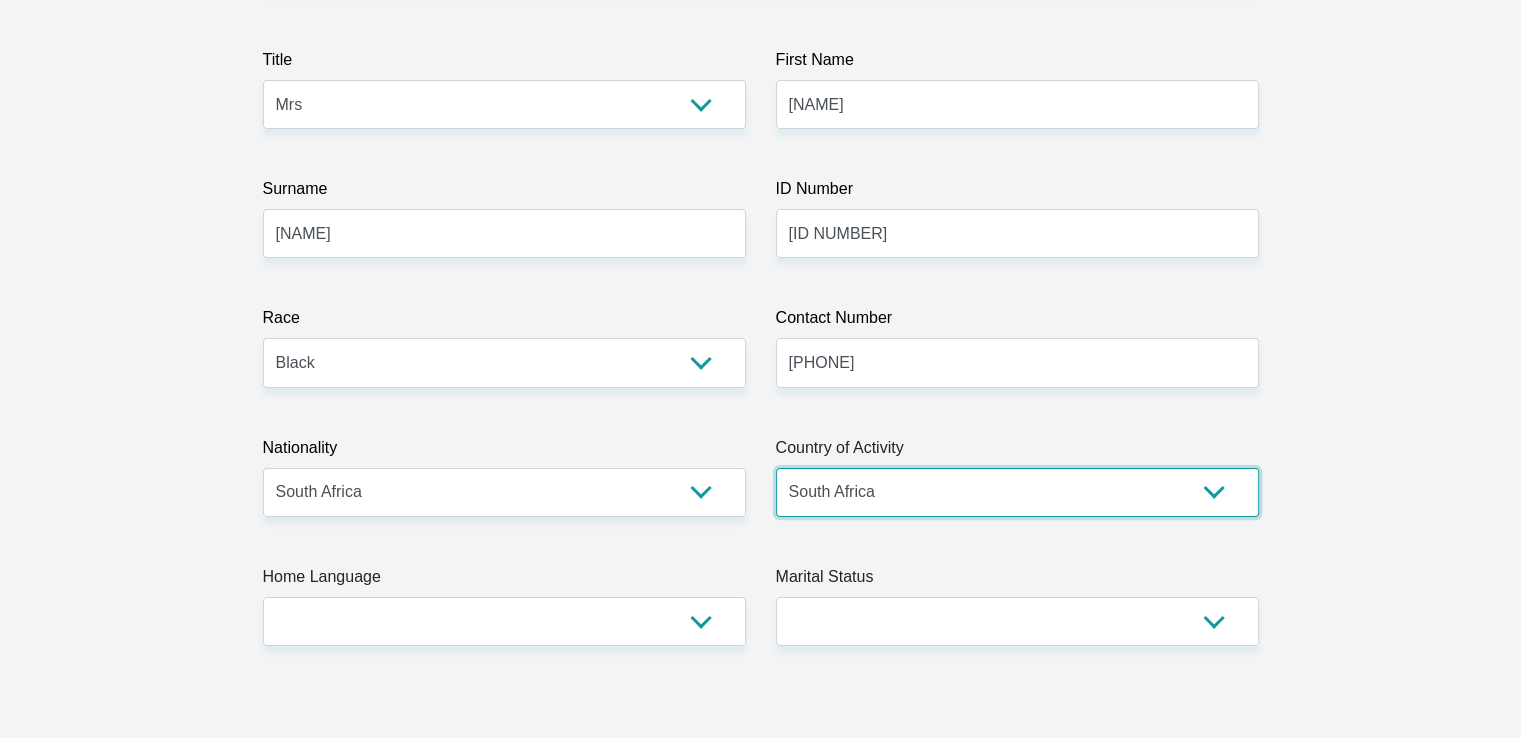 click on "South Africa
Afghanistan
Aland Islands
Albania
Algeria
America Samoa
American Virgin Islands
Andorra
Angola
Anguilla
Antarctica
Antigua and Barbuda
Argentina
Armenia
Aruba
Ascension Island
Australia
Austria
Azerbaijan
Chad" at bounding box center (1017, 492) 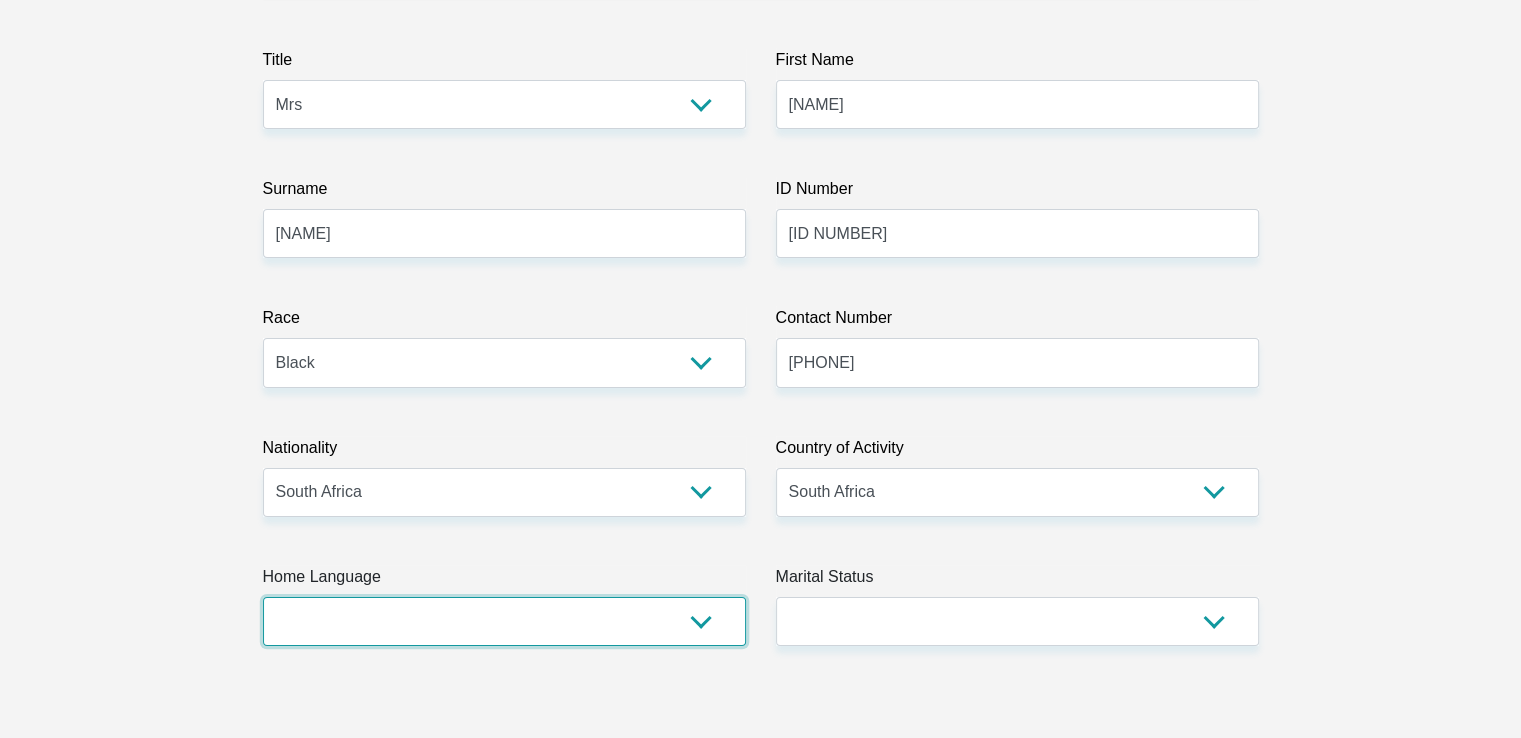 click on "Afrikaans
English
Sepedi
South Ndebele
Southern Sotho
Swati
Tsonga
Tswana
Venda
Xhosa
Zulu
Other" at bounding box center (504, 621) 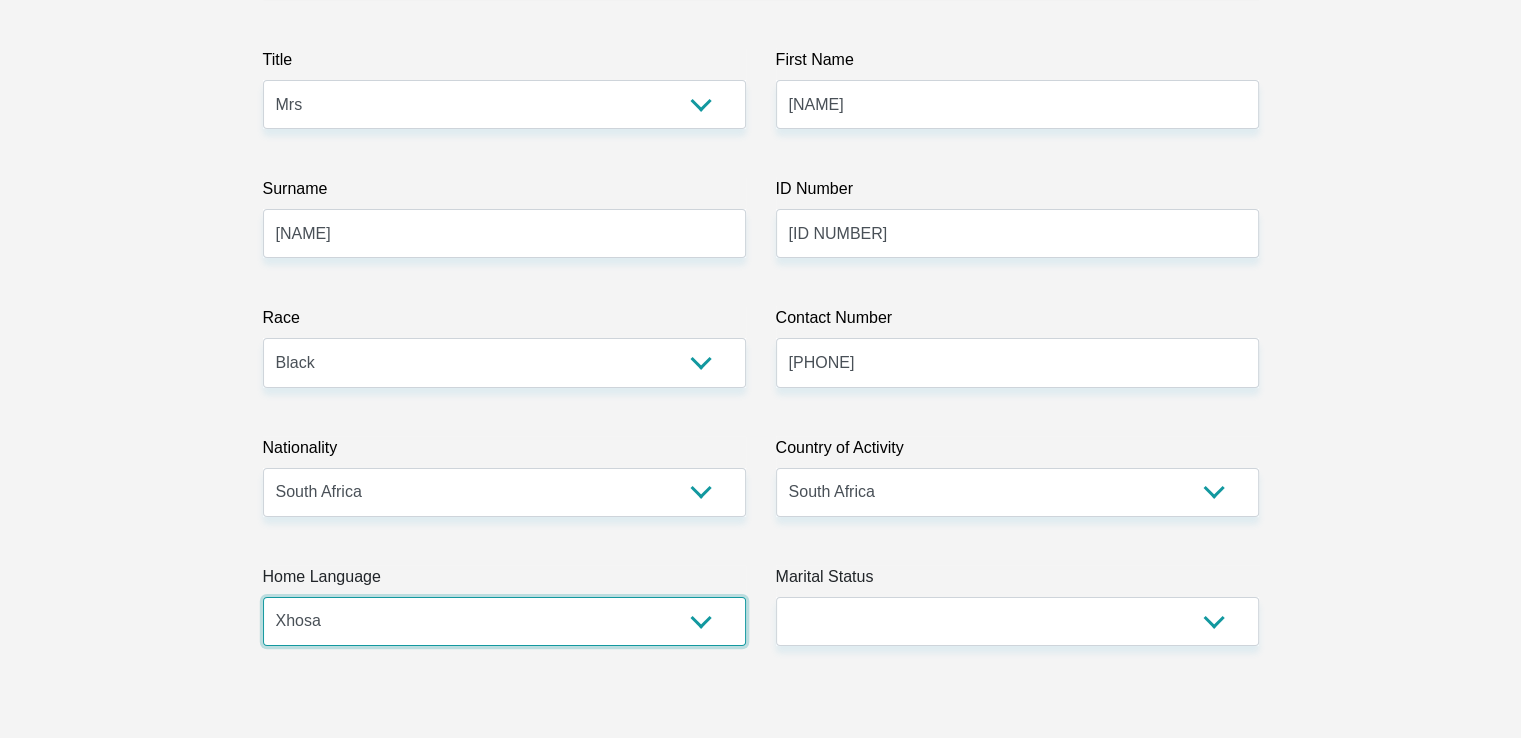 click on "Afrikaans
English
Sepedi
South Ndebele
Southern Sotho
Swati
Tsonga
Tswana
Venda
Xhosa
Zulu
Other" at bounding box center (504, 621) 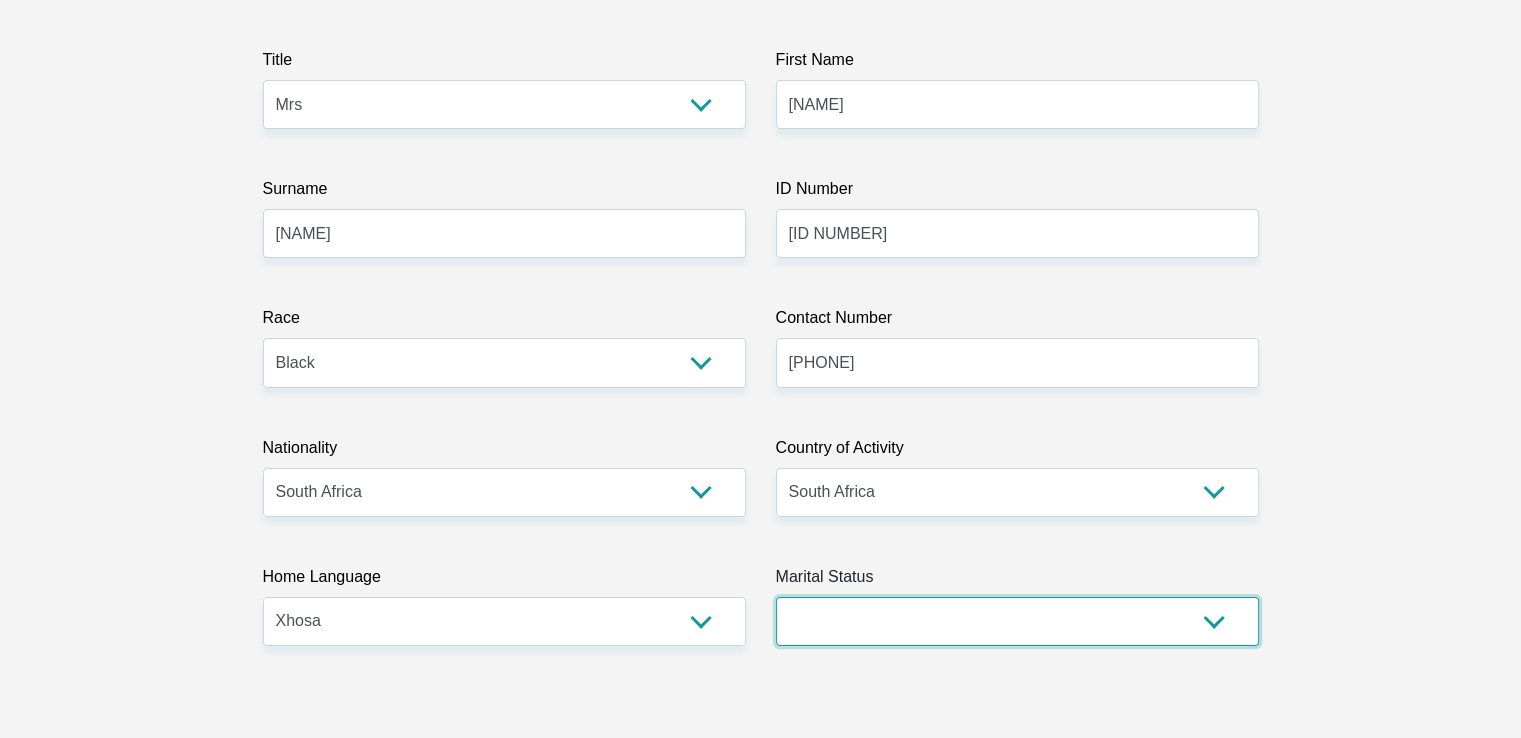 click on "Married ANC
Single
Divorced
Widowed
Married COP or Customary Law" at bounding box center (1017, 621) 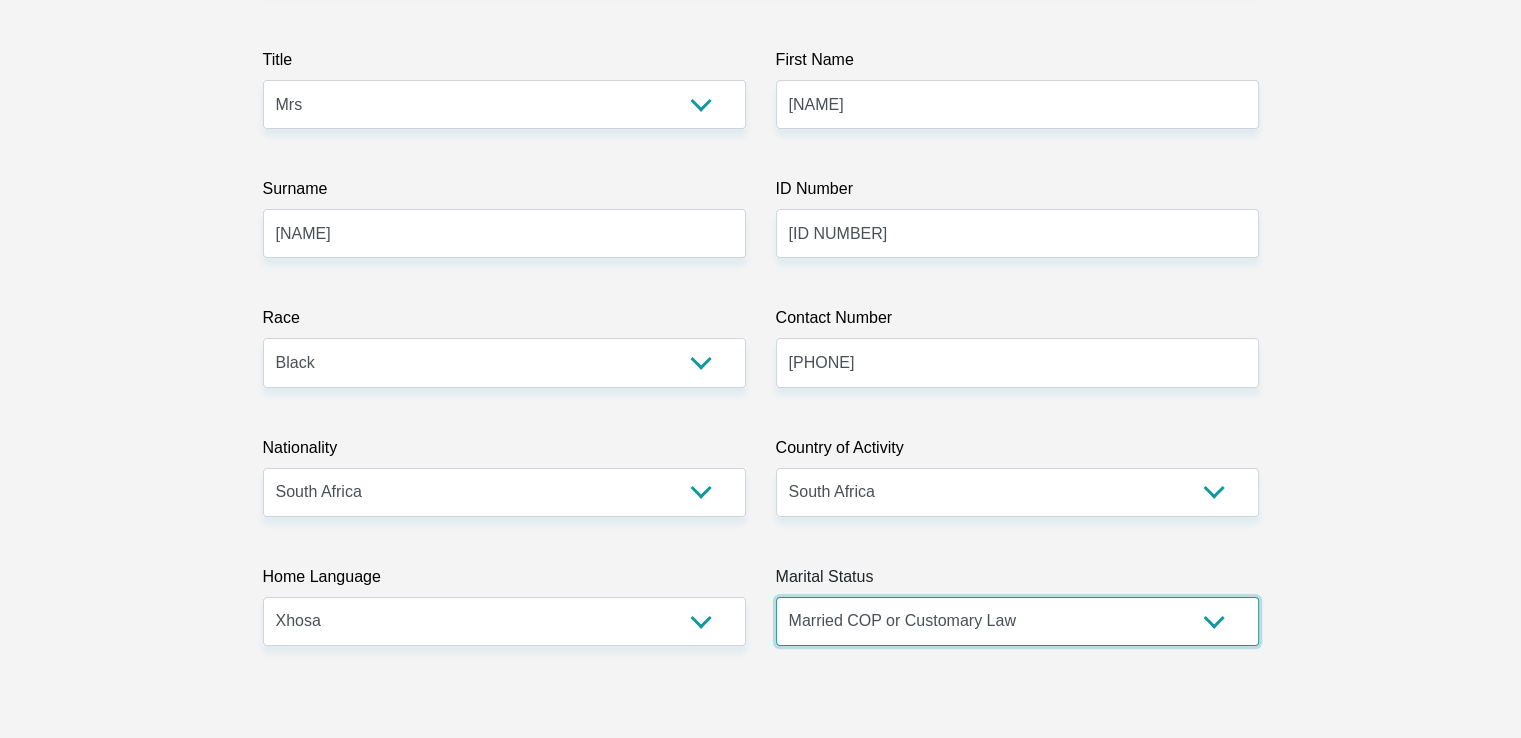 click on "Married ANC
Single
Divorced
Widowed
Married COP or Customary Law" at bounding box center [1017, 621] 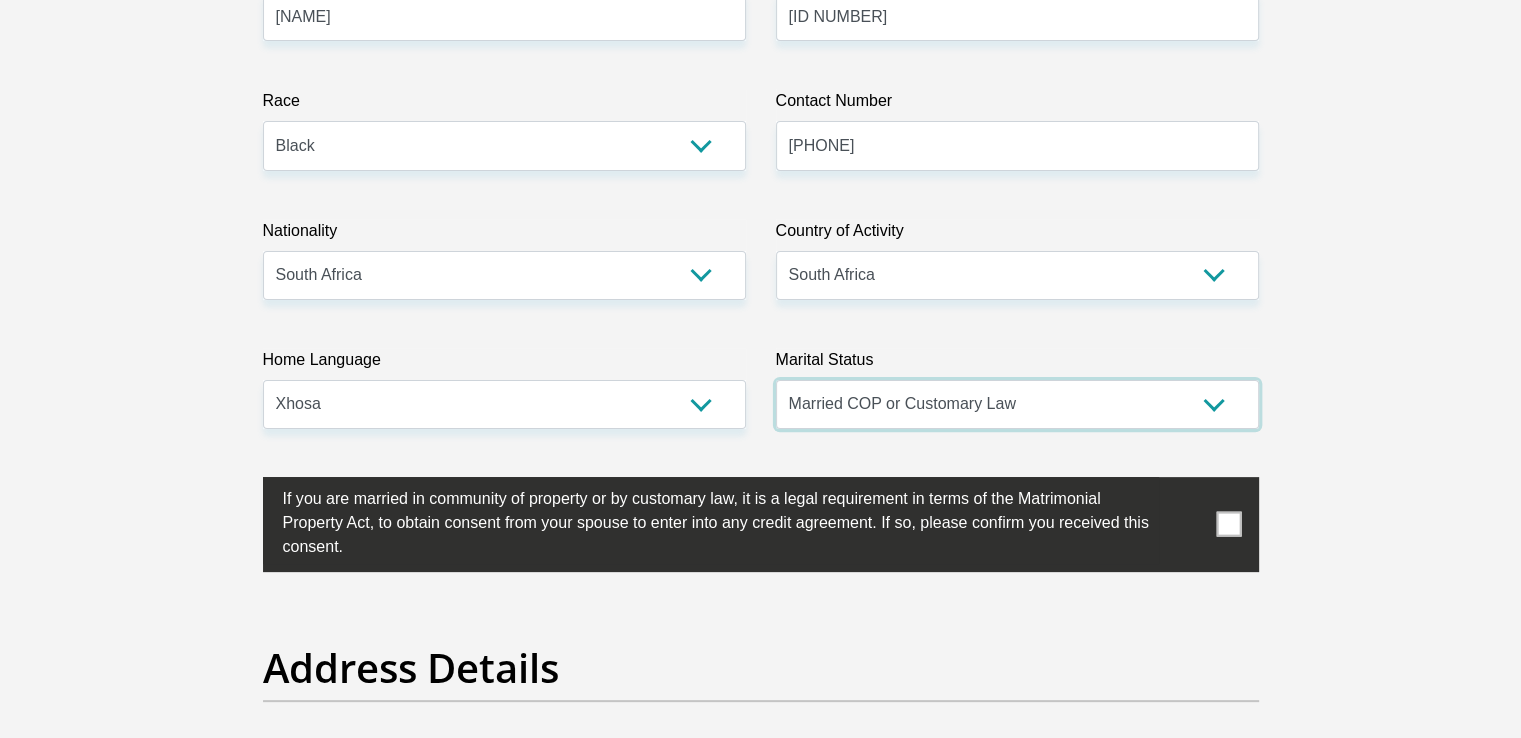 scroll, scrollTop: 506, scrollLeft: 0, axis: vertical 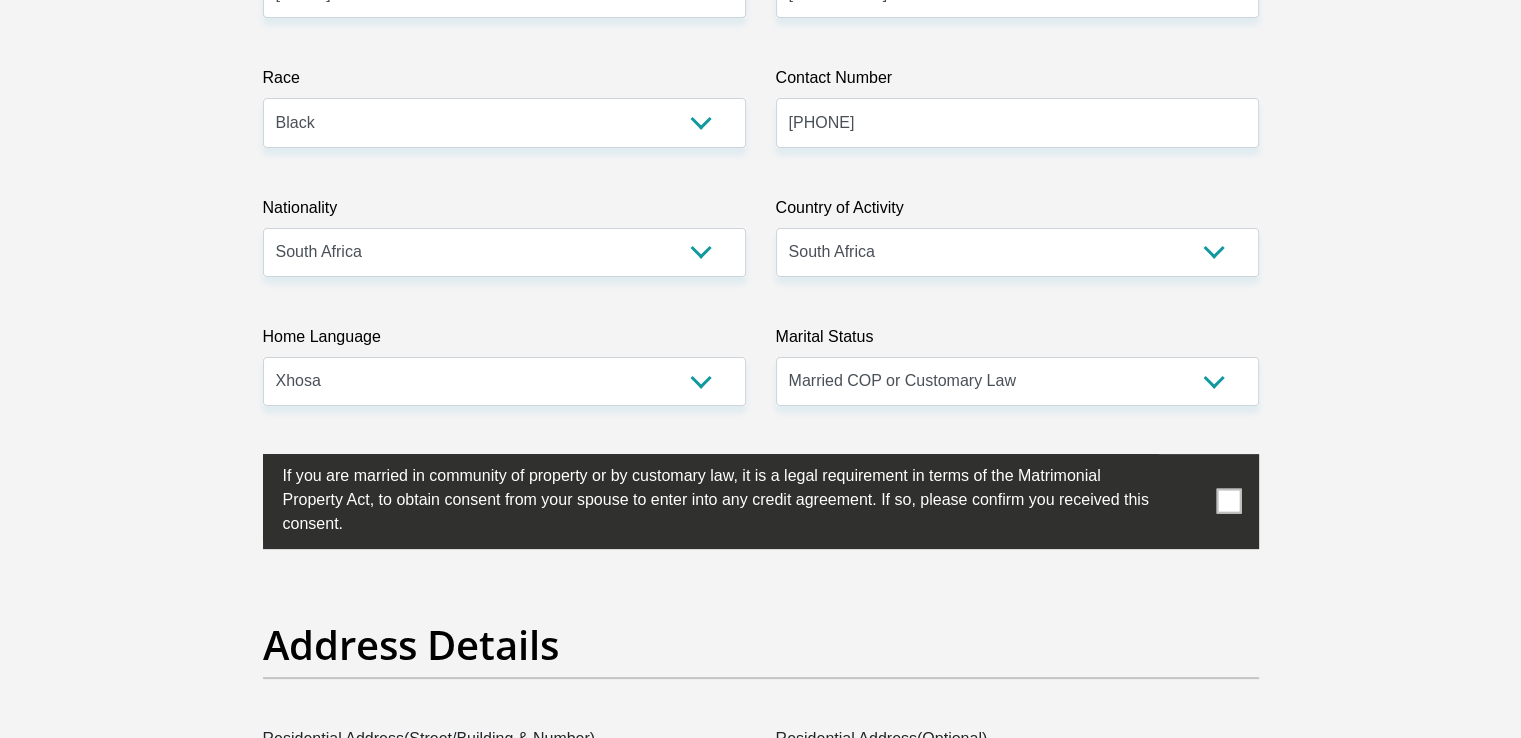 click at bounding box center (1228, 501) 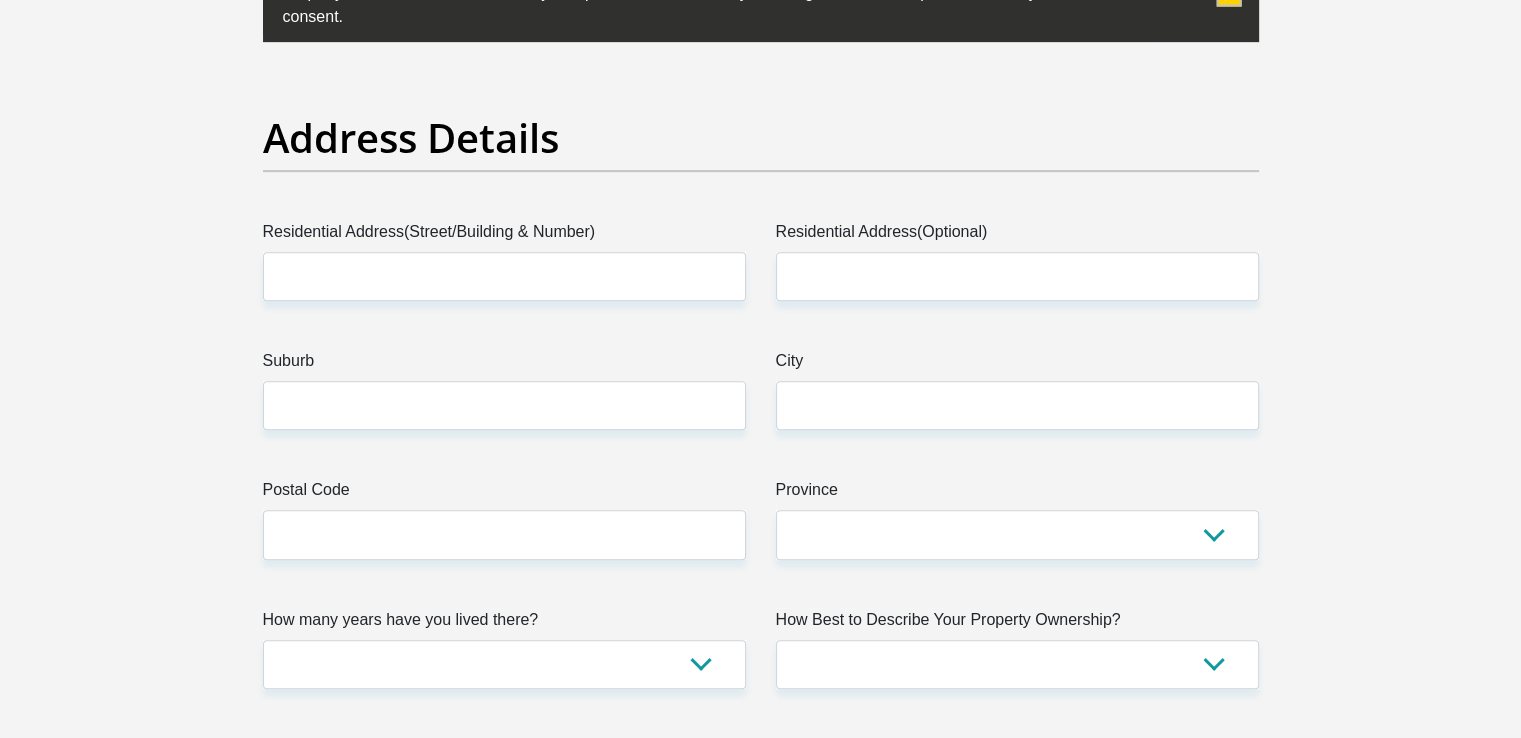 scroll, scrollTop: 1080, scrollLeft: 0, axis: vertical 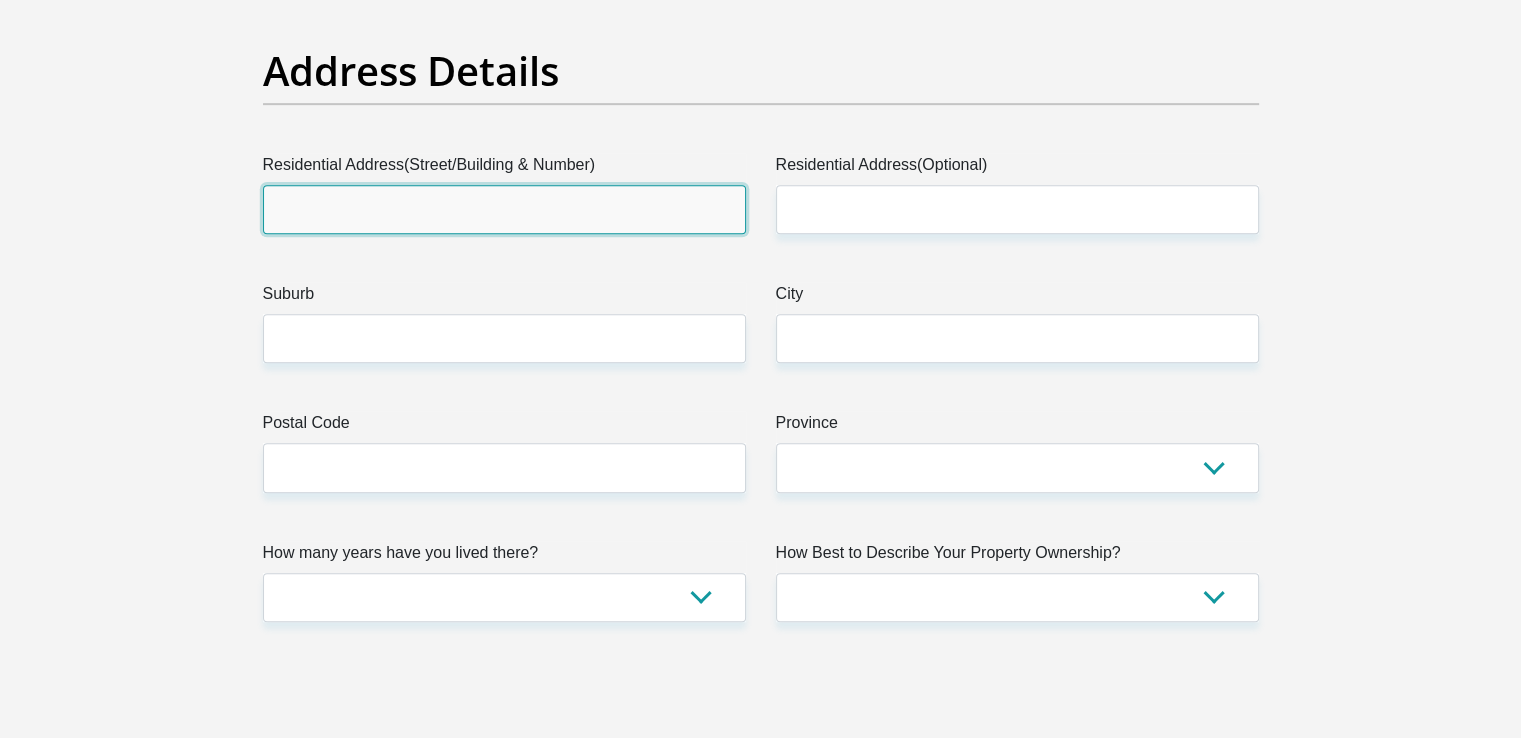click on "Residential Address(Street/Building & Number)" at bounding box center [504, 209] 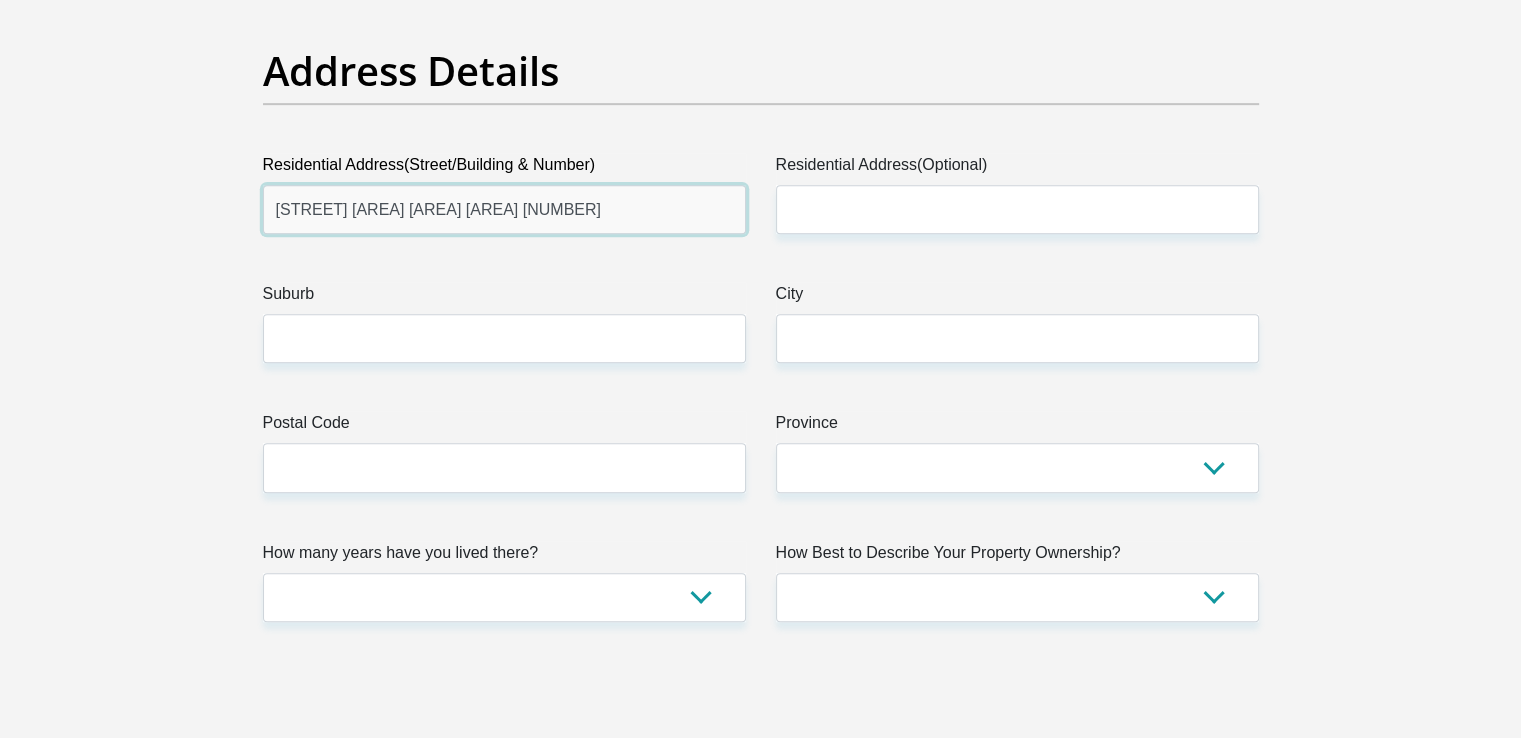 type on "[STREET] [AREA] [AREA] [AREA] [NUMBER]" 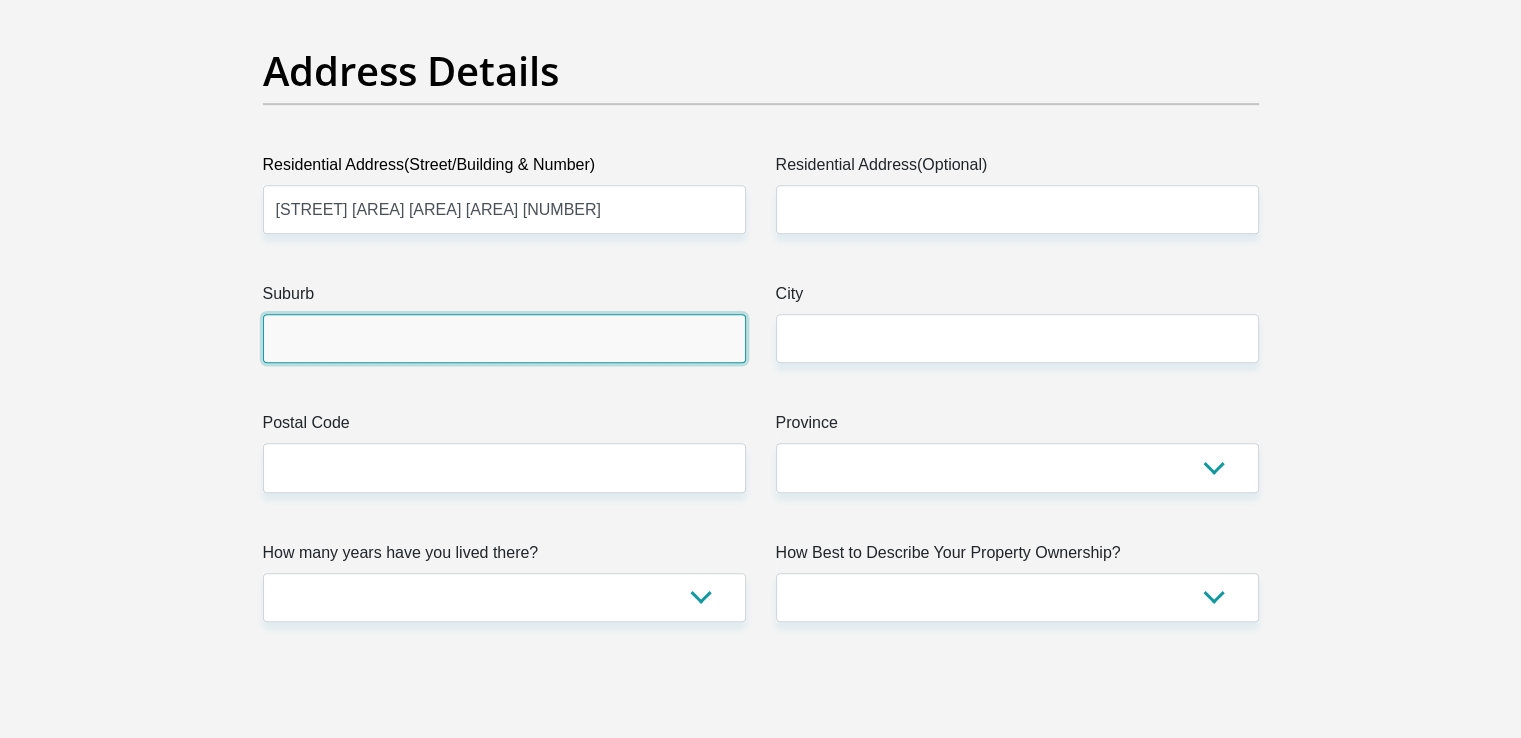 click on "Suburb" at bounding box center [504, 338] 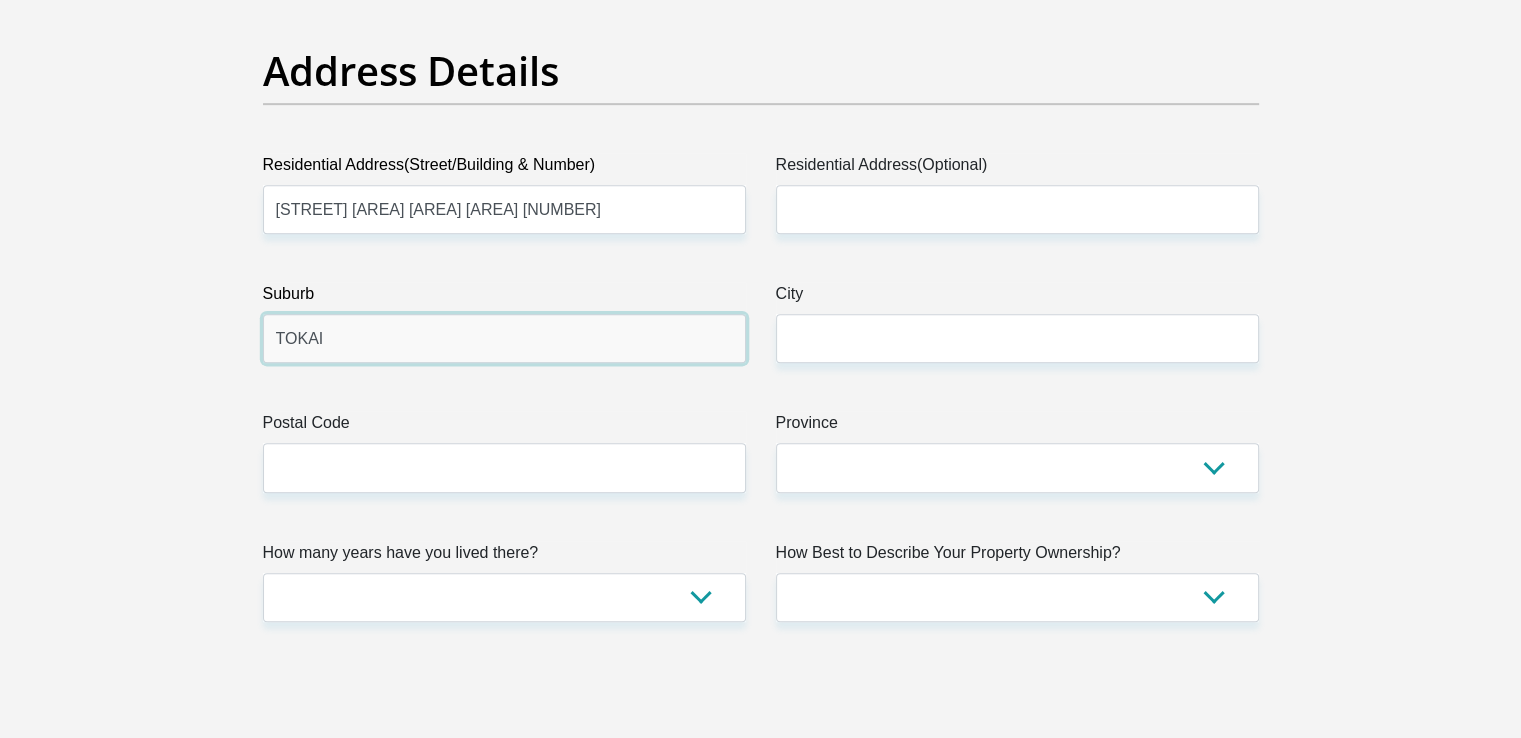 type on "TOKAI" 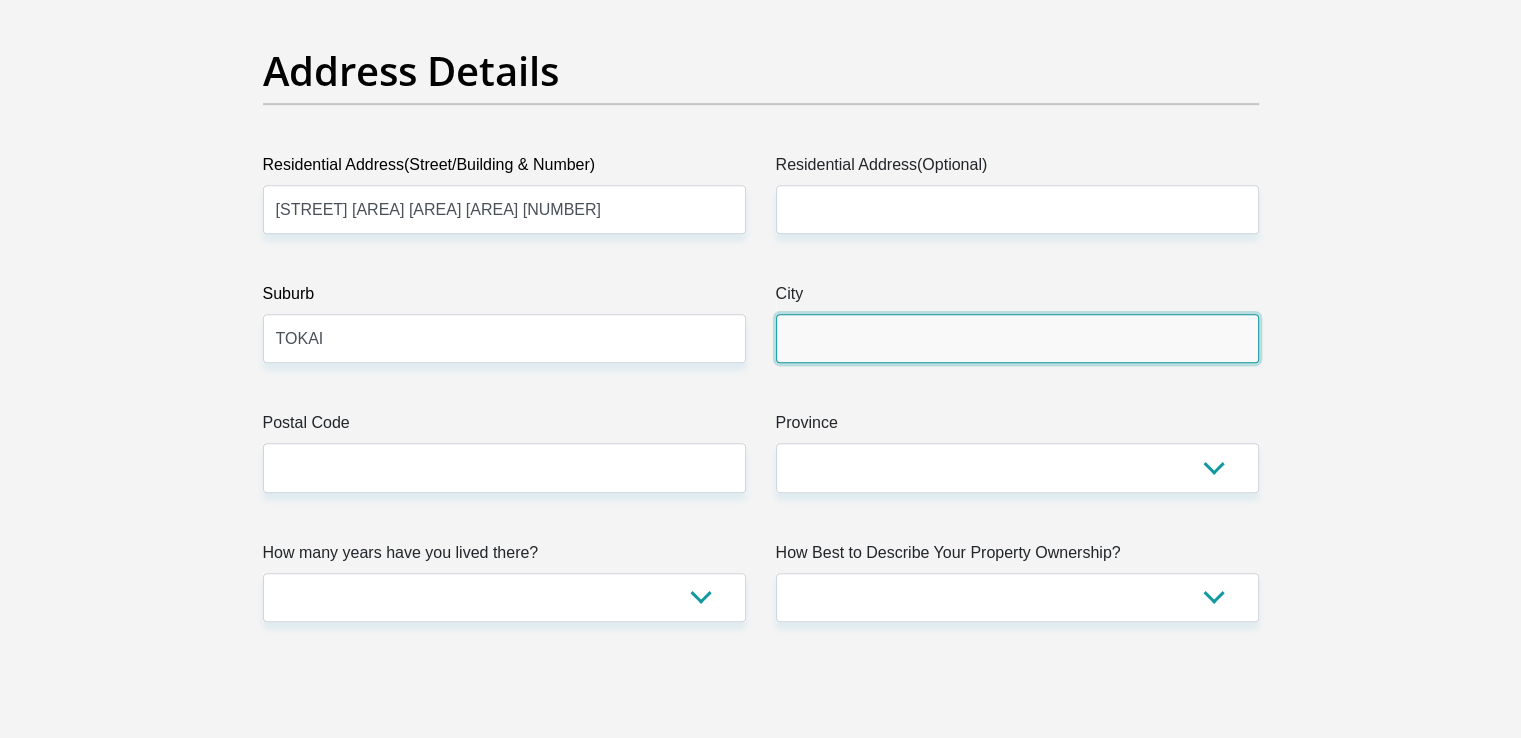 click on "City" at bounding box center (1017, 338) 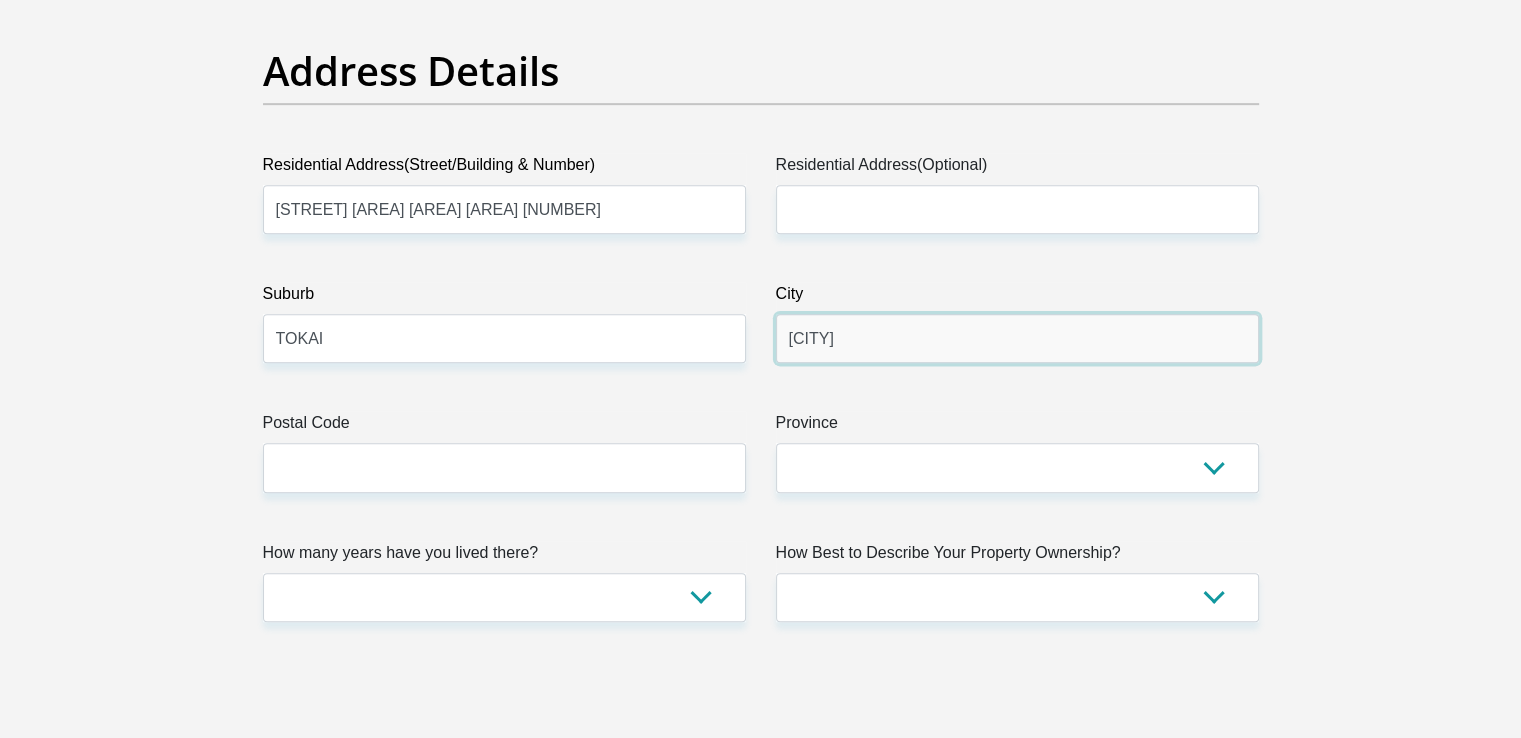 type on "[CITY]" 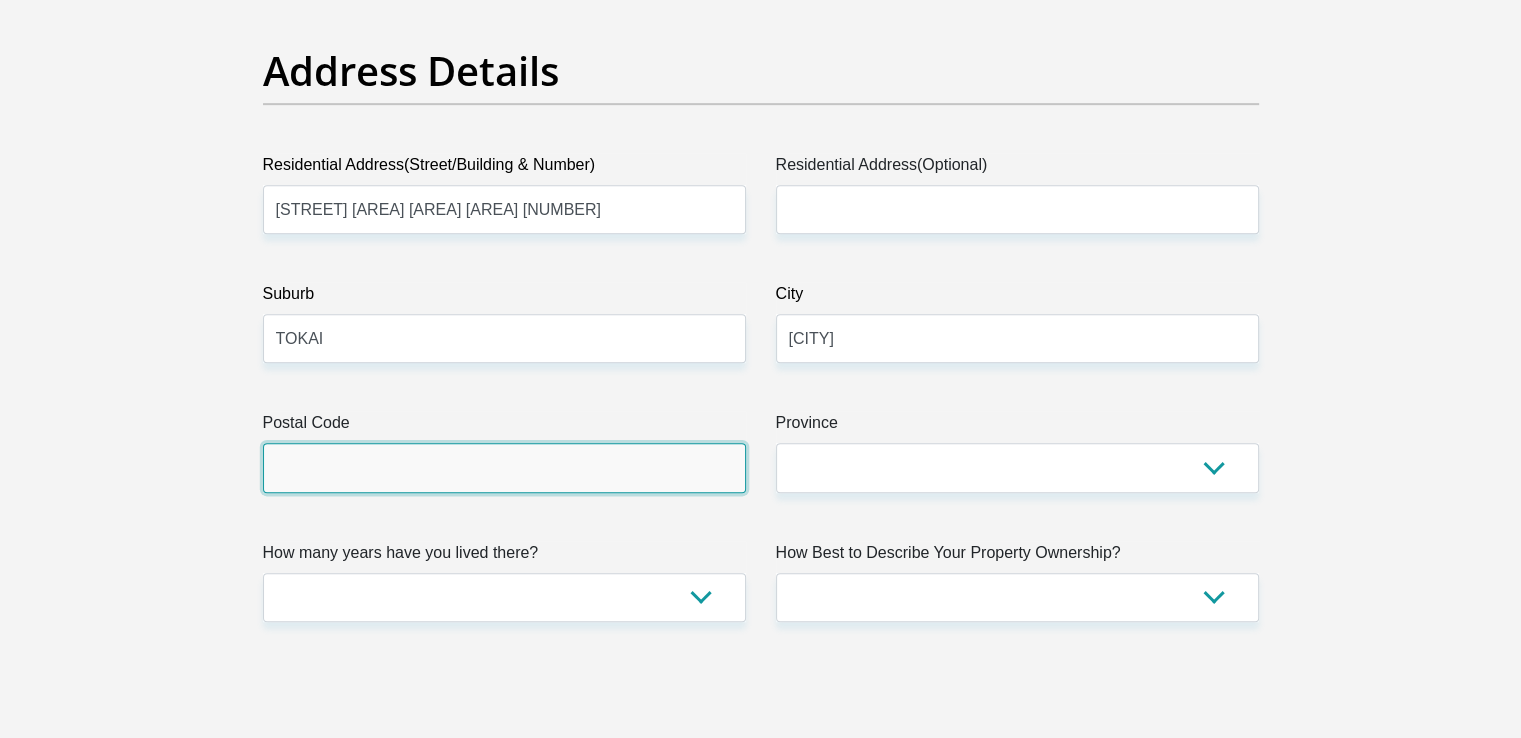 click on "Postal Code" at bounding box center (504, 467) 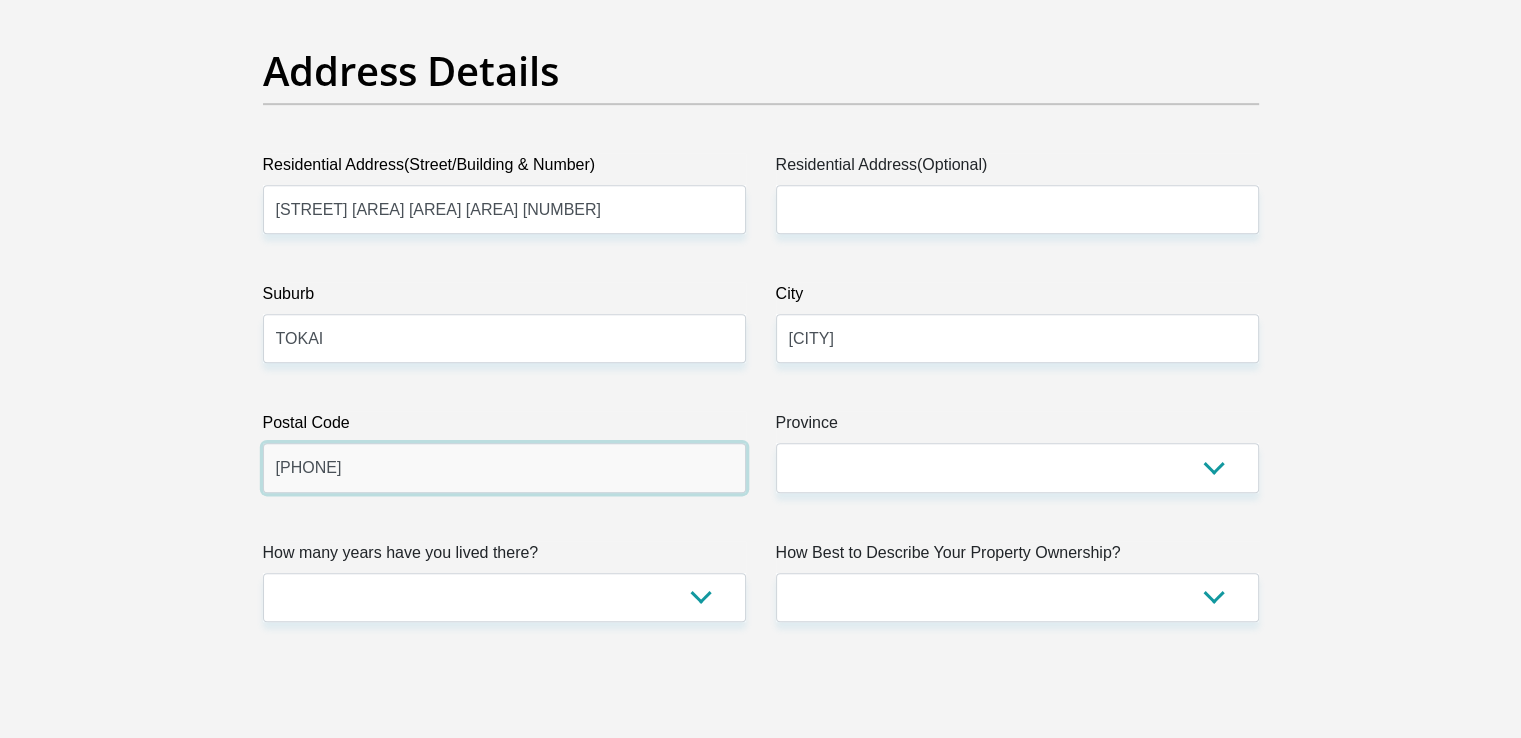 type on "[PHONE]" 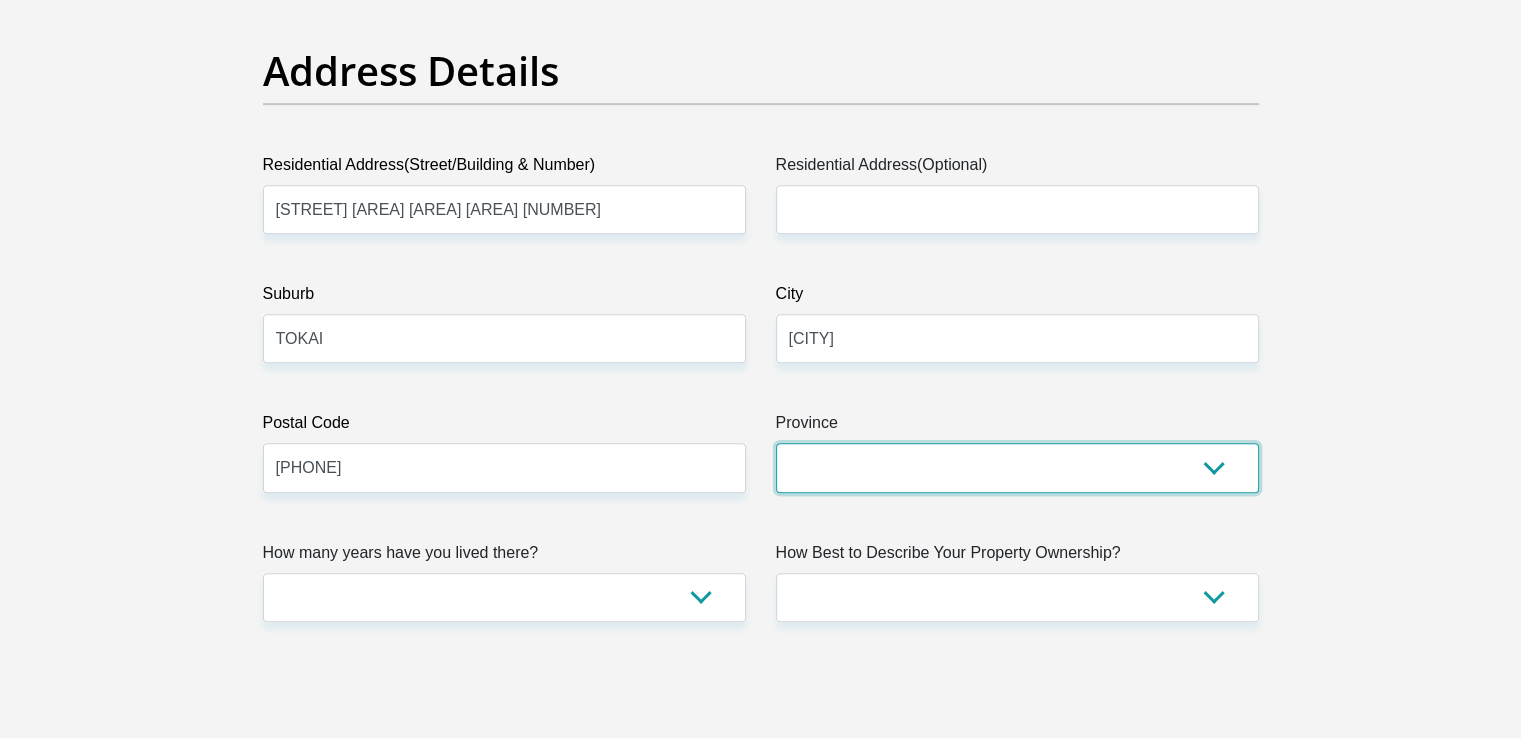 click on "Eastern Cape
Free State
Gauteng
KwaZulu-Natal
Limpopo
Mpumalanga
Northern Cape
North West
Western Cape" at bounding box center (1017, 467) 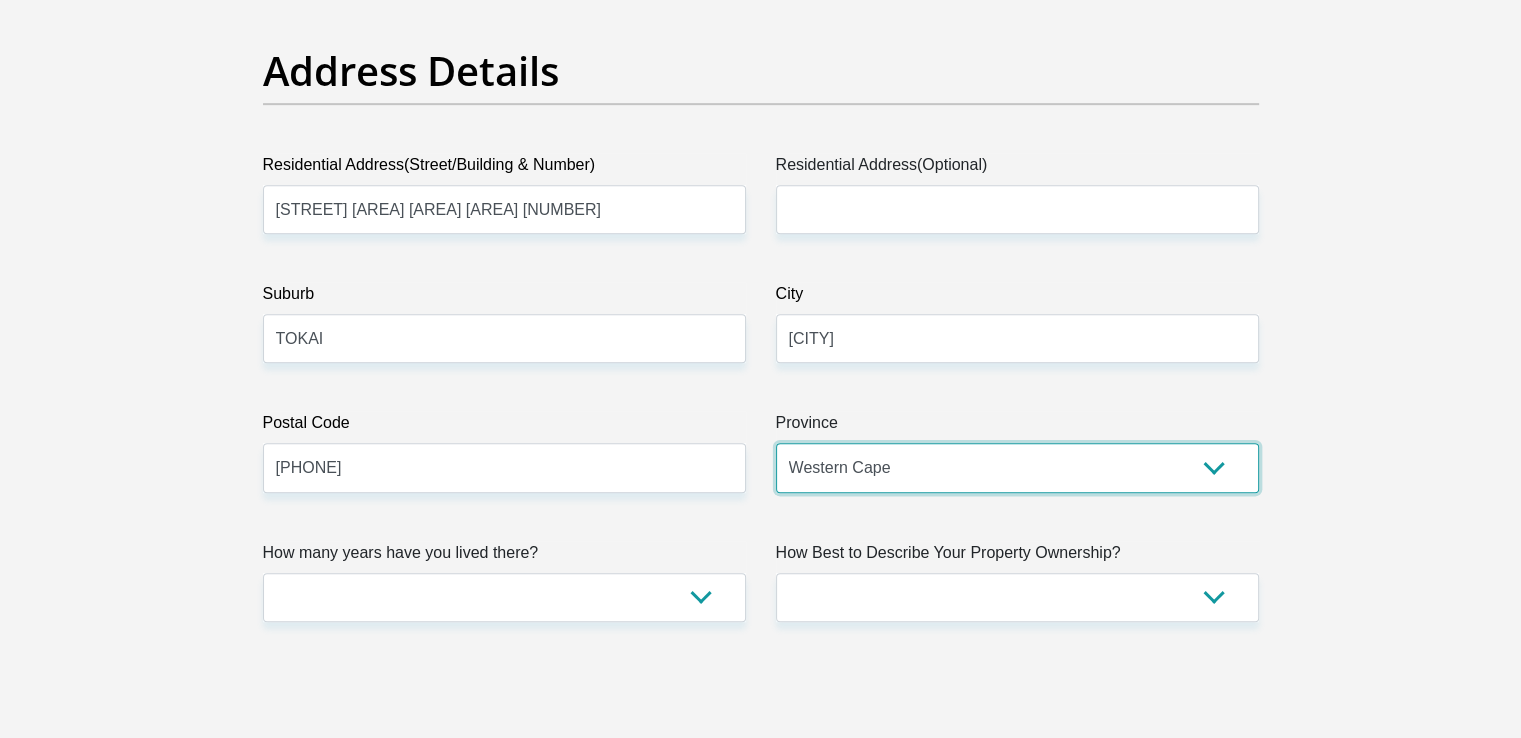 click on "Eastern Cape
Free State
Gauteng
KwaZulu-Natal
Limpopo
Mpumalanga
Northern Cape
North West
Western Cape" at bounding box center (1017, 467) 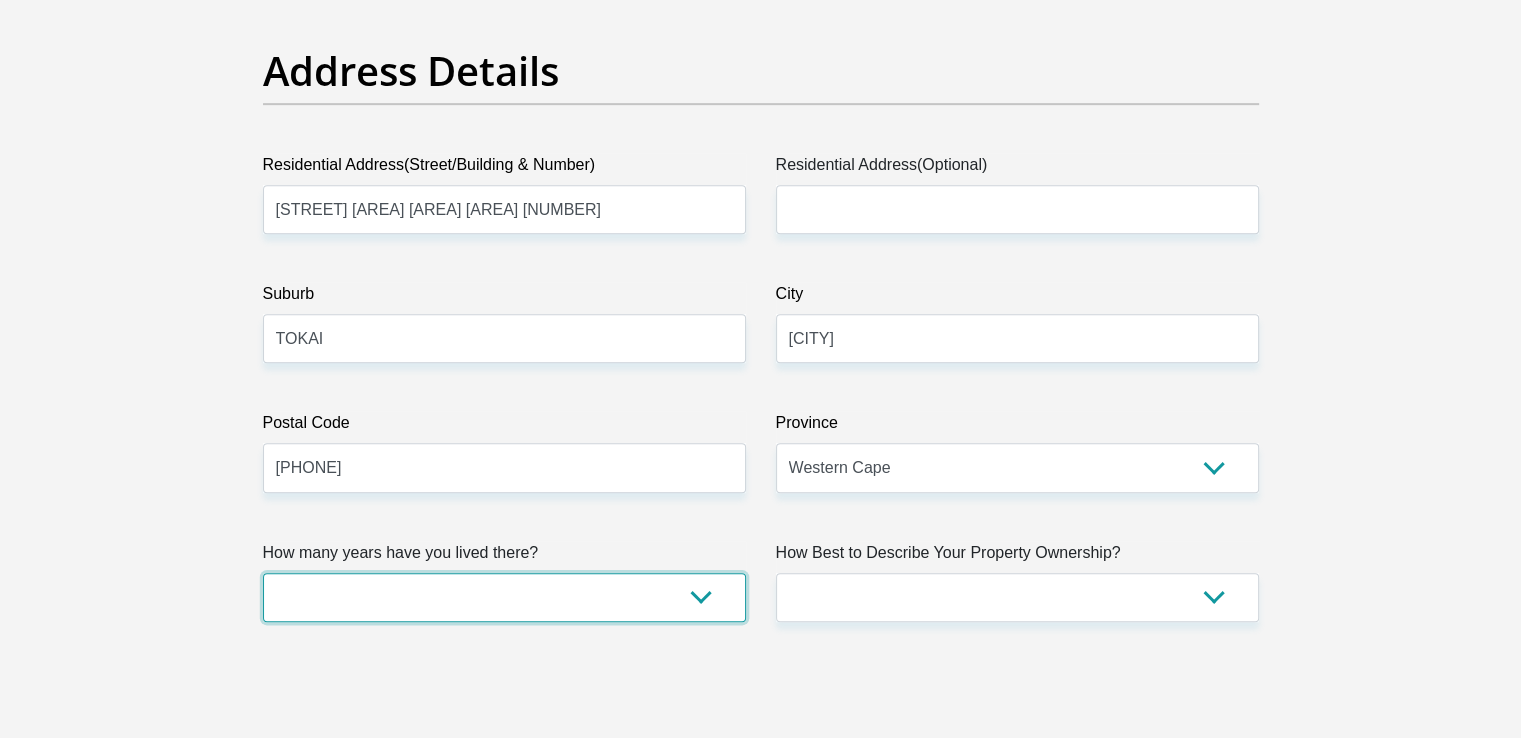 click on "less than 1 year
1-3 years
3-5 years
5+ years" at bounding box center (504, 597) 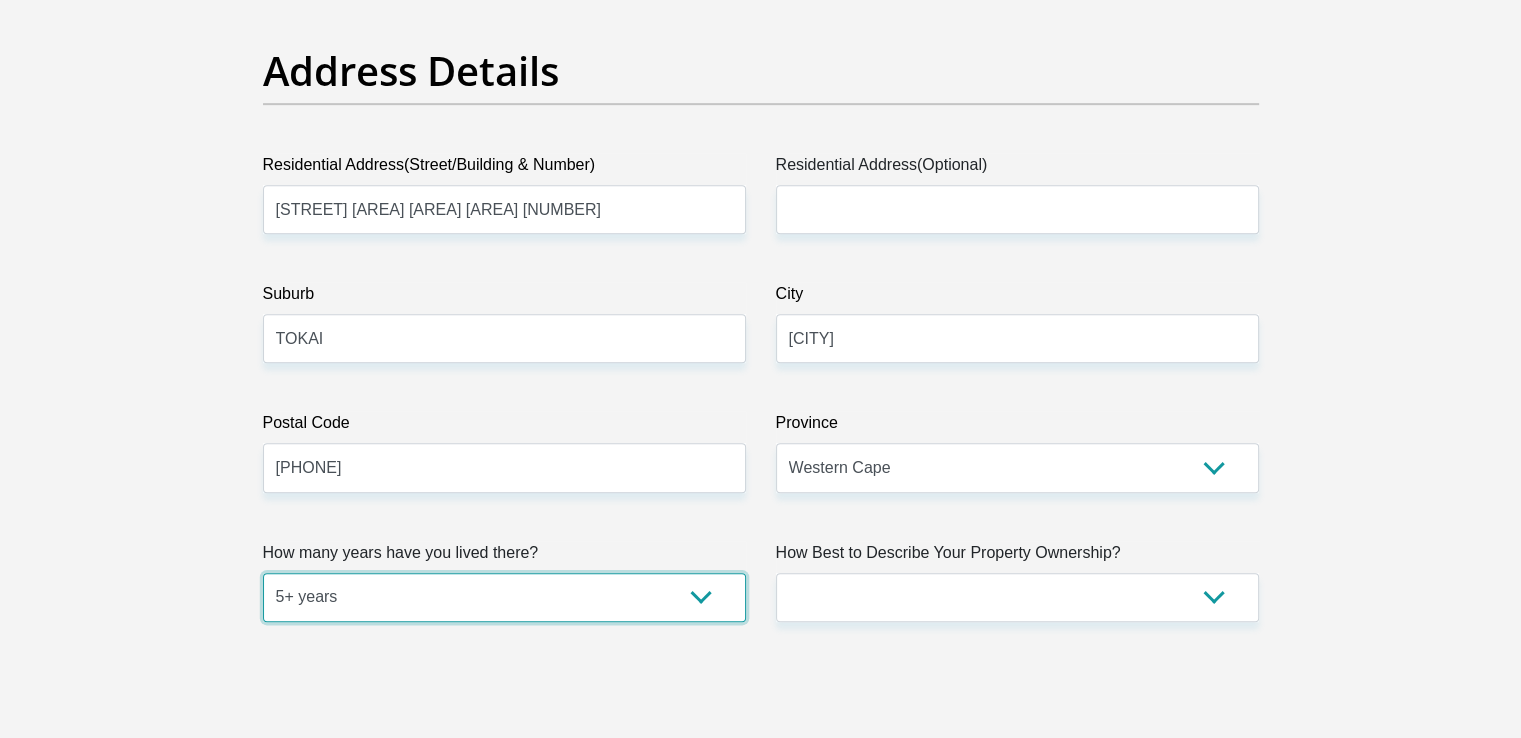 click on "less than 1 year
1-3 years
3-5 years
5+ years" at bounding box center [504, 597] 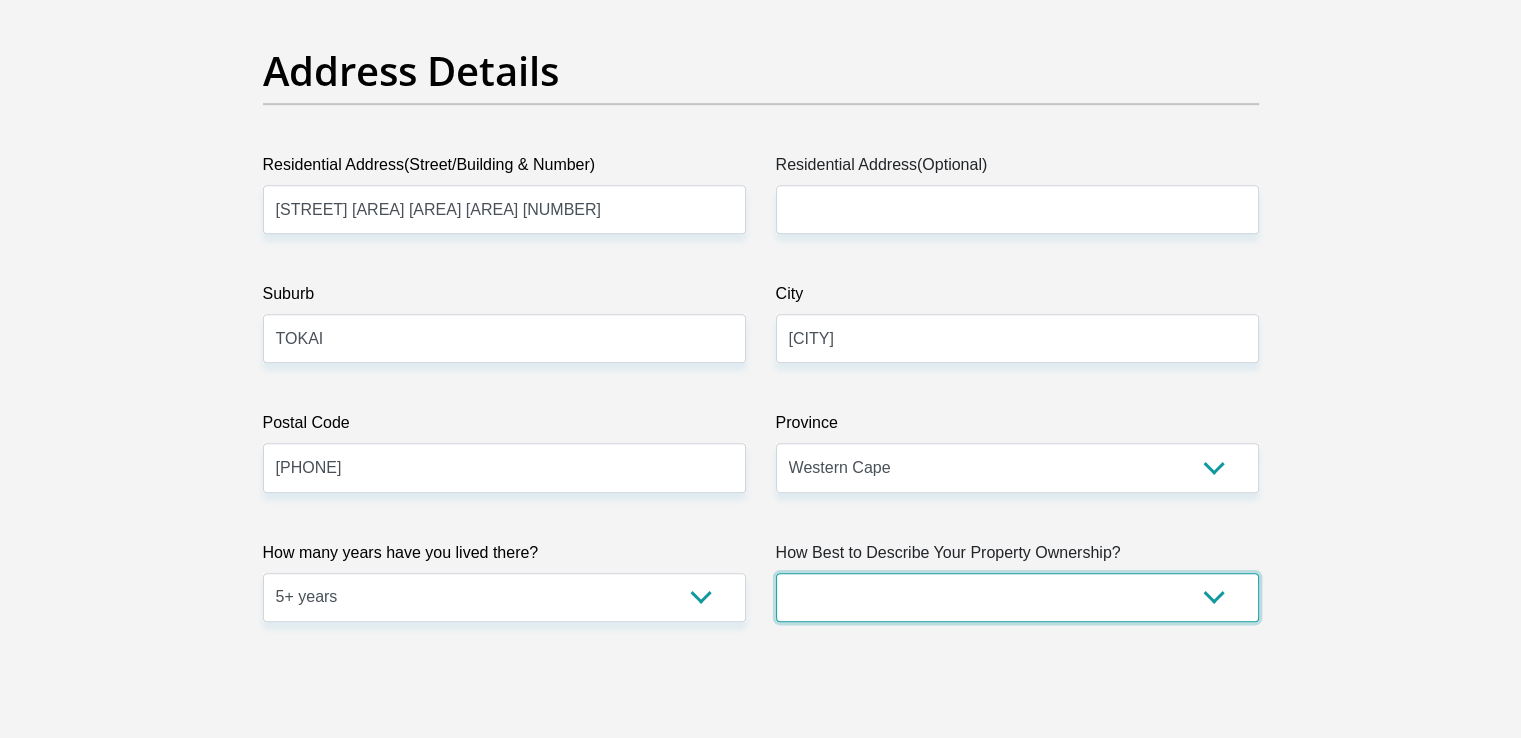 click on "Owned
Rented
Family Owned
Company Dwelling" at bounding box center (1017, 597) 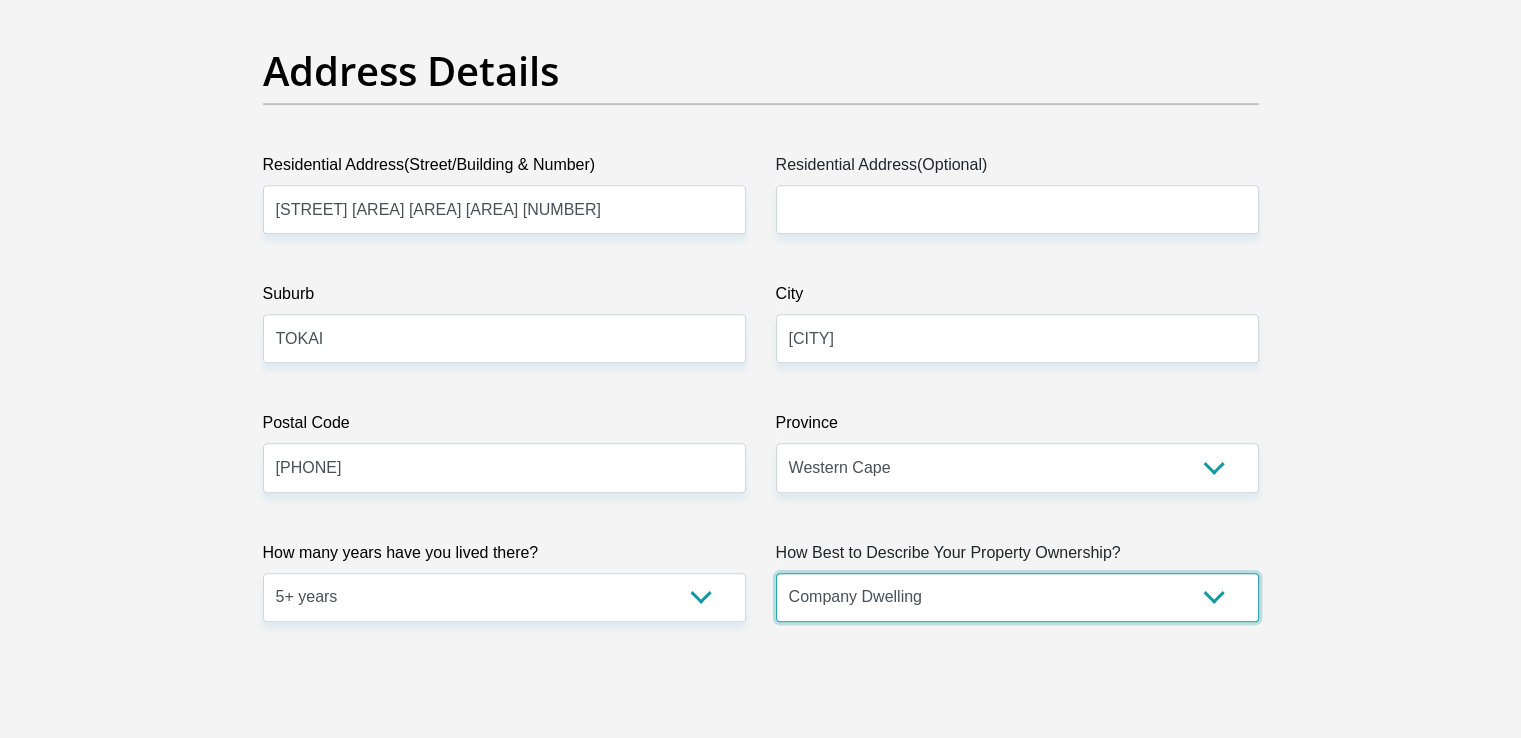 click on "Owned
Rented
Family Owned
Company Dwelling" at bounding box center (1017, 597) 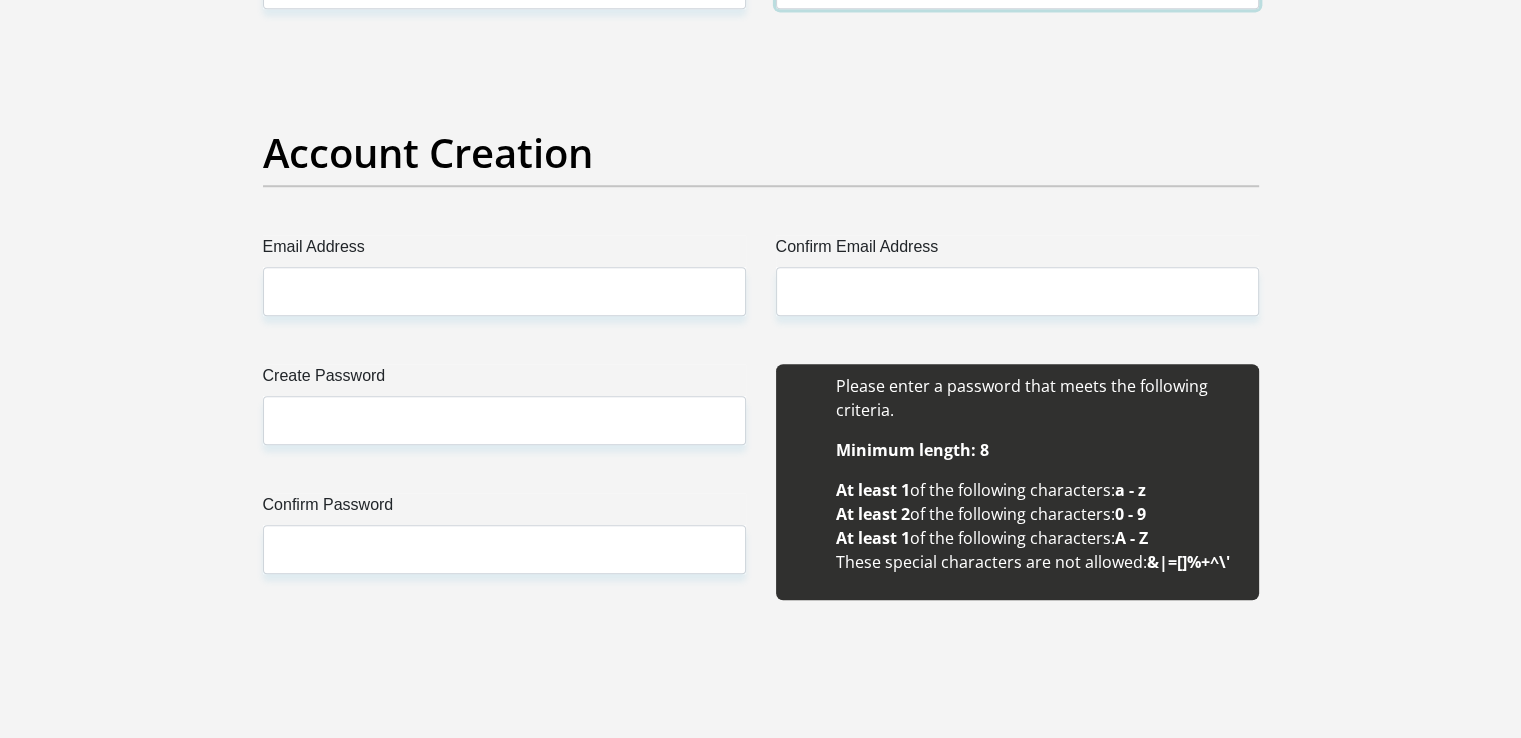 scroll, scrollTop: 1747, scrollLeft: 0, axis: vertical 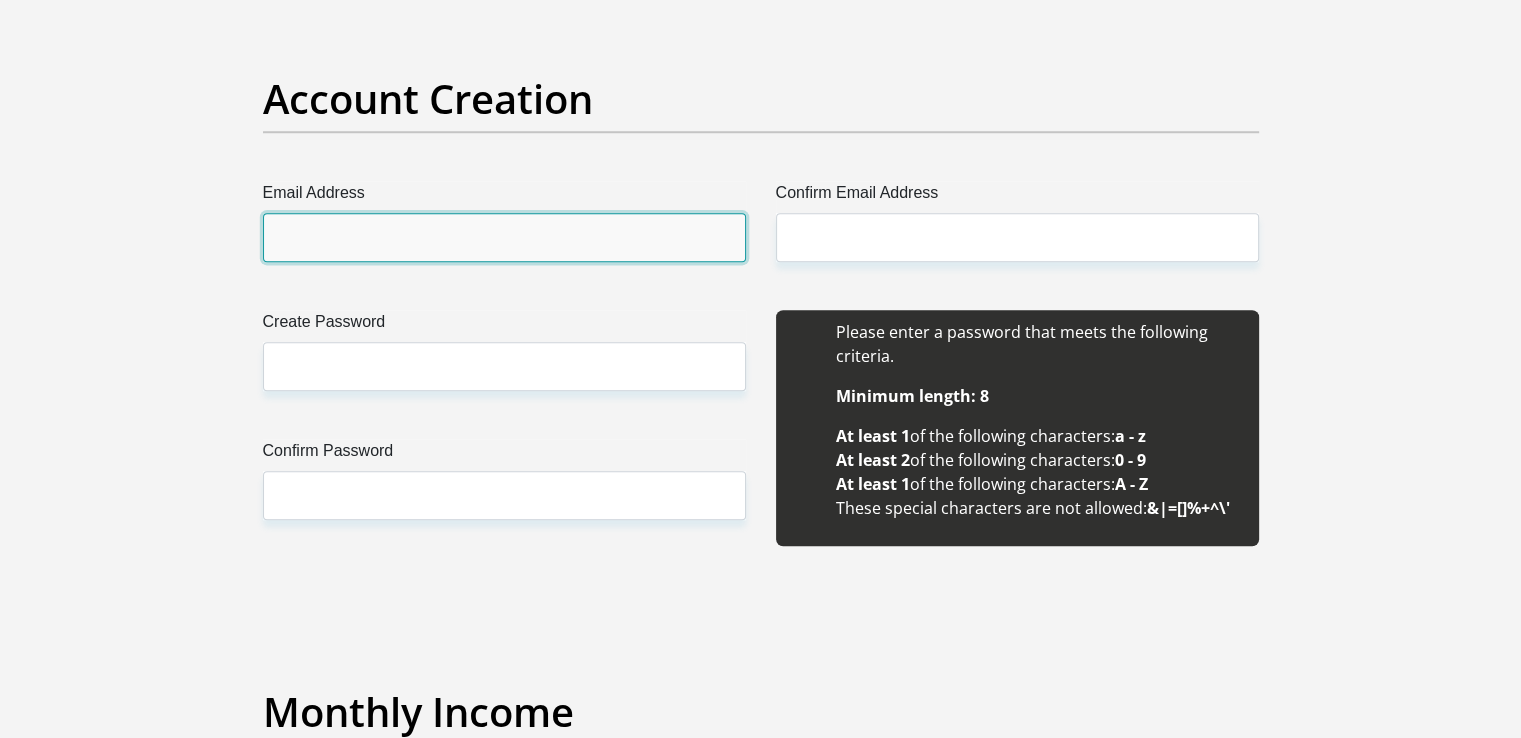 click on "Email Address" at bounding box center [504, 237] 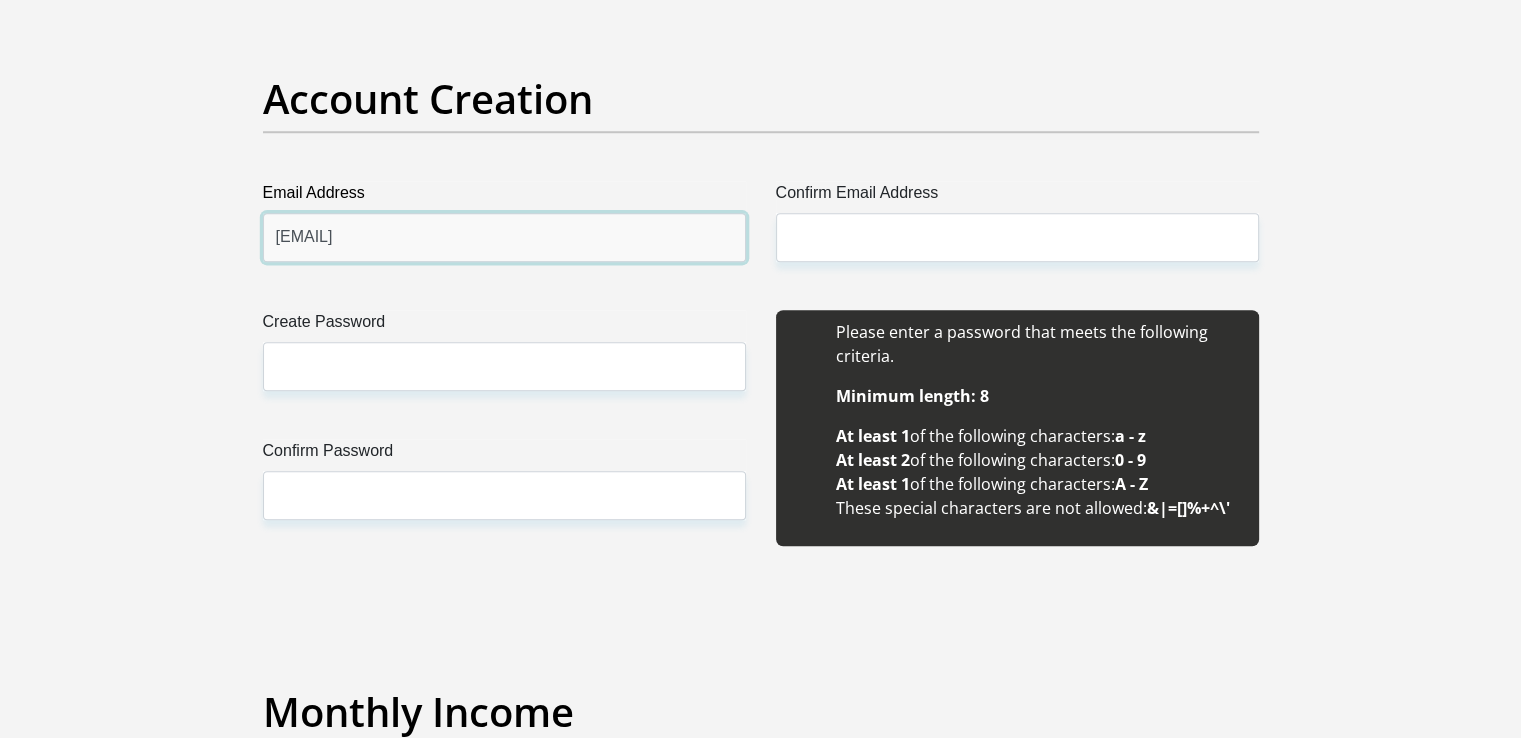 type on "[EMAIL]" 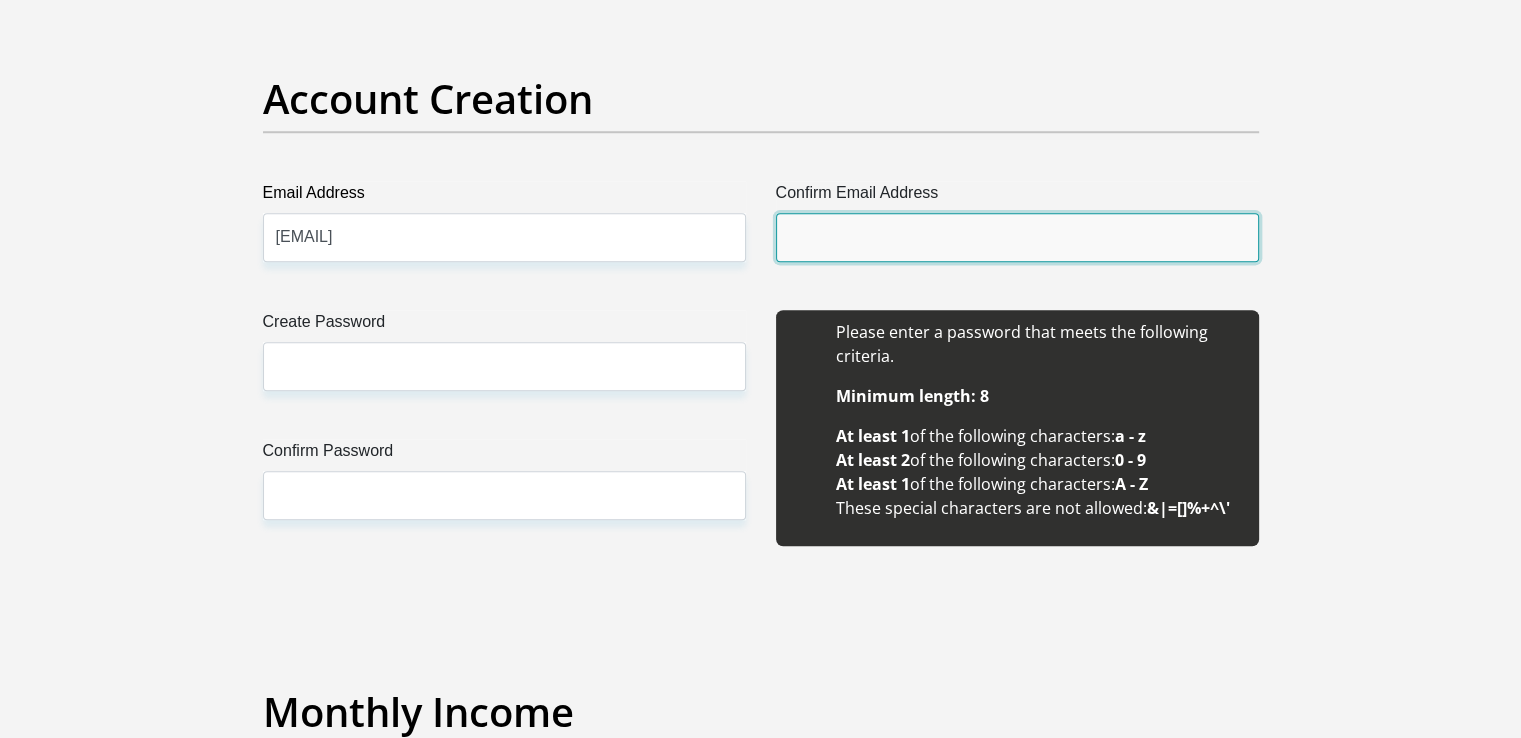 click on "Confirm Email Address" at bounding box center (1017, 237) 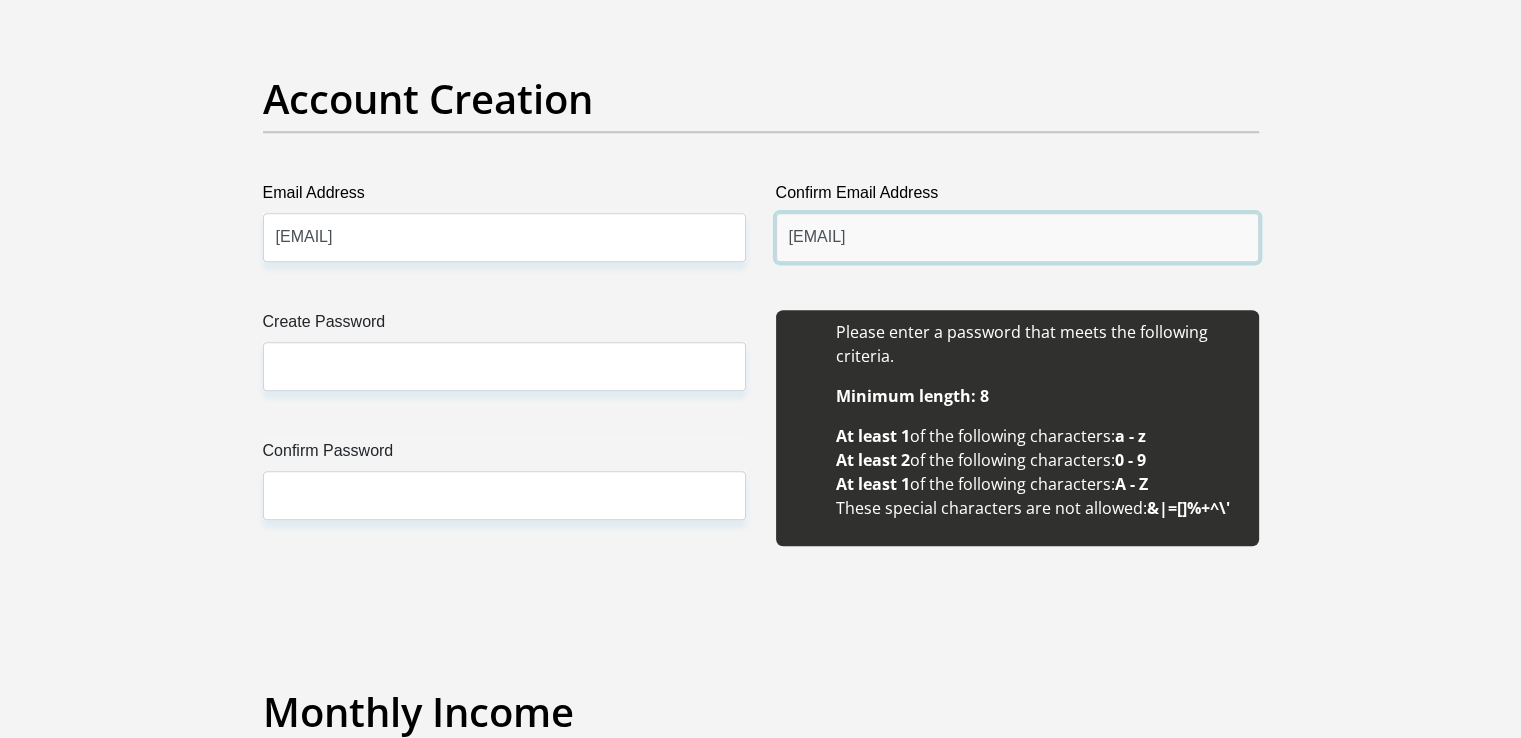 type on "[EMAIL]" 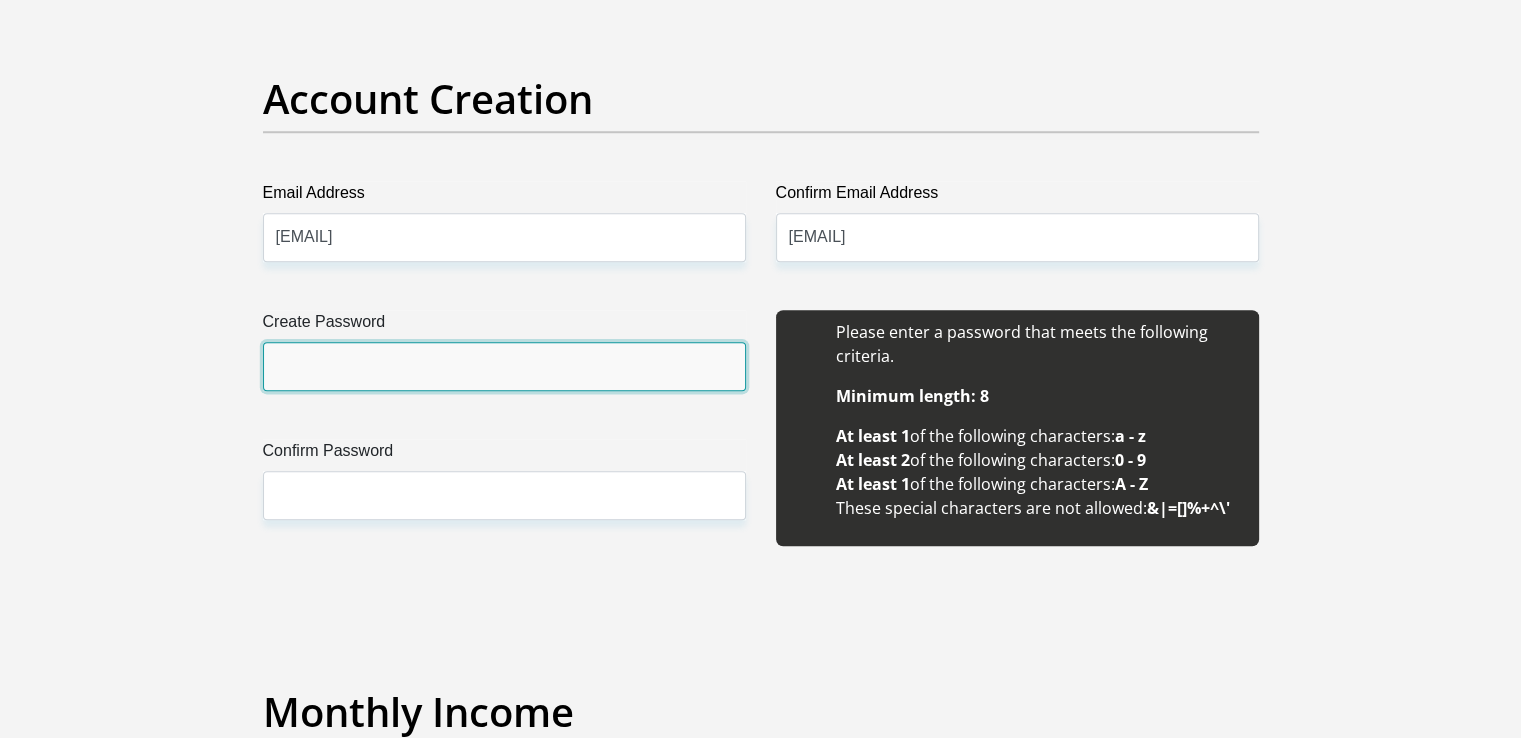 click on "Create Password" at bounding box center [504, 366] 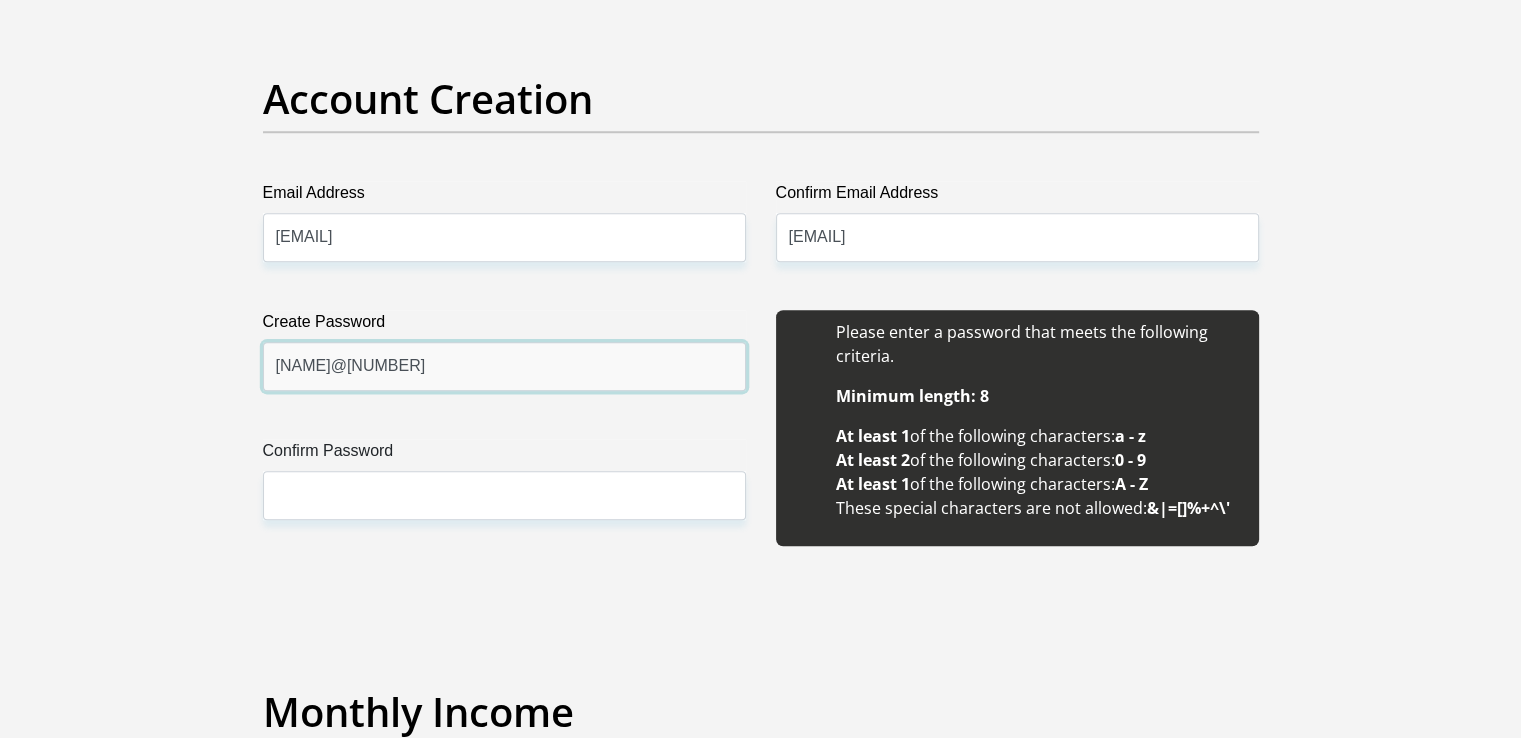 type on "[NAME]@[NUMBER]" 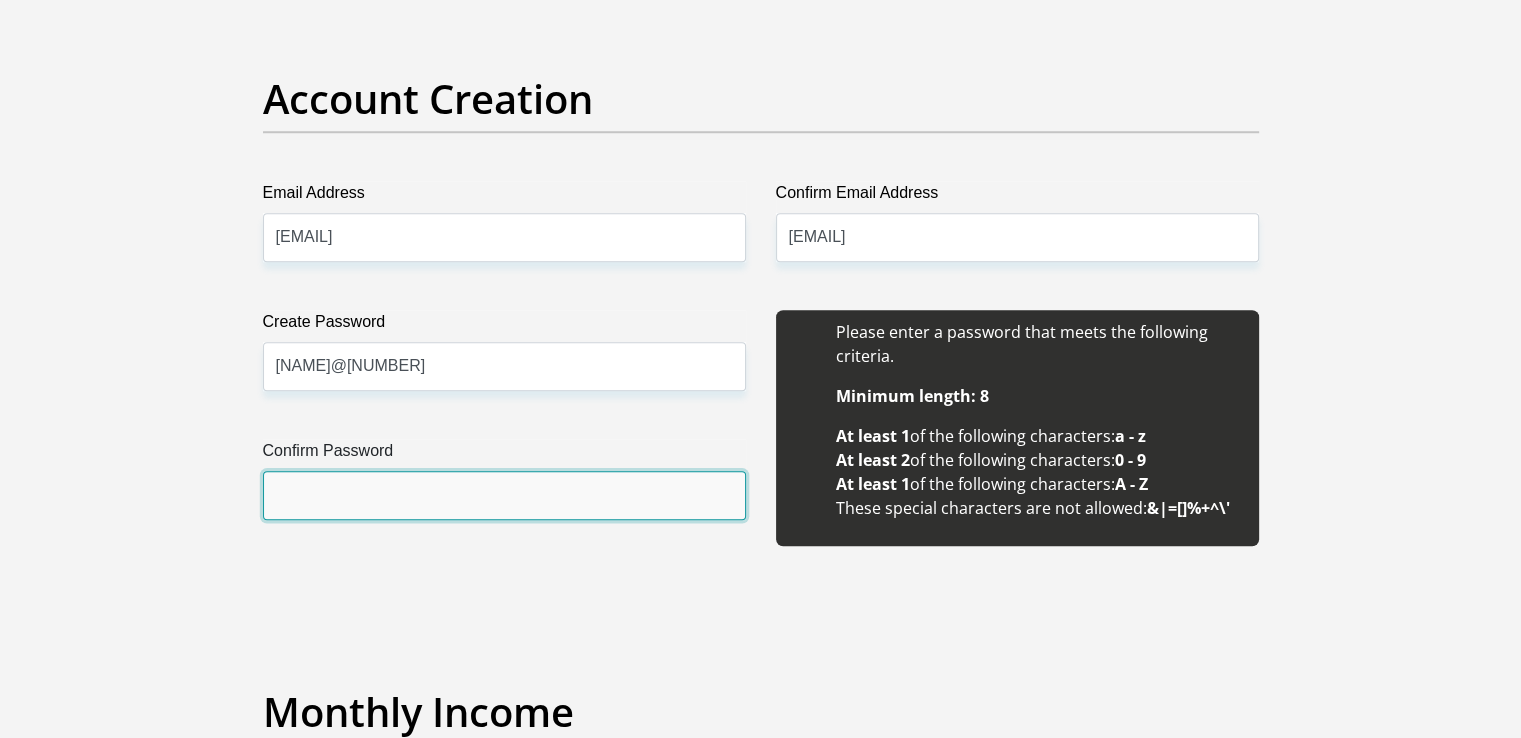 click on "Confirm Password" at bounding box center [504, 495] 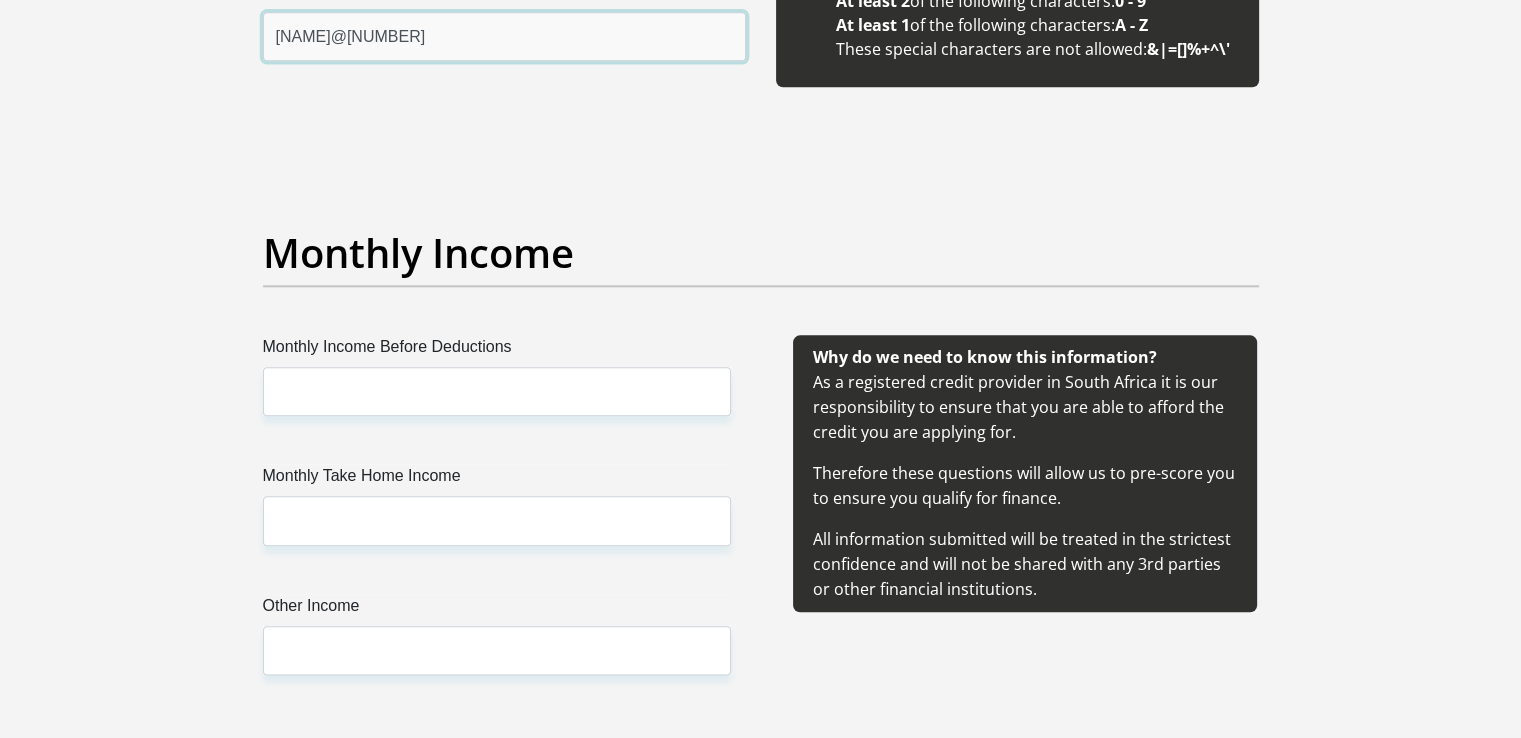 scroll, scrollTop: 2213, scrollLeft: 0, axis: vertical 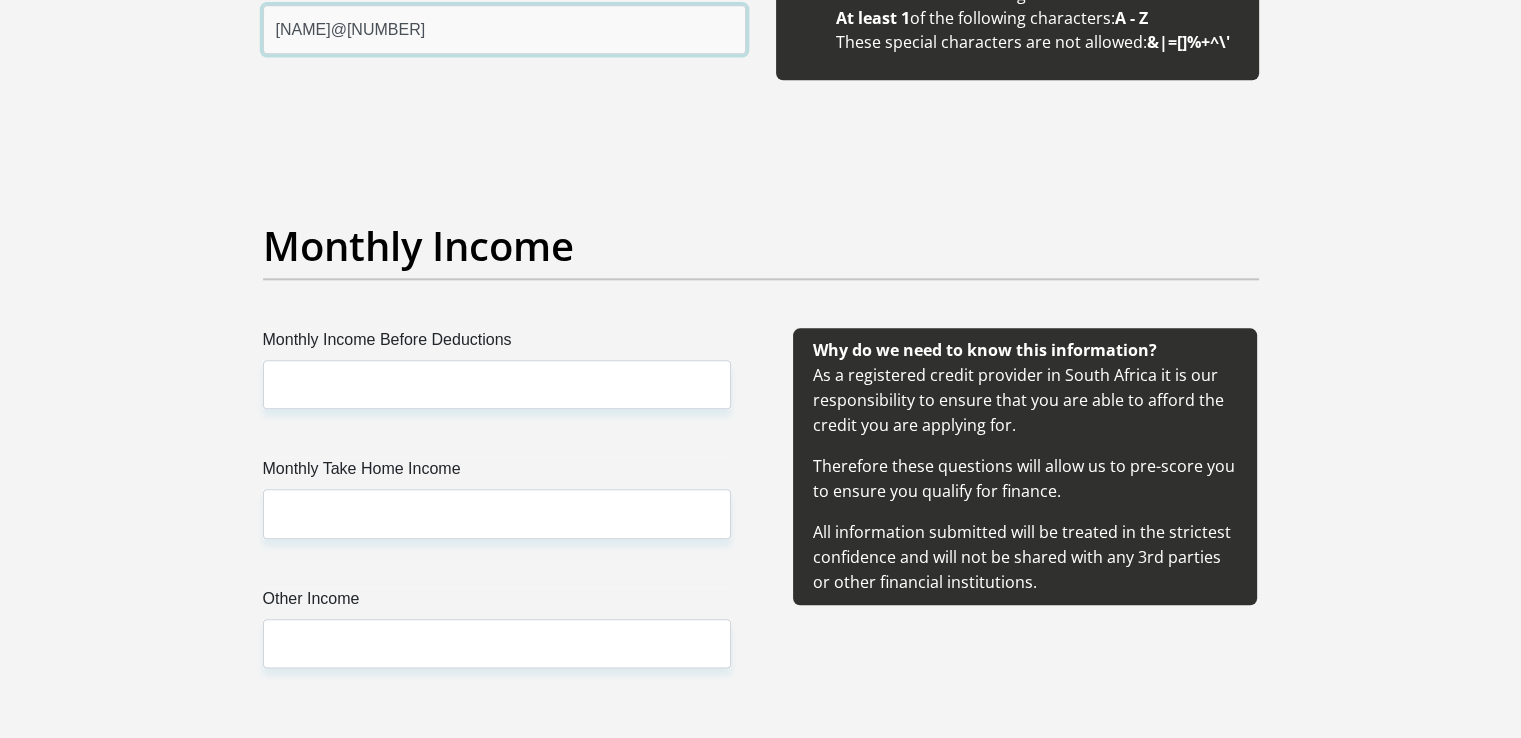 type on "[NAME]@[NUMBER]" 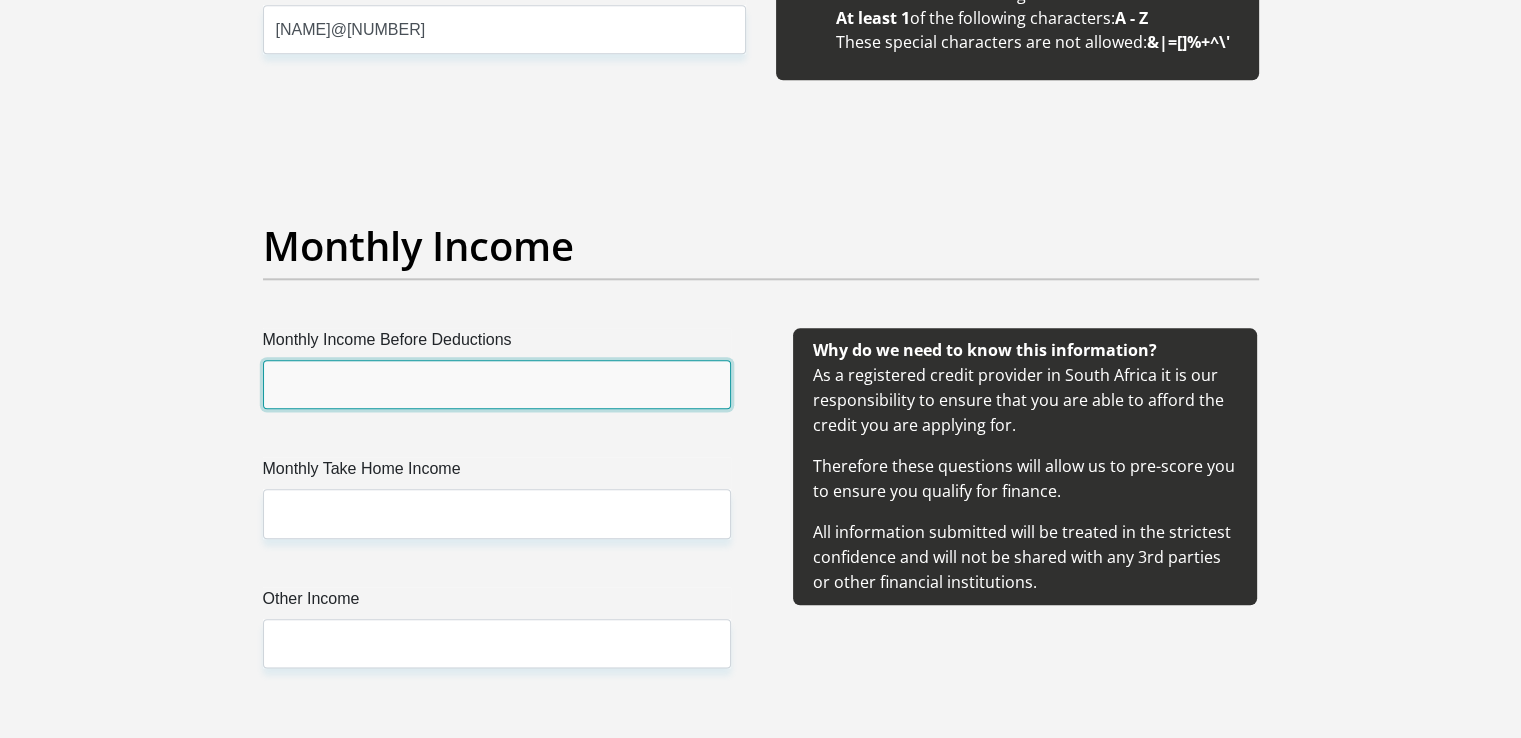click on "Monthly Income Before Deductions" at bounding box center [497, 384] 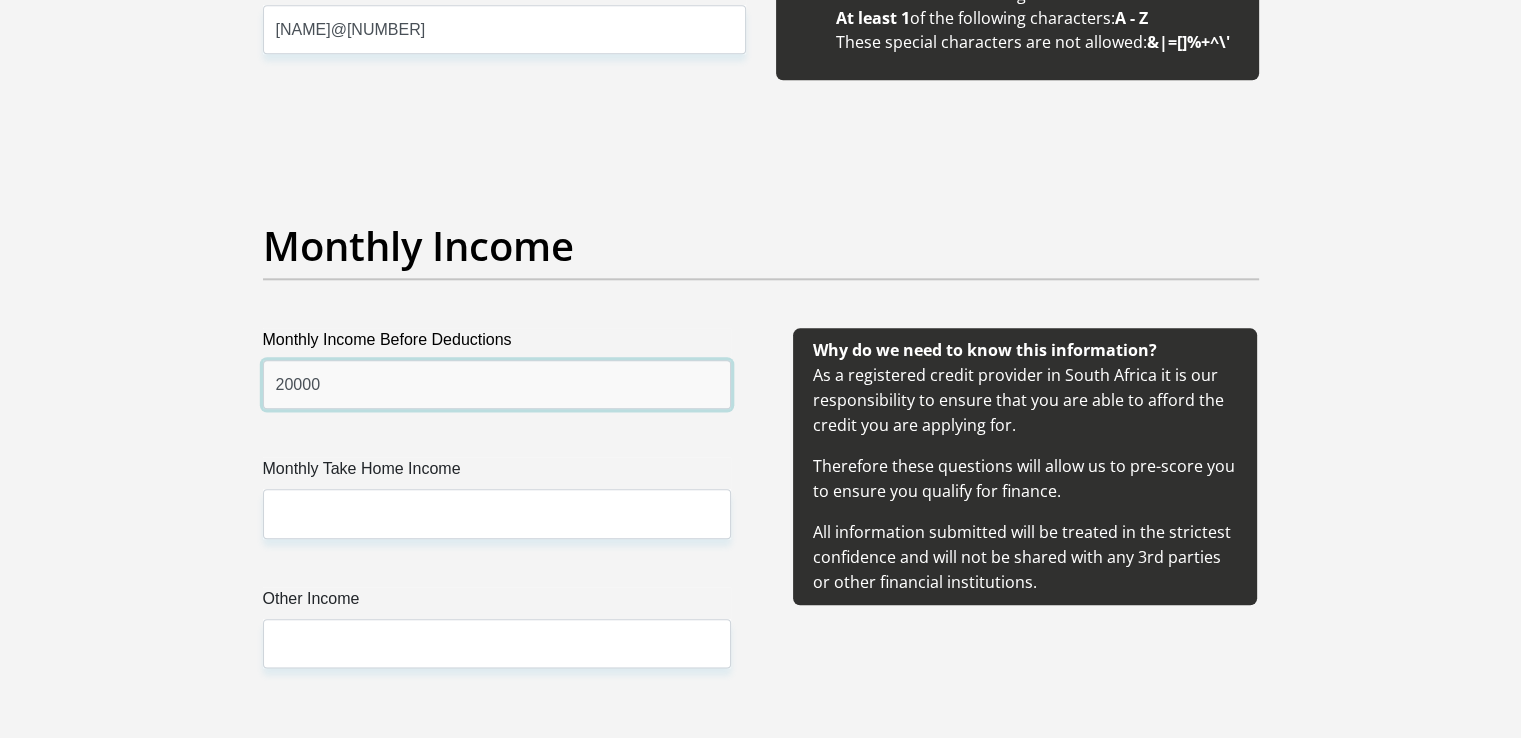 type on "20000" 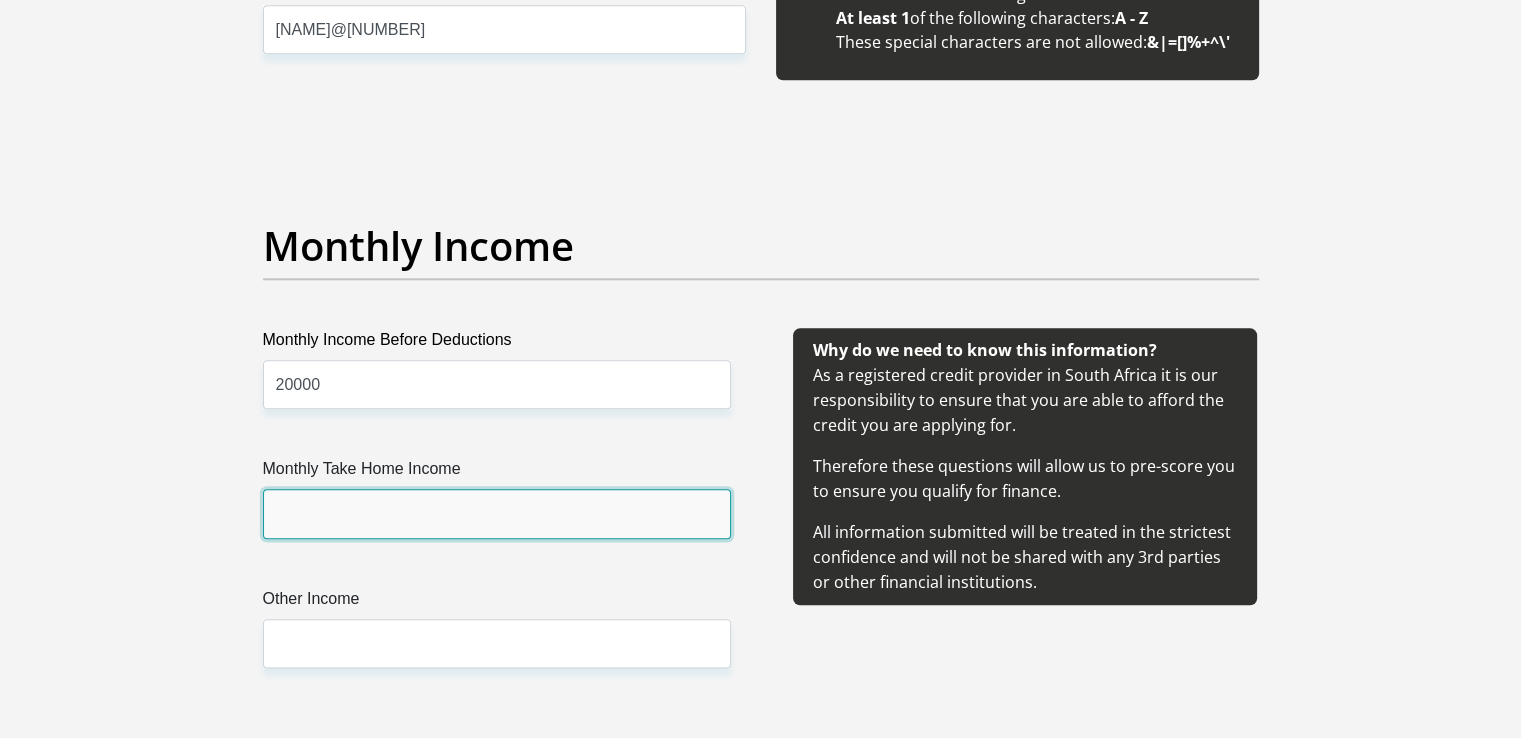 click on "Monthly Take Home Income" at bounding box center [497, 513] 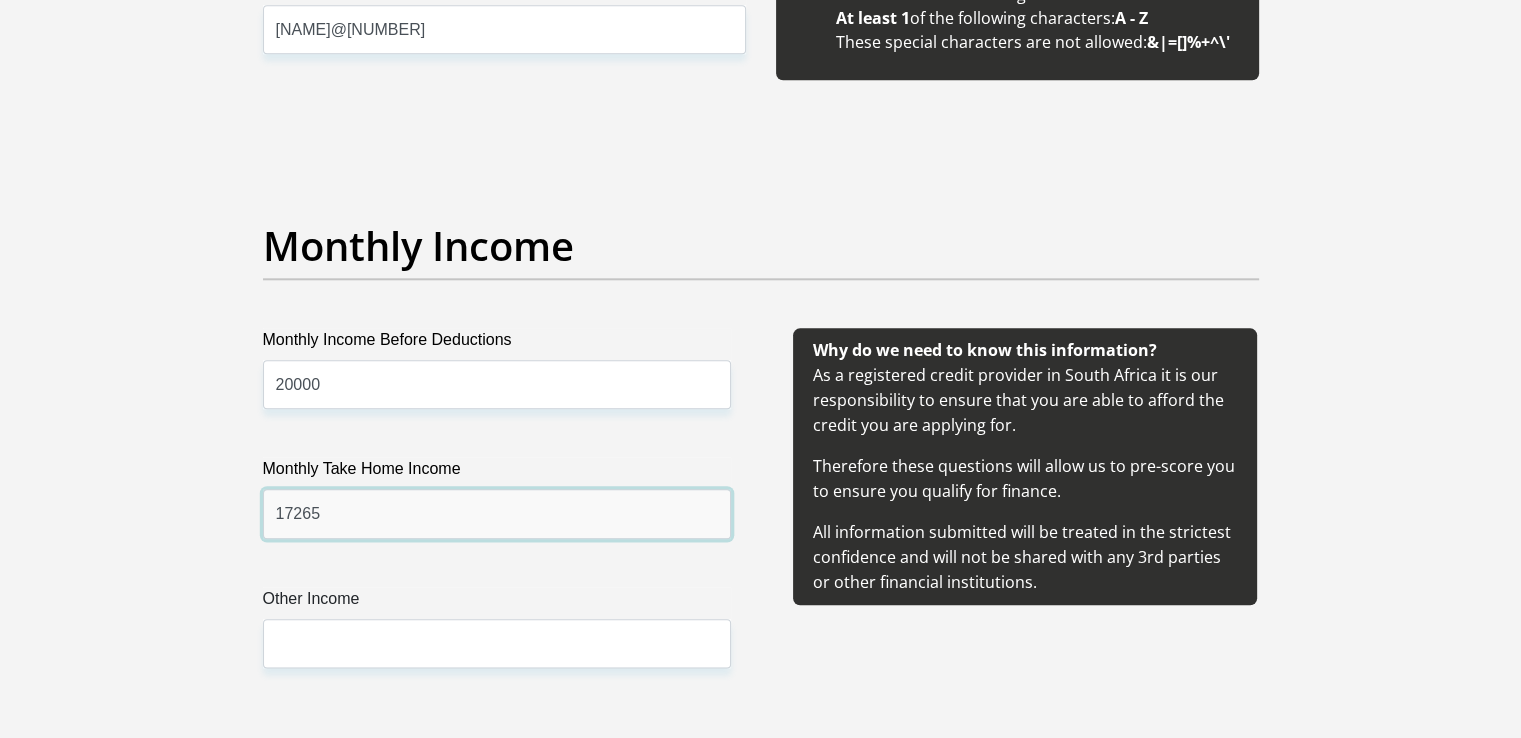 type on "17265" 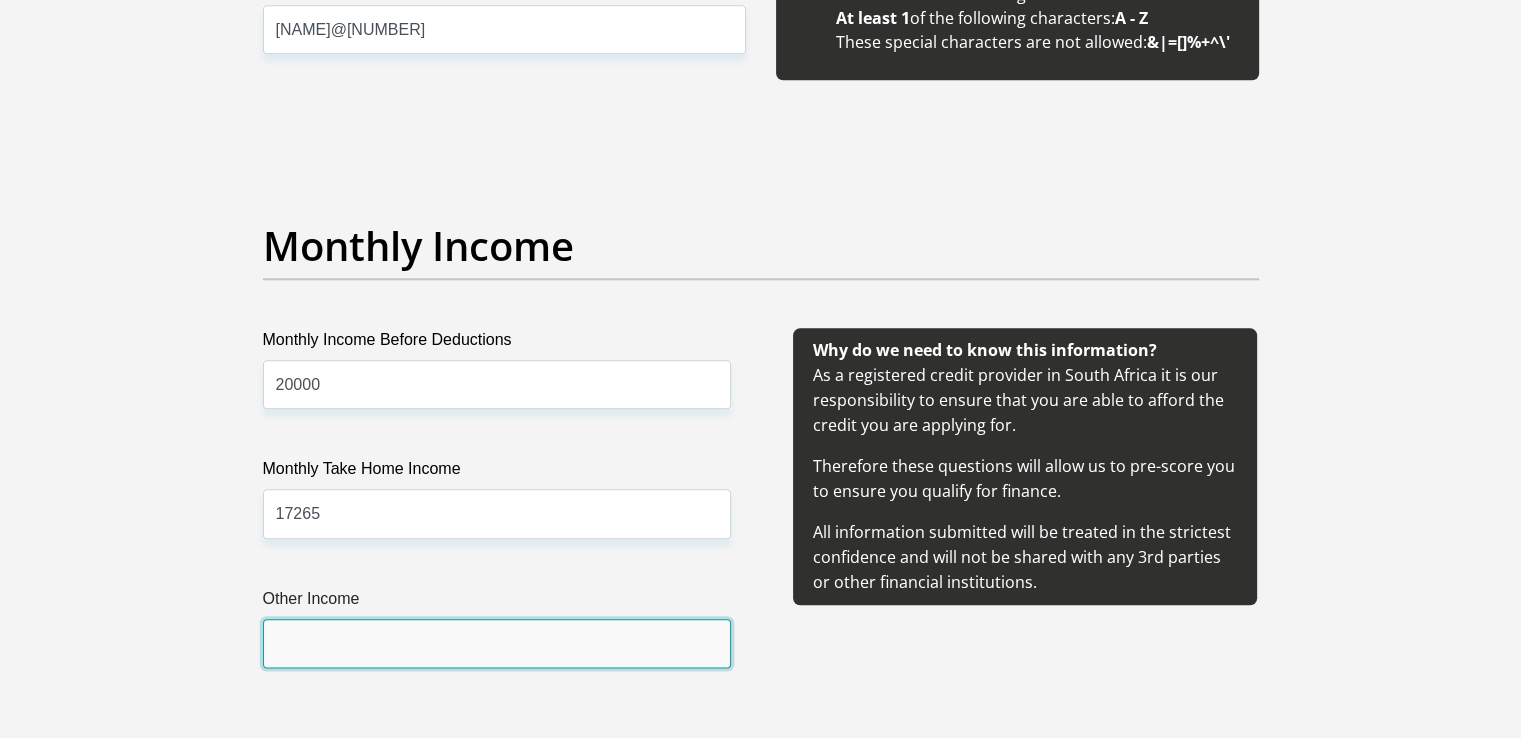 click on "Other Income" at bounding box center (497, 643) 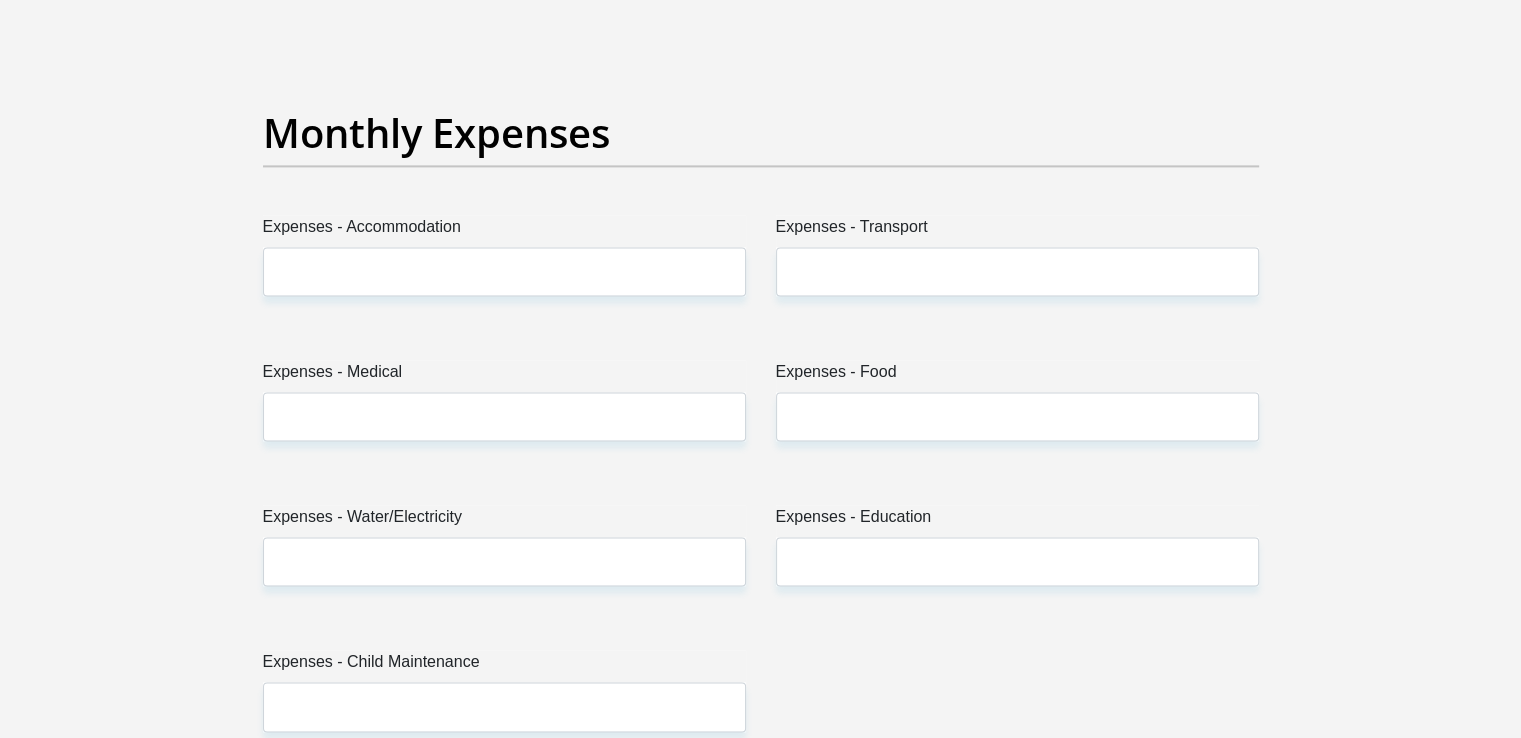 scroll, scrollTop: 2893, scrollLeft: 0, axis: vertical 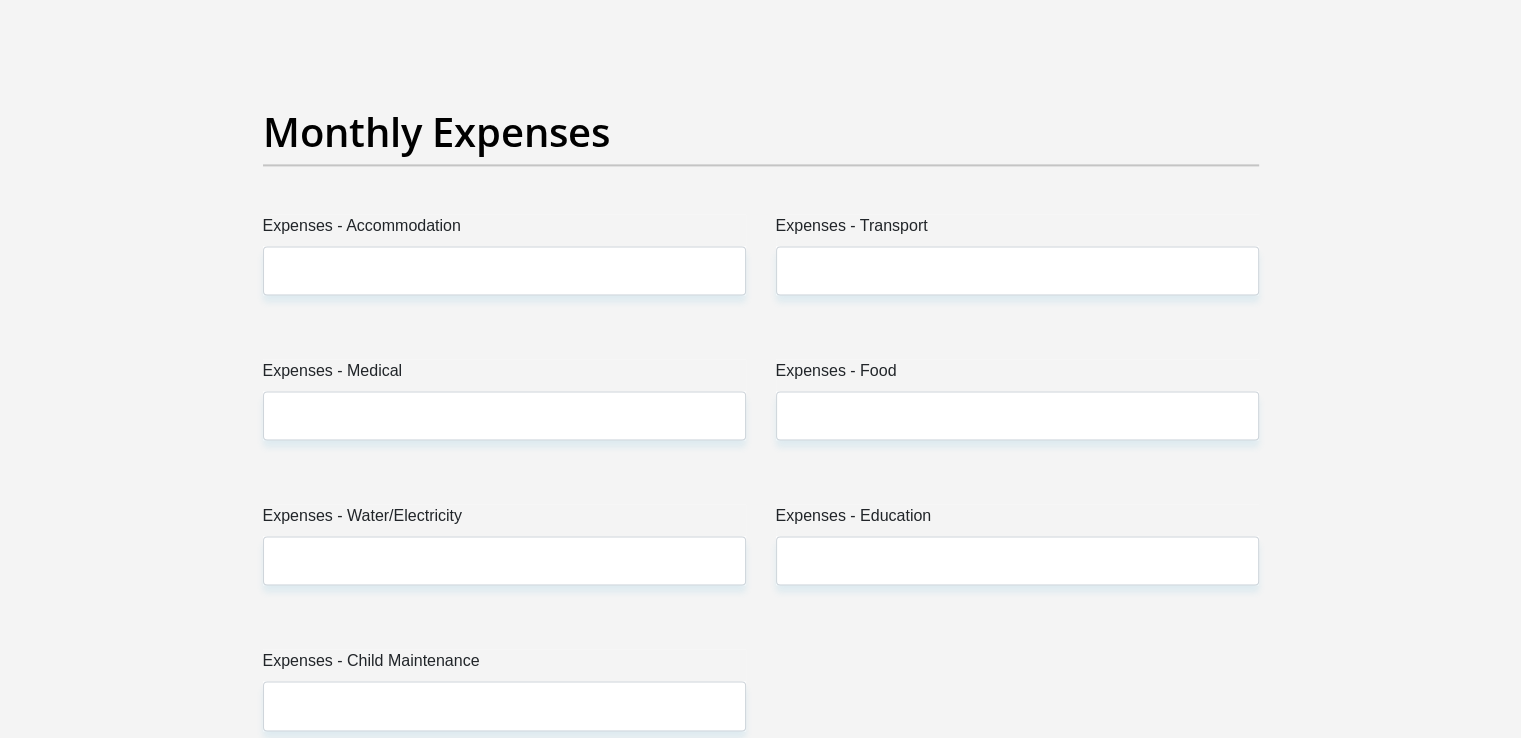 type on "0" 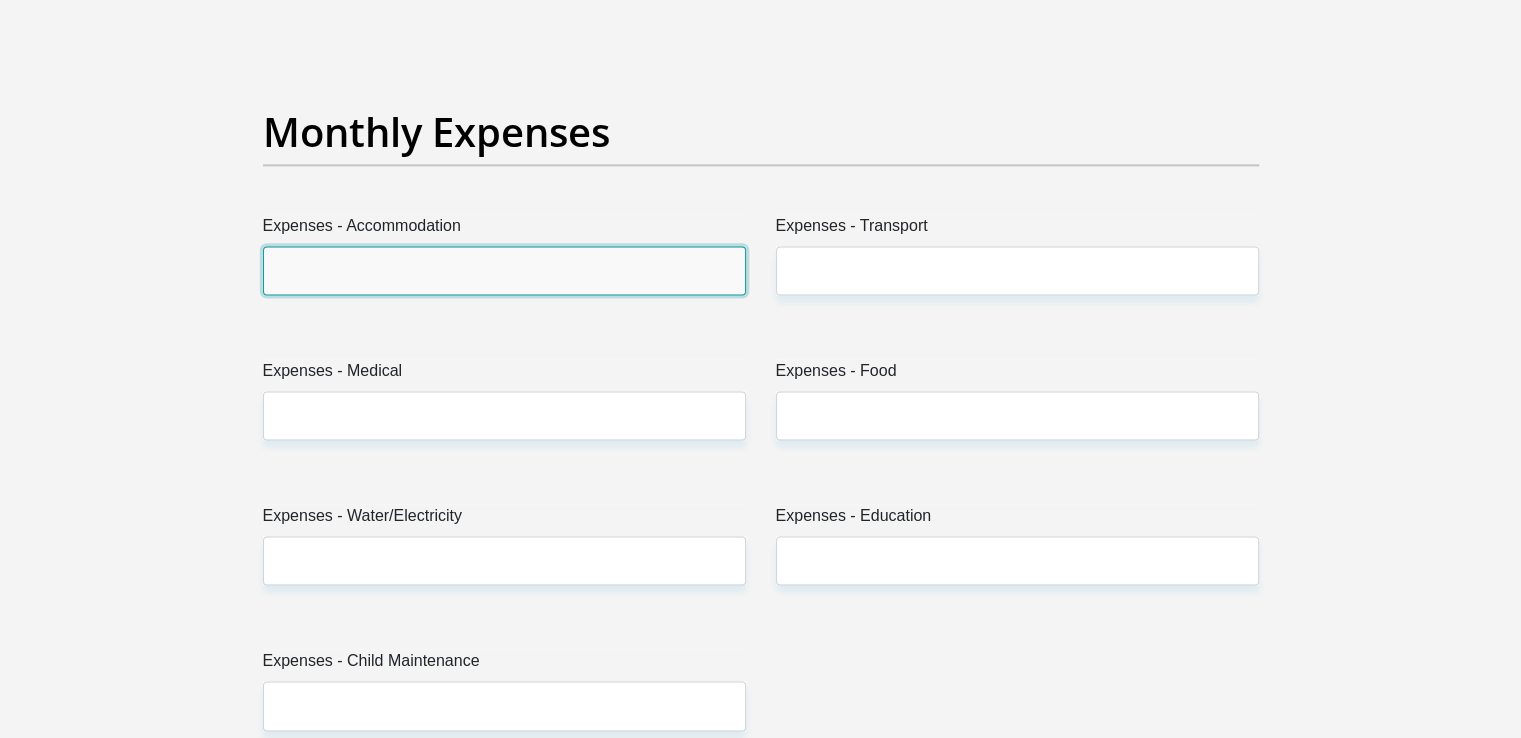 click on "Expenses - Accommodation" at bounding box center (504, 270) 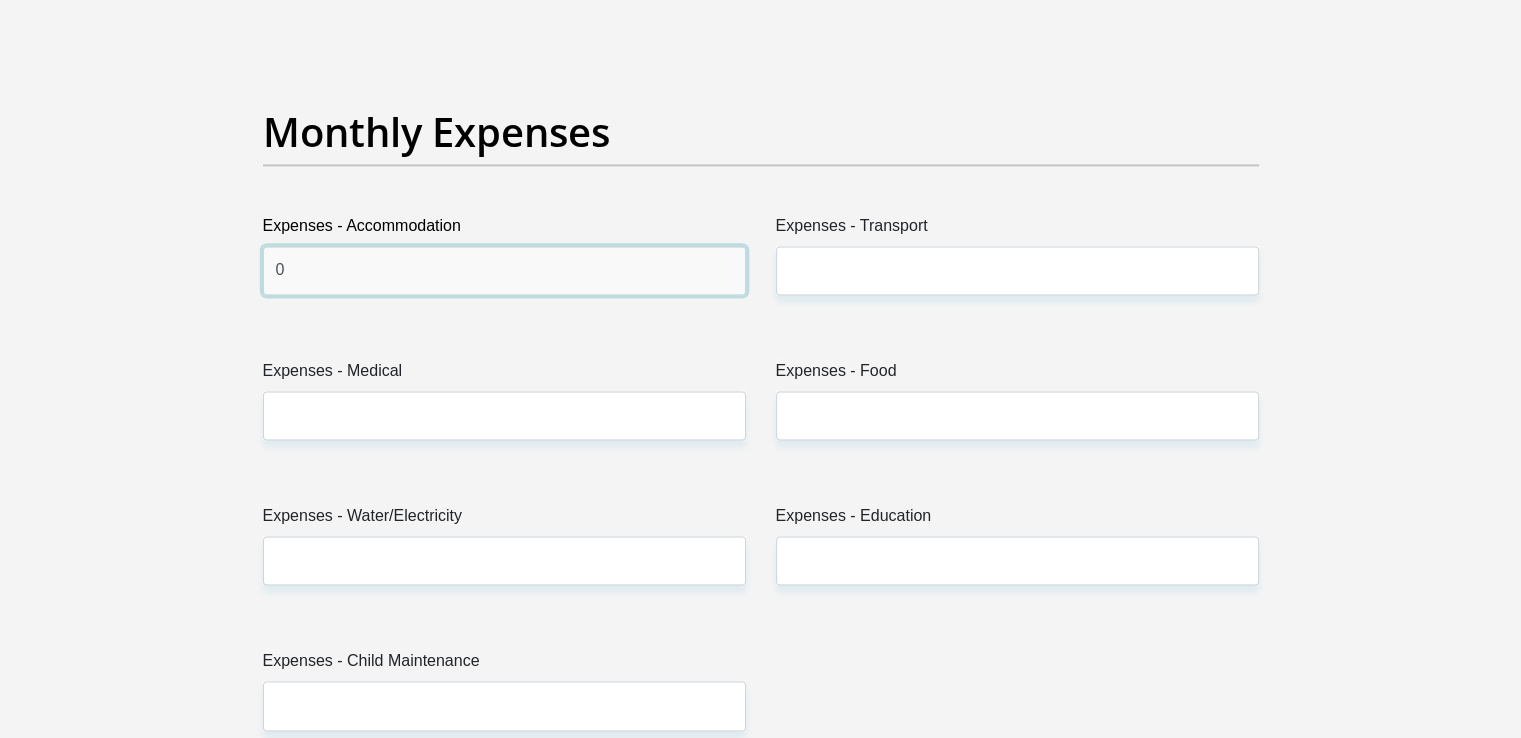 type on "0" 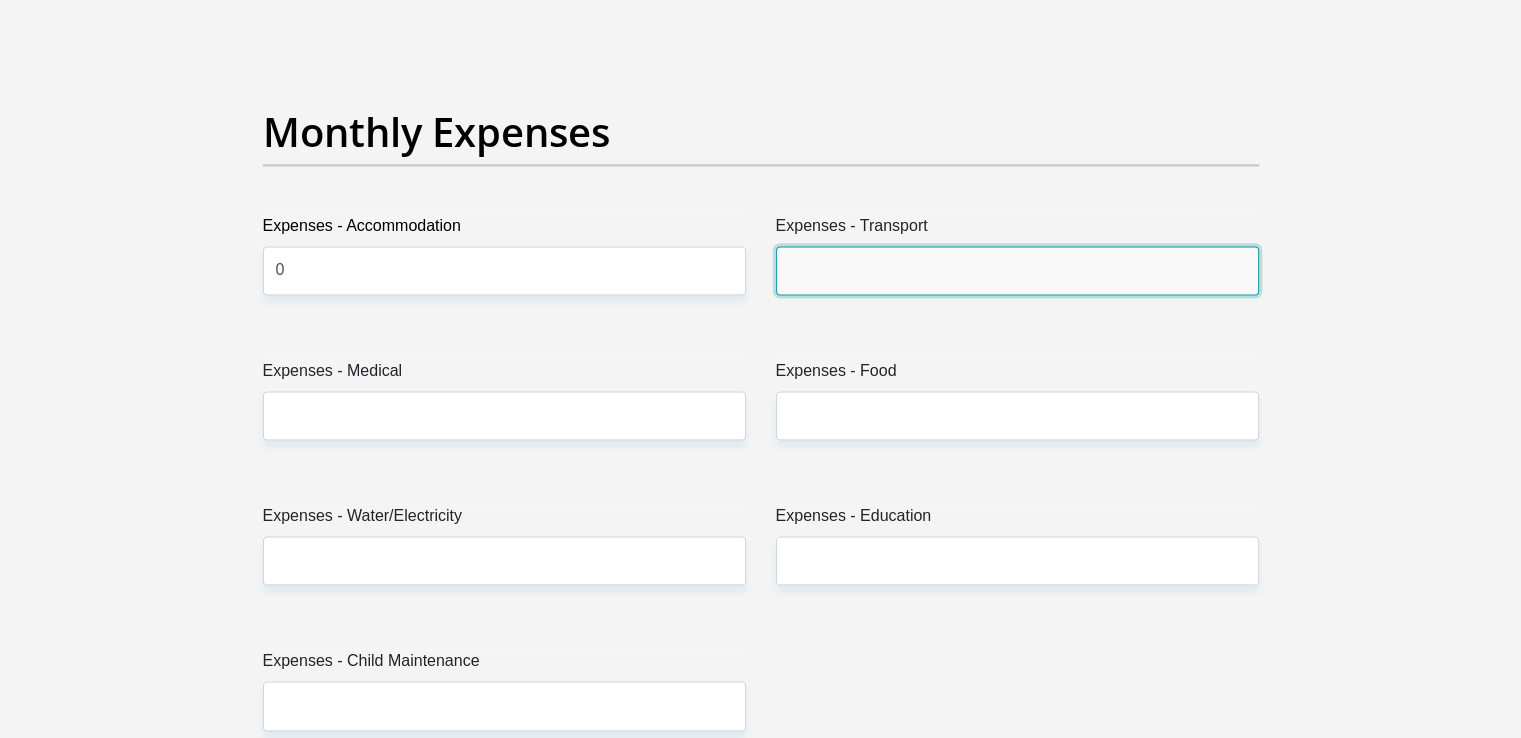 click on "Expenses - Transport" at bounding box center [1017, 270] 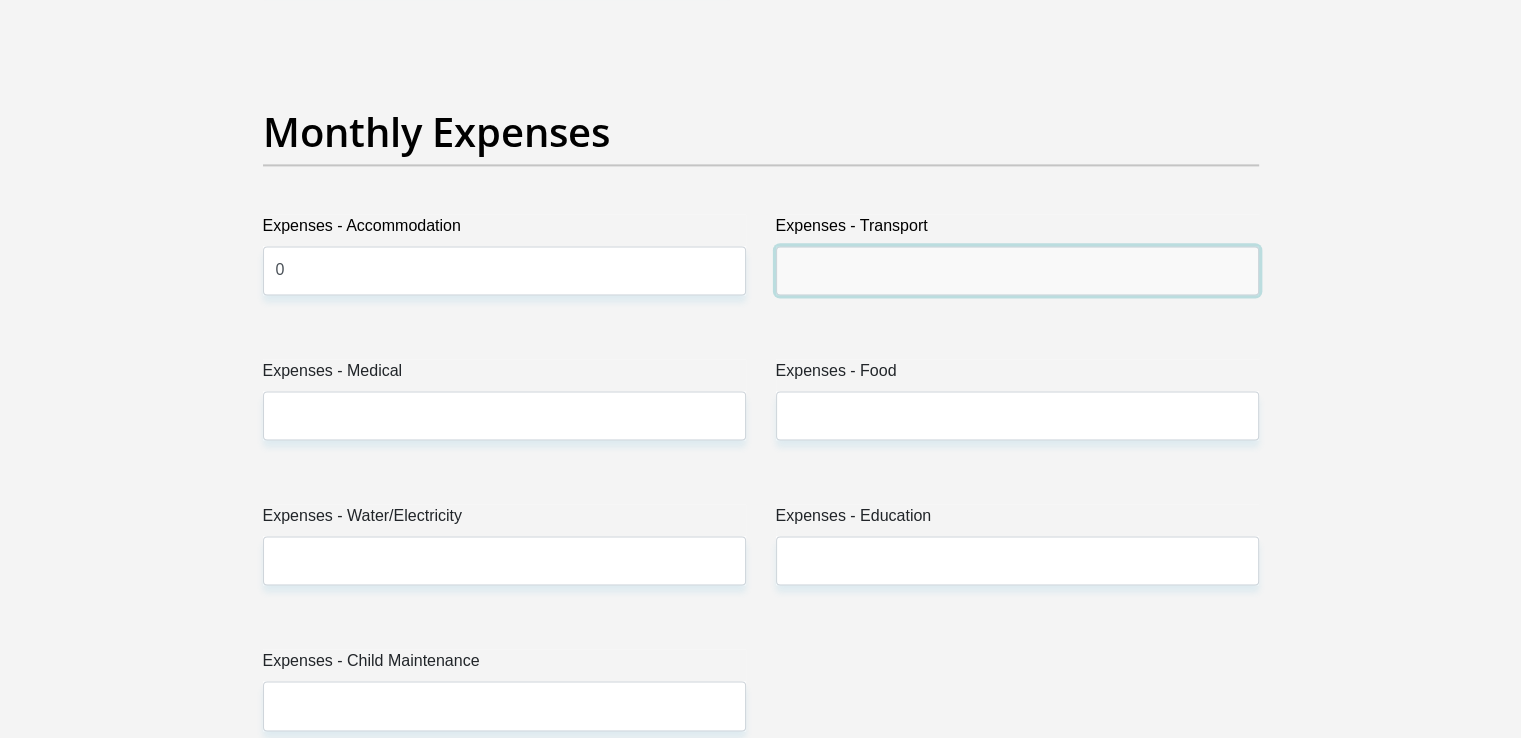type on "2" 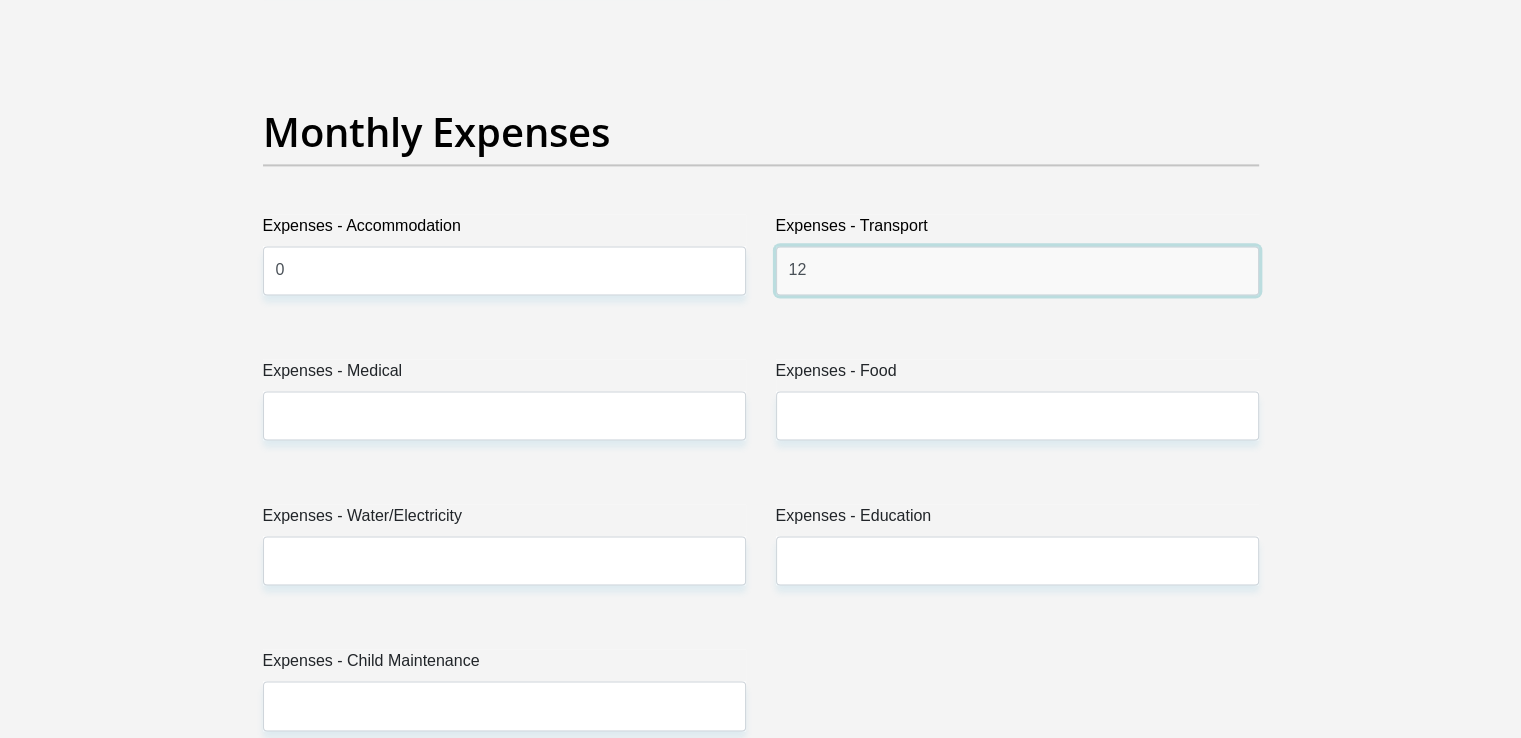 type on "1" 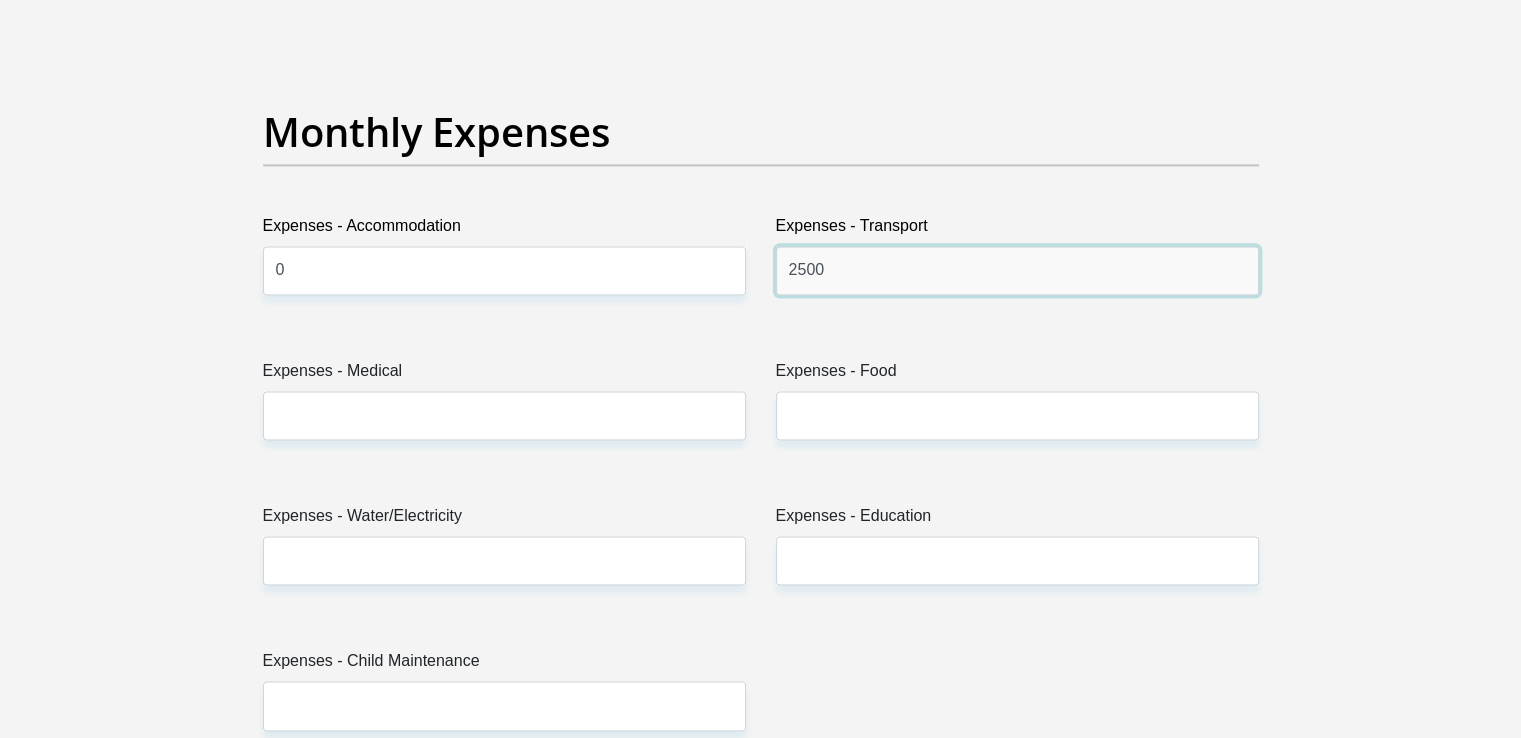 type on "2500" 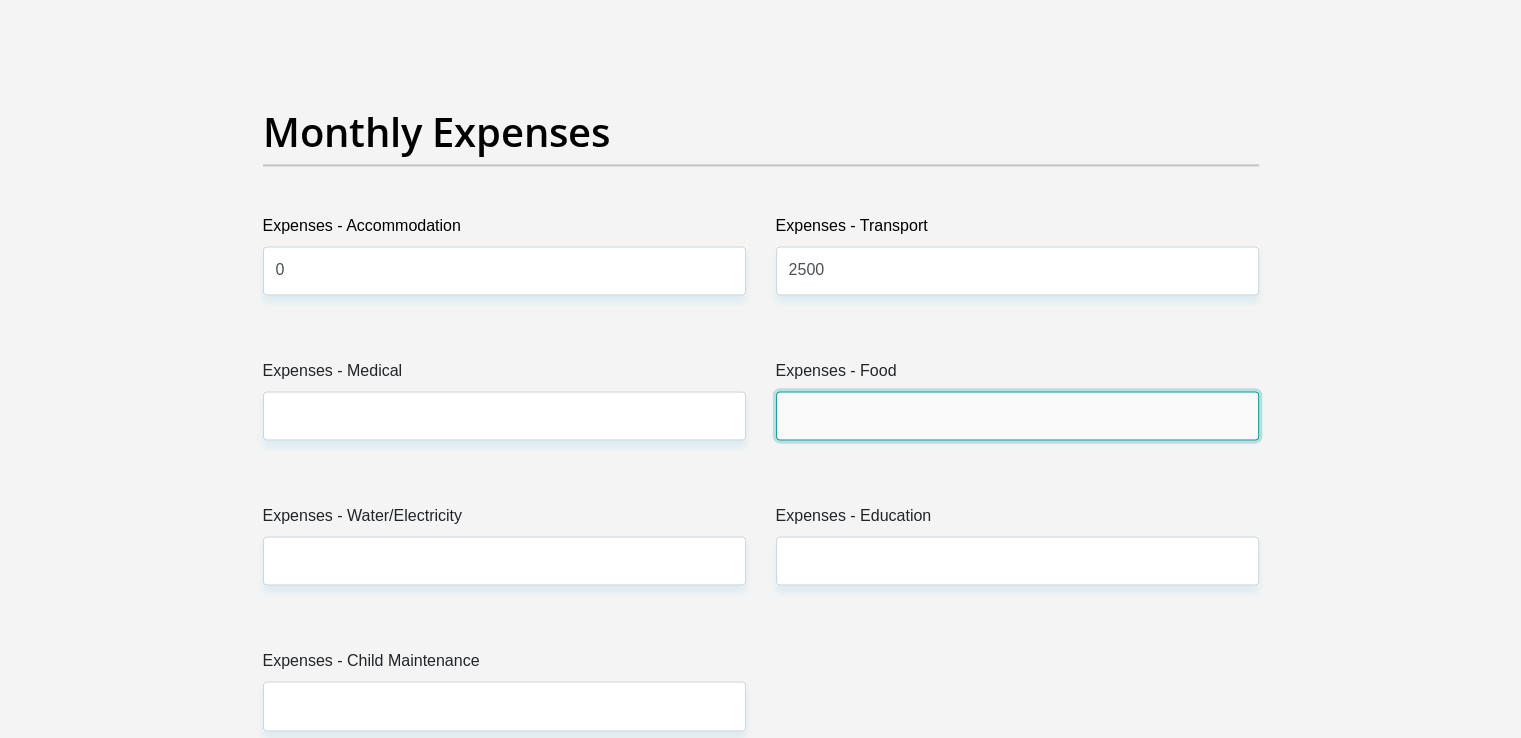 click on "Expenses - Food" at bounding box center [1017, 415] 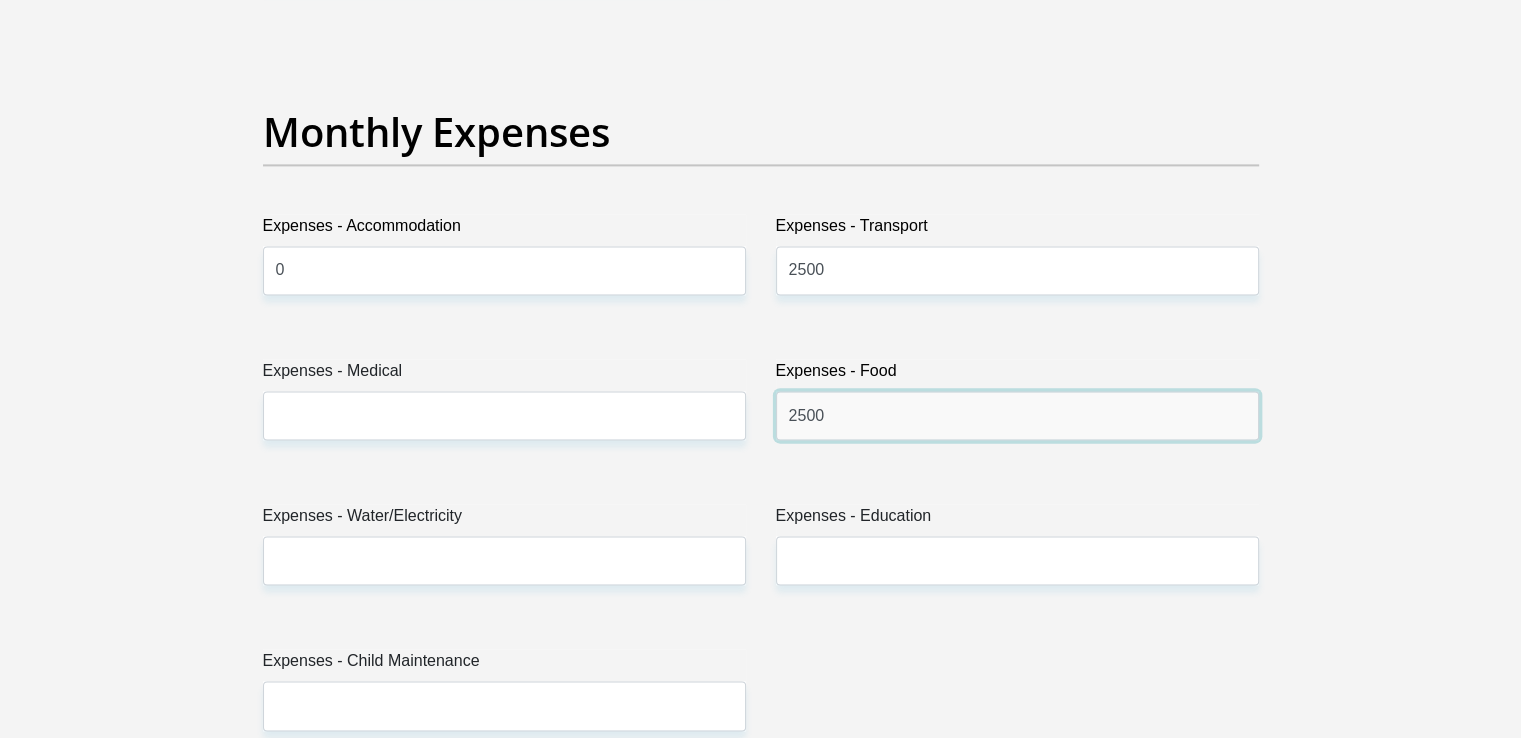 type on "2500" 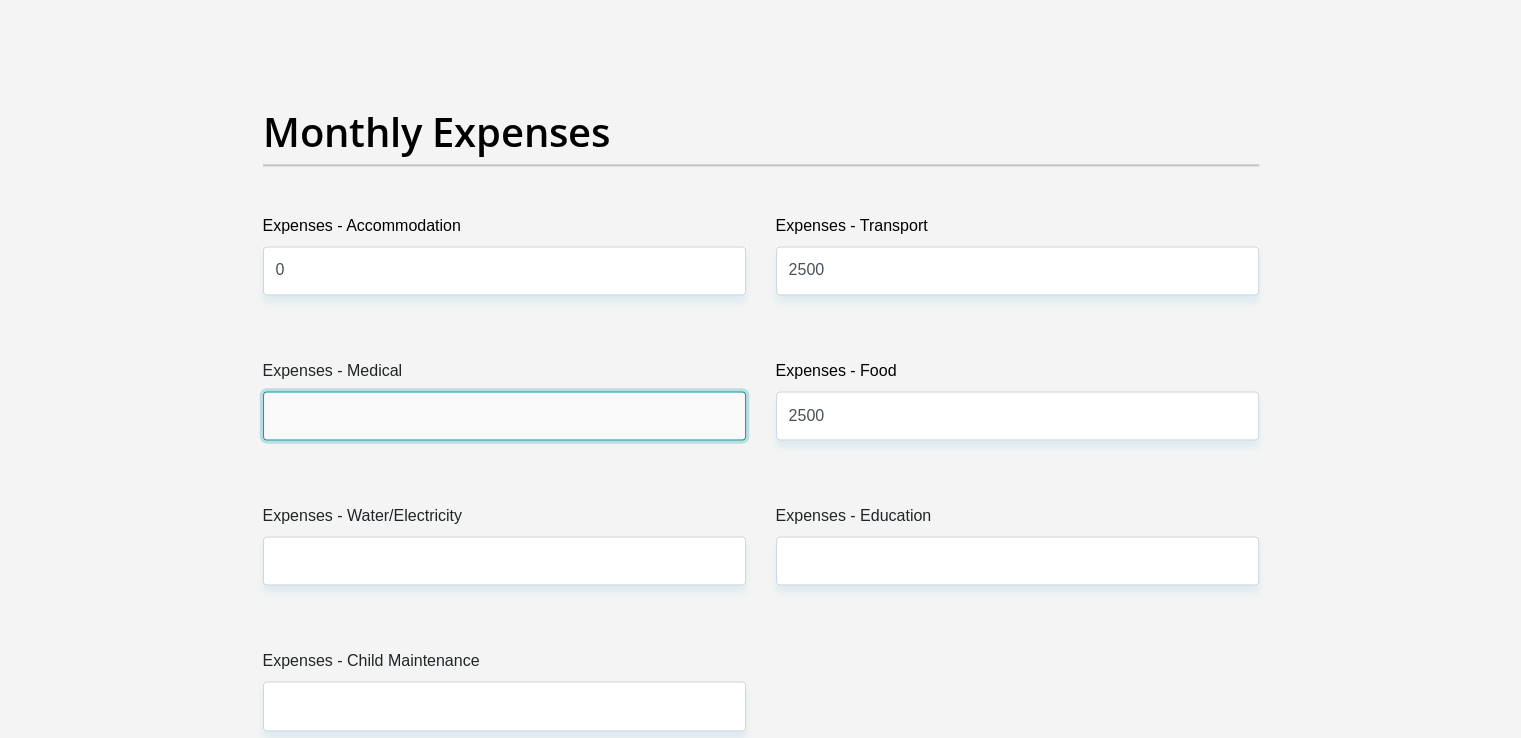 click on "Expenses - Medical" at bounding box center (504, 415) 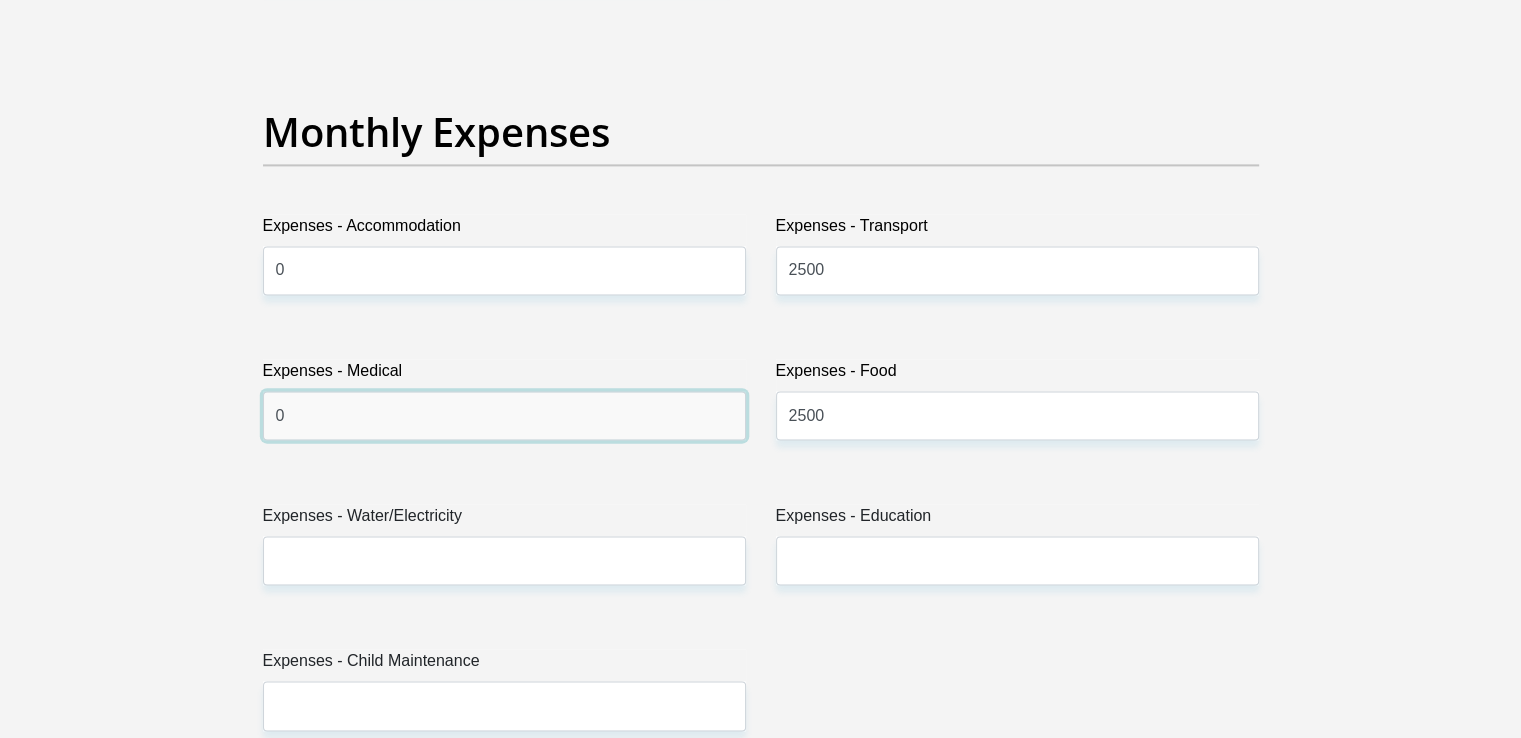 type on "0" 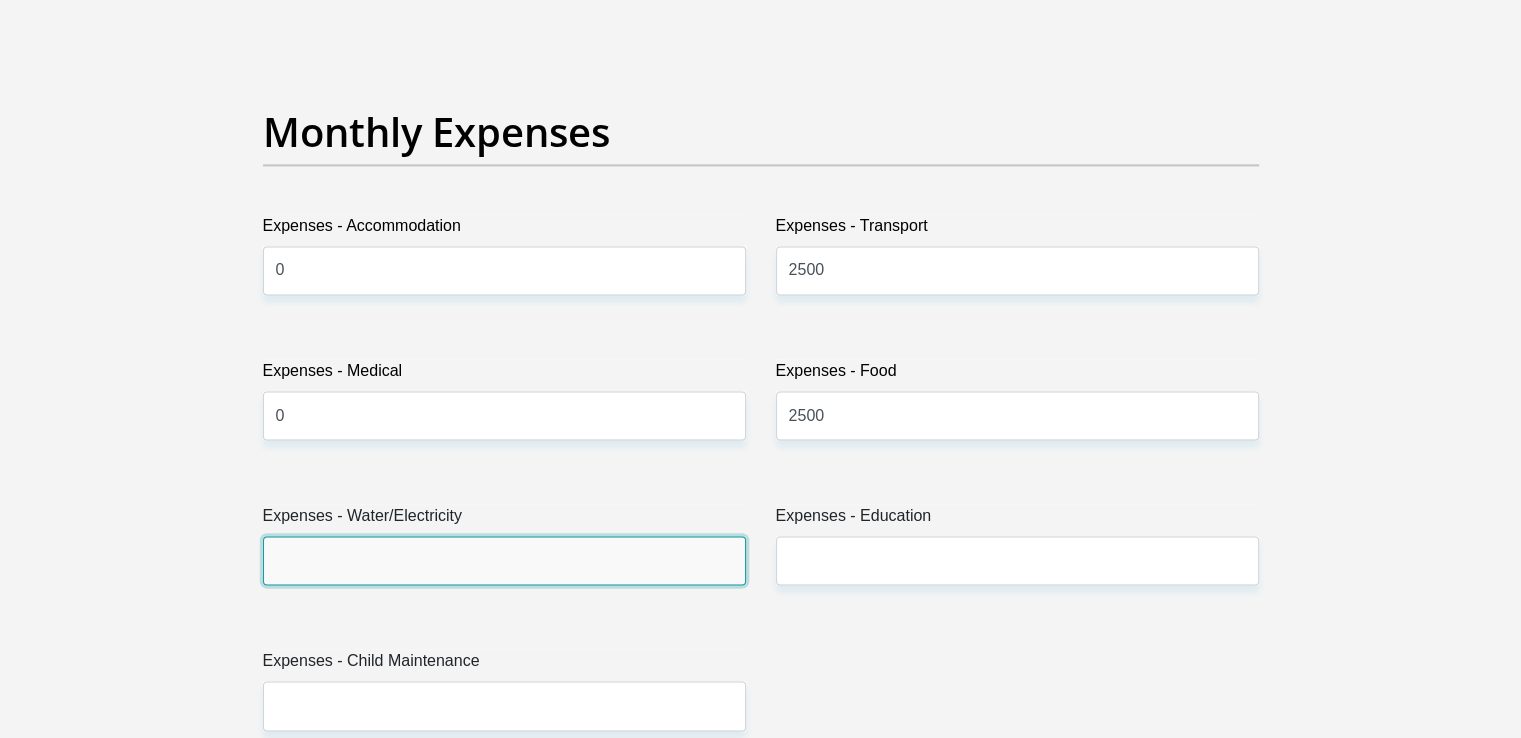 click on "Expenses - Water/Electricity" at bounding box center (504, 560) 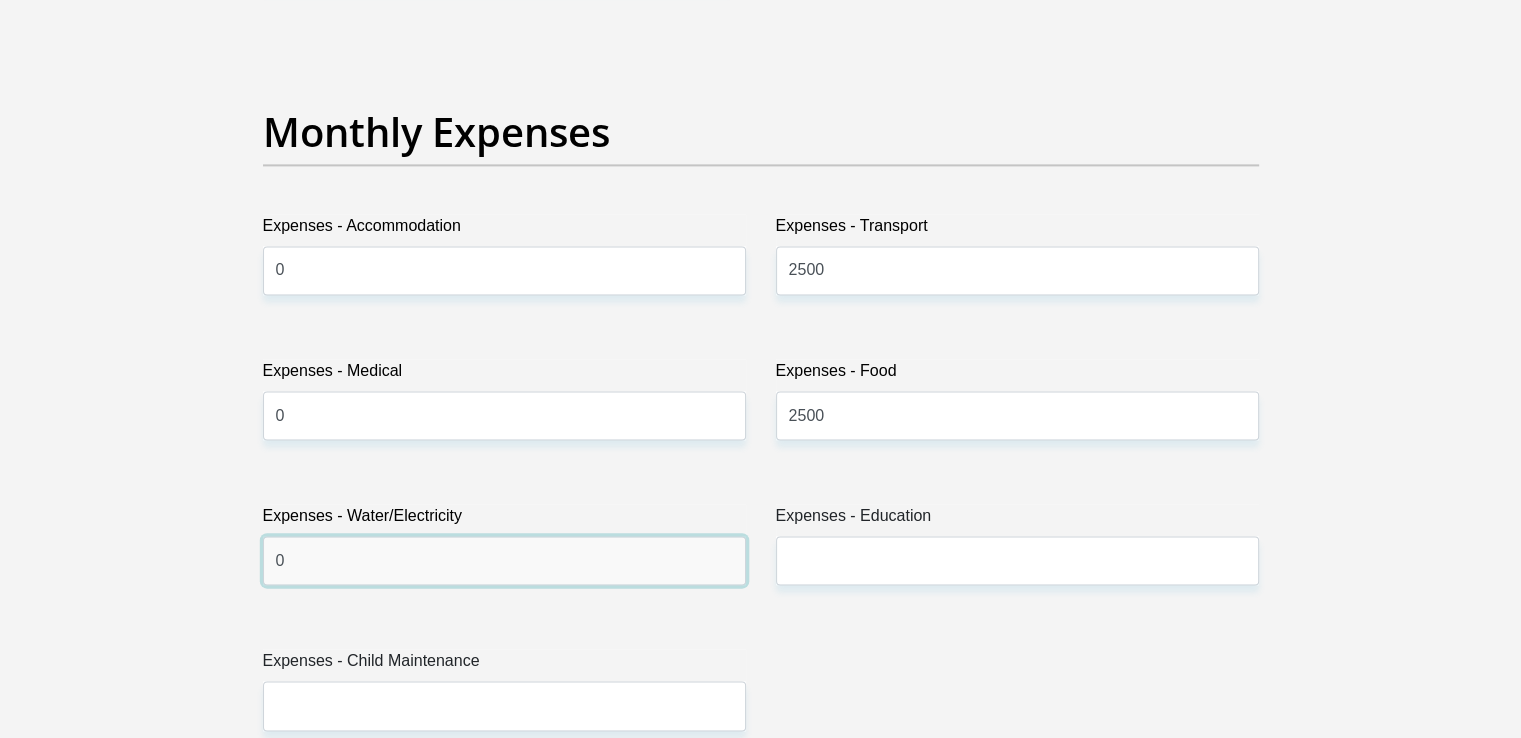 type on "0" 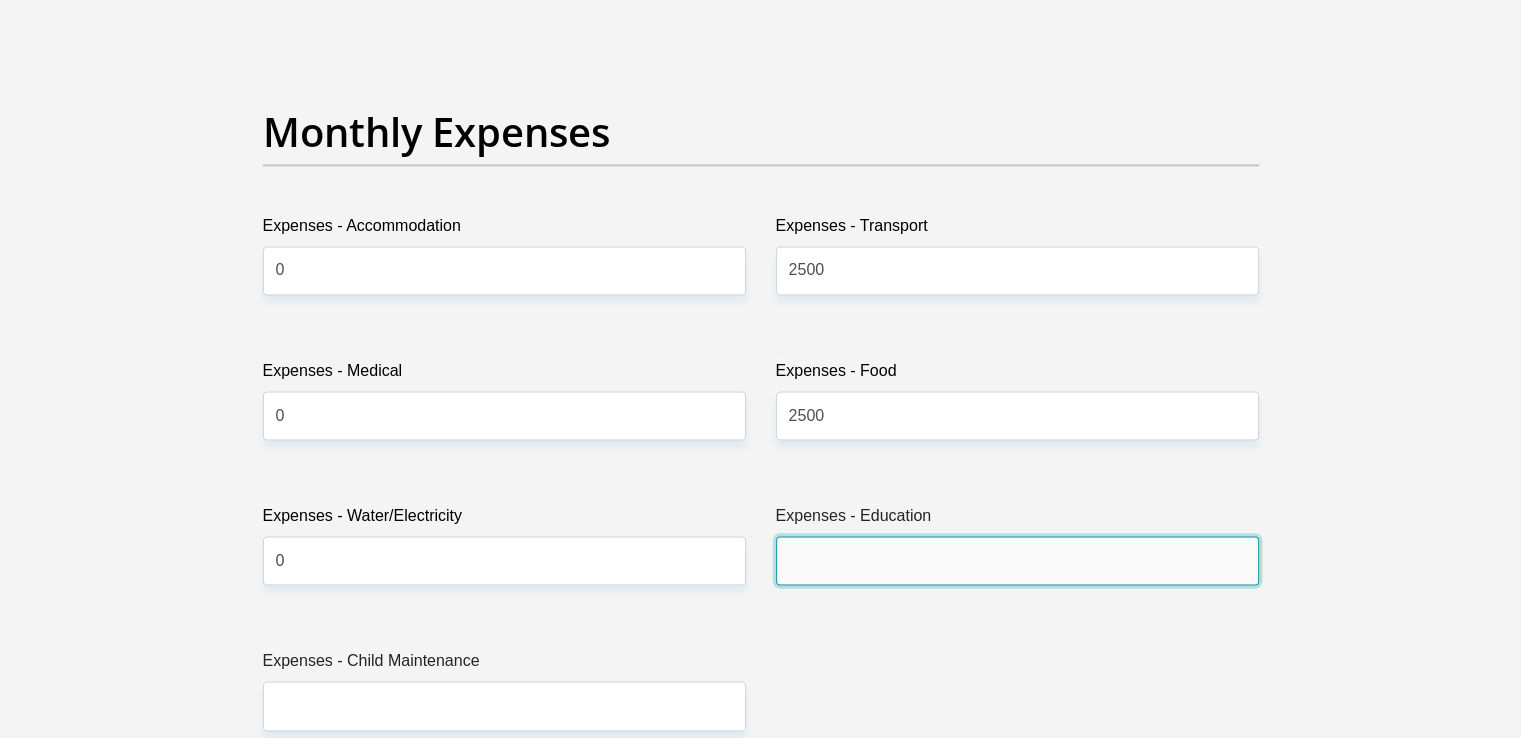 click on "Expenses - Education" at bounding box center [1017, 560] 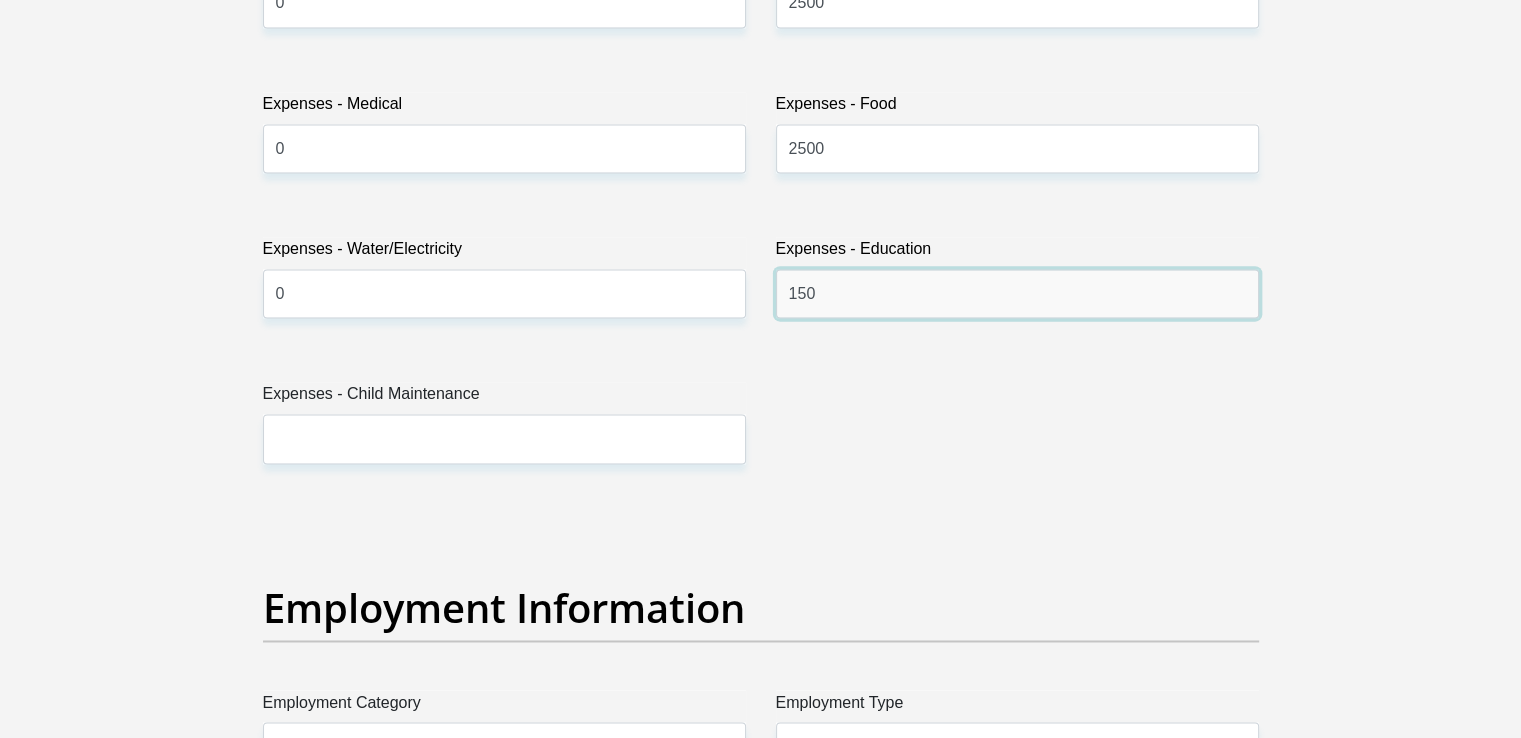 scroll, scrollTop: 3240, scrollLeft: 0, axis: vertical 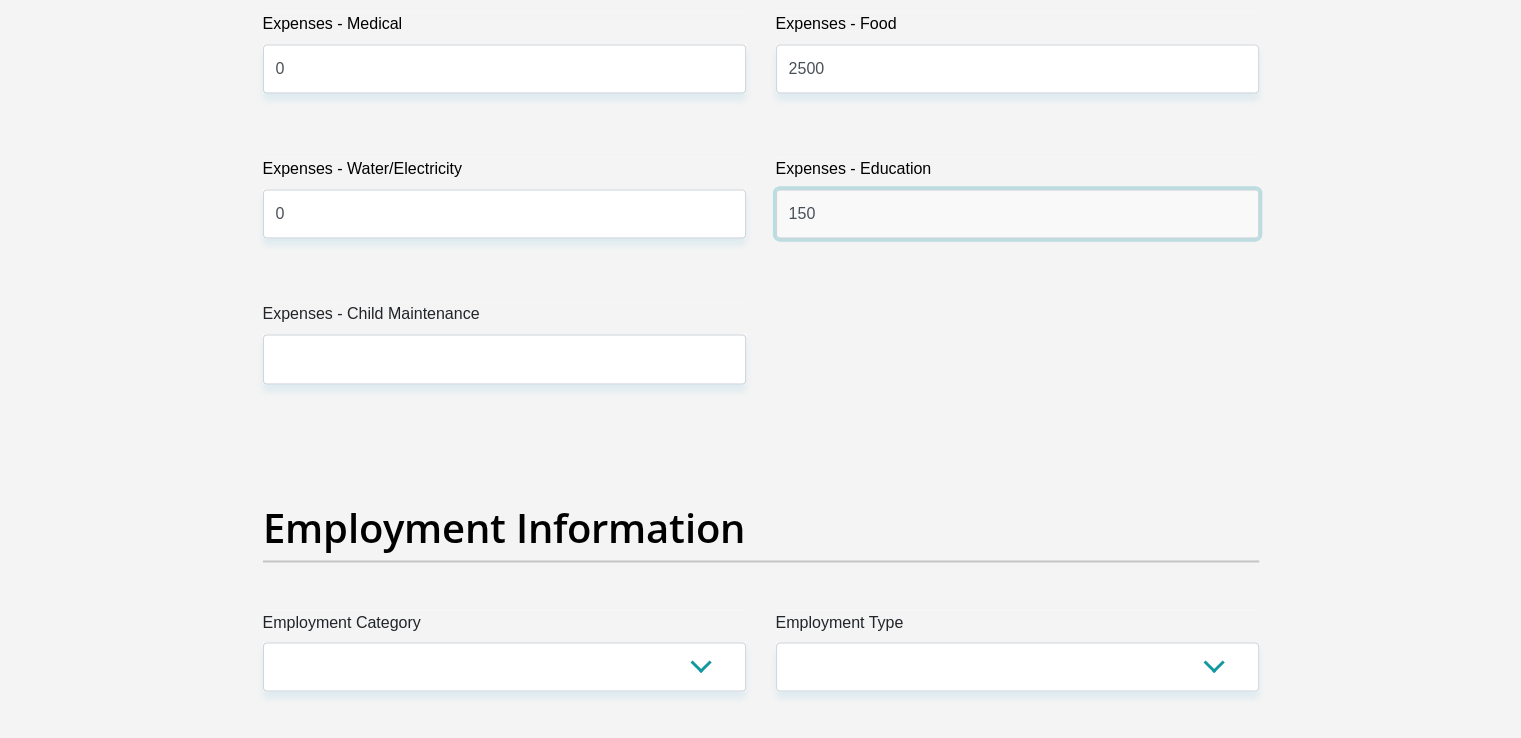 type on "150" 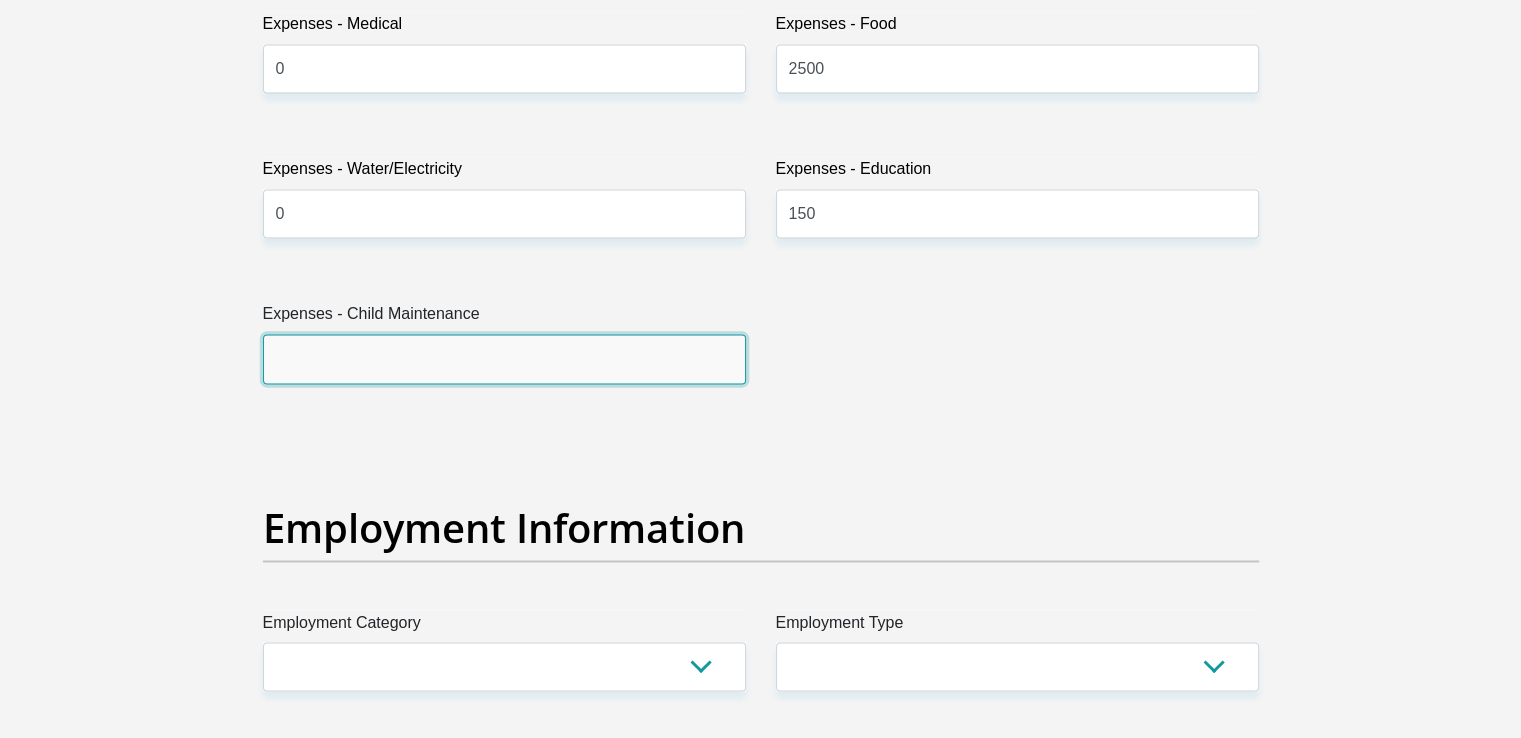 click on "Expenses - Child Maintenance" at bounding box center [504, 358] 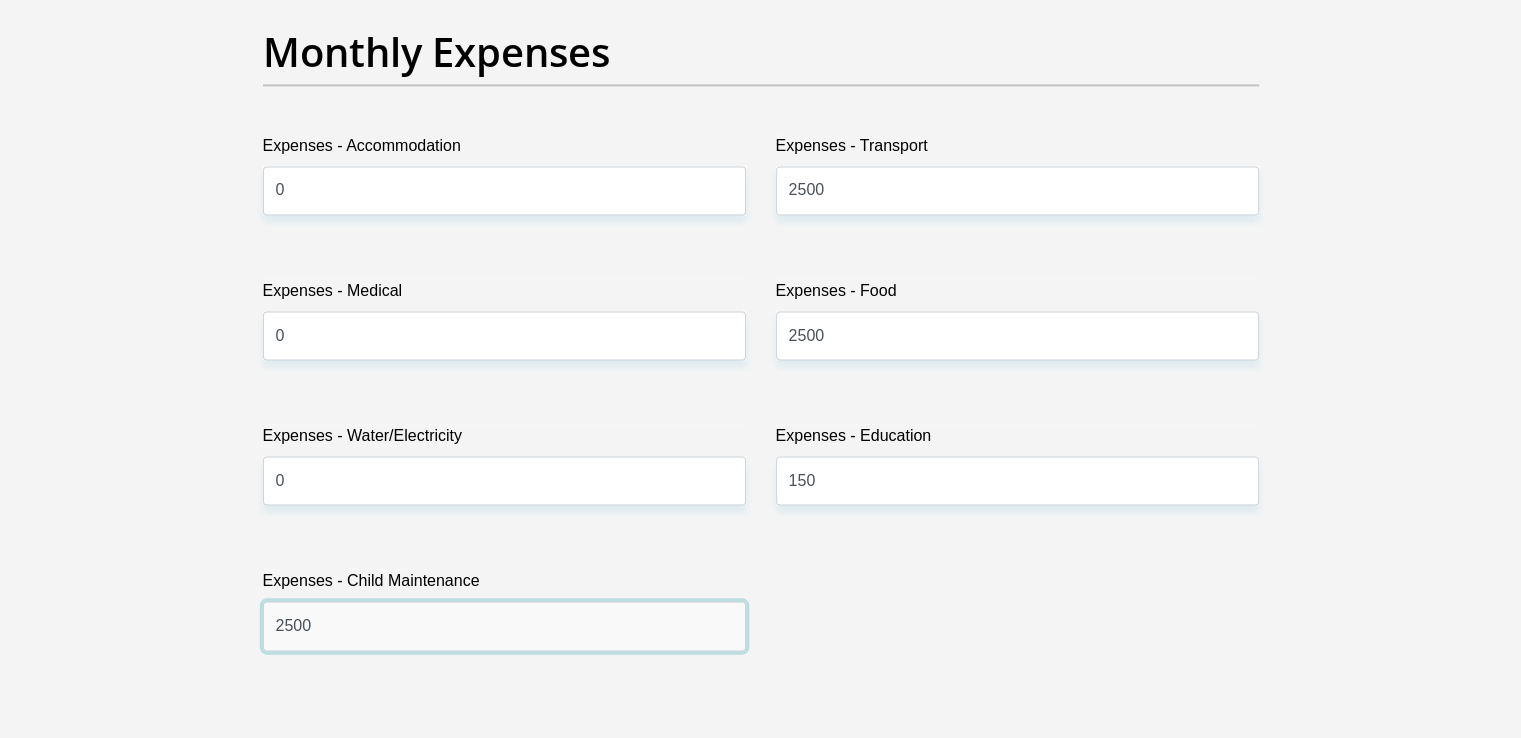 scroll, scrollTop: 2920, scrollLeft: 0, axis: vertical 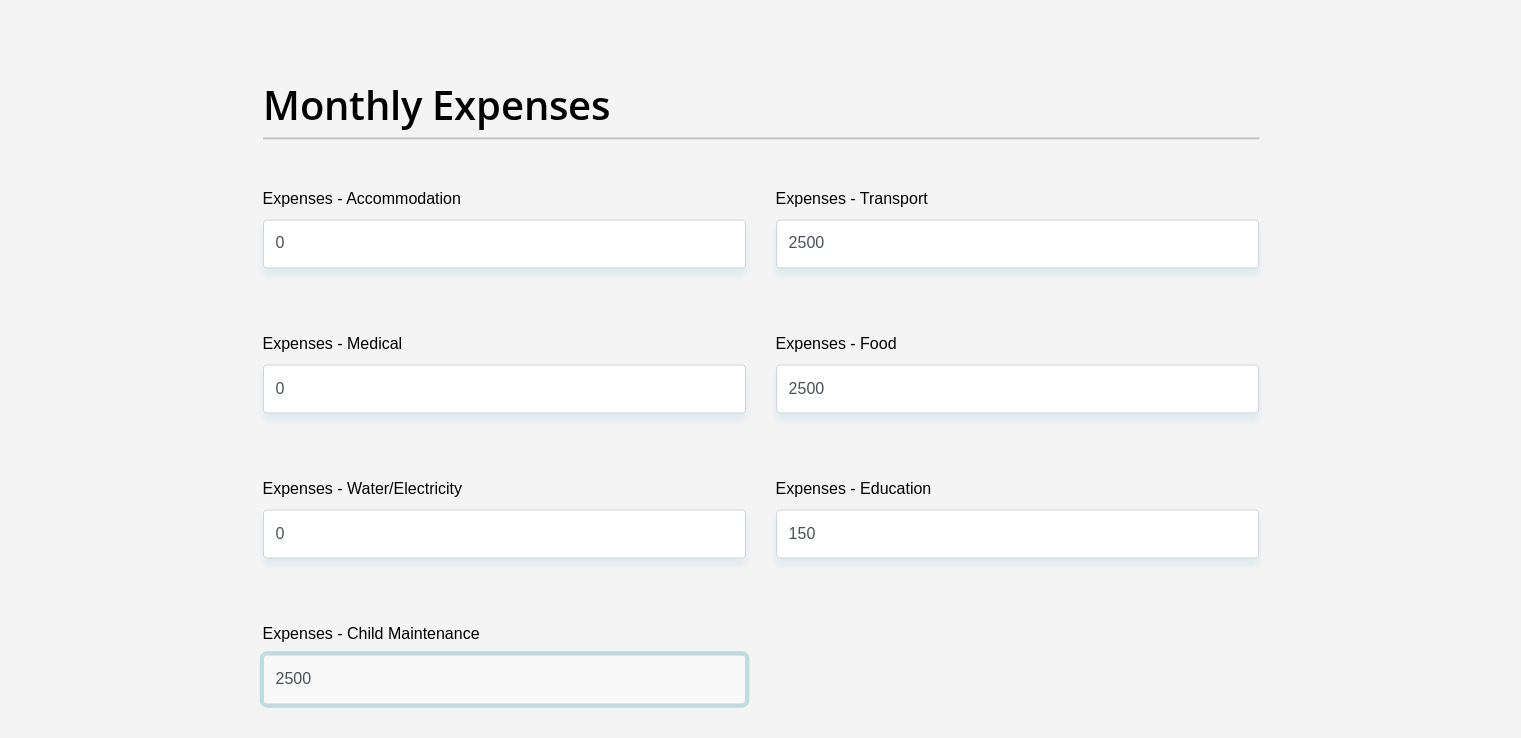 type on "2500" 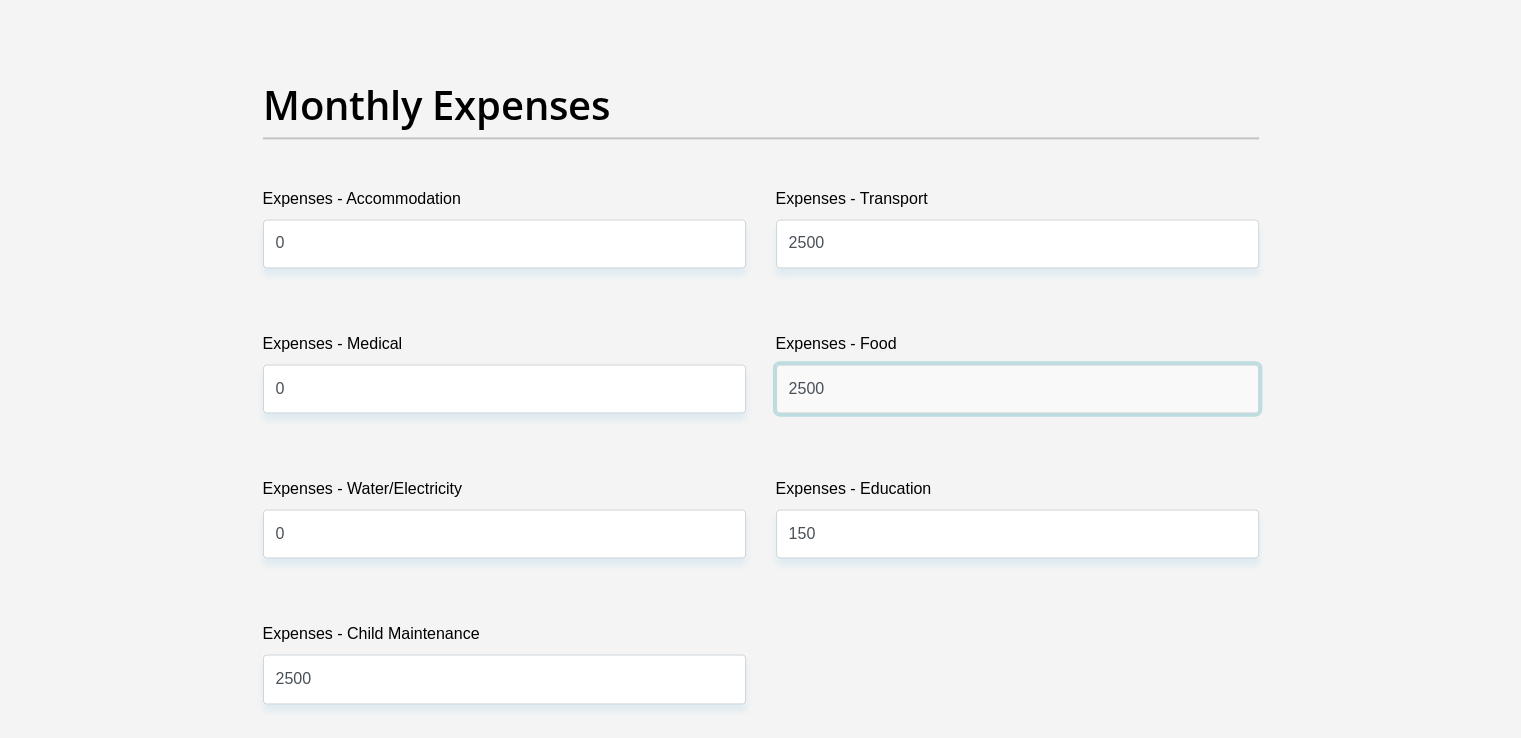 click on "2500" at bounding box center (1017, 388) 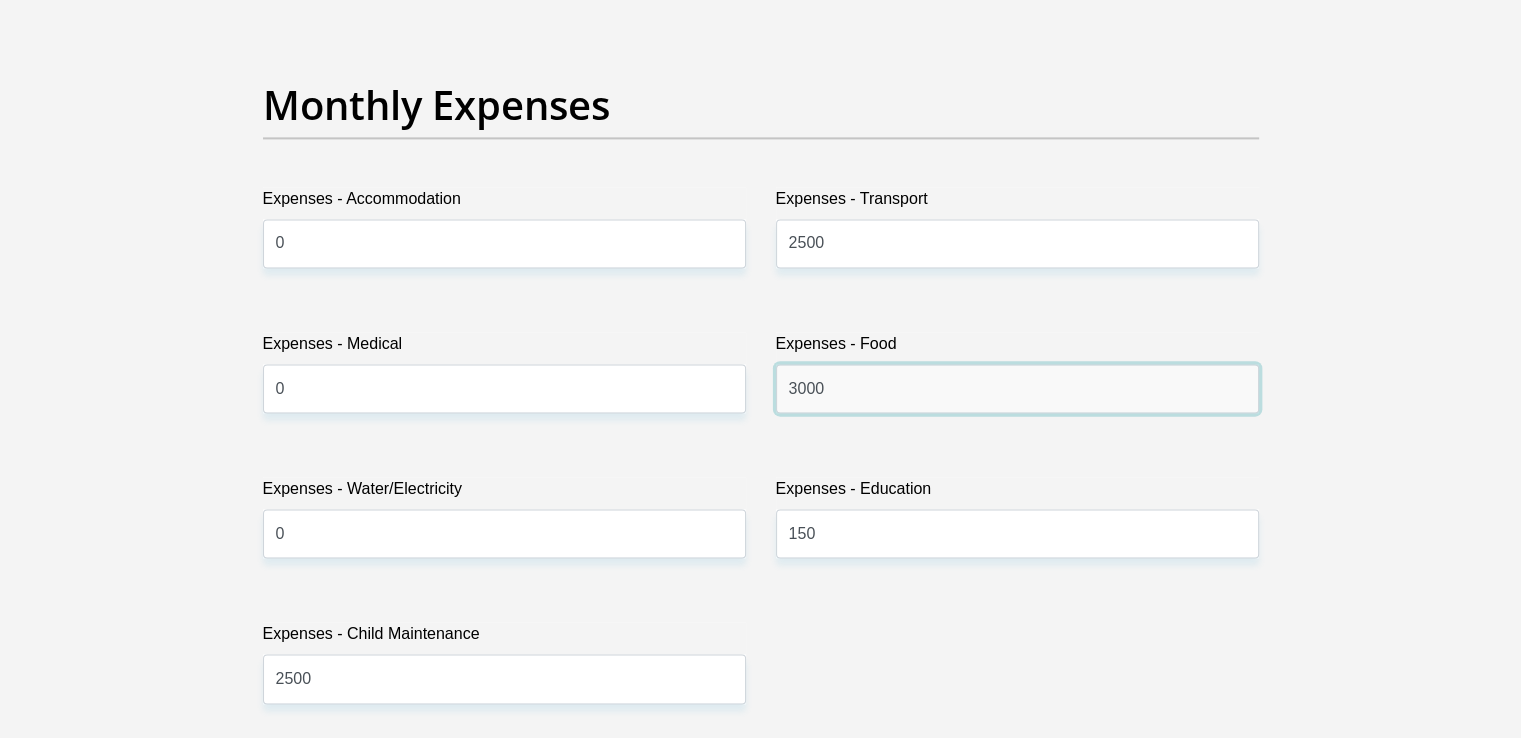 type on "3000" 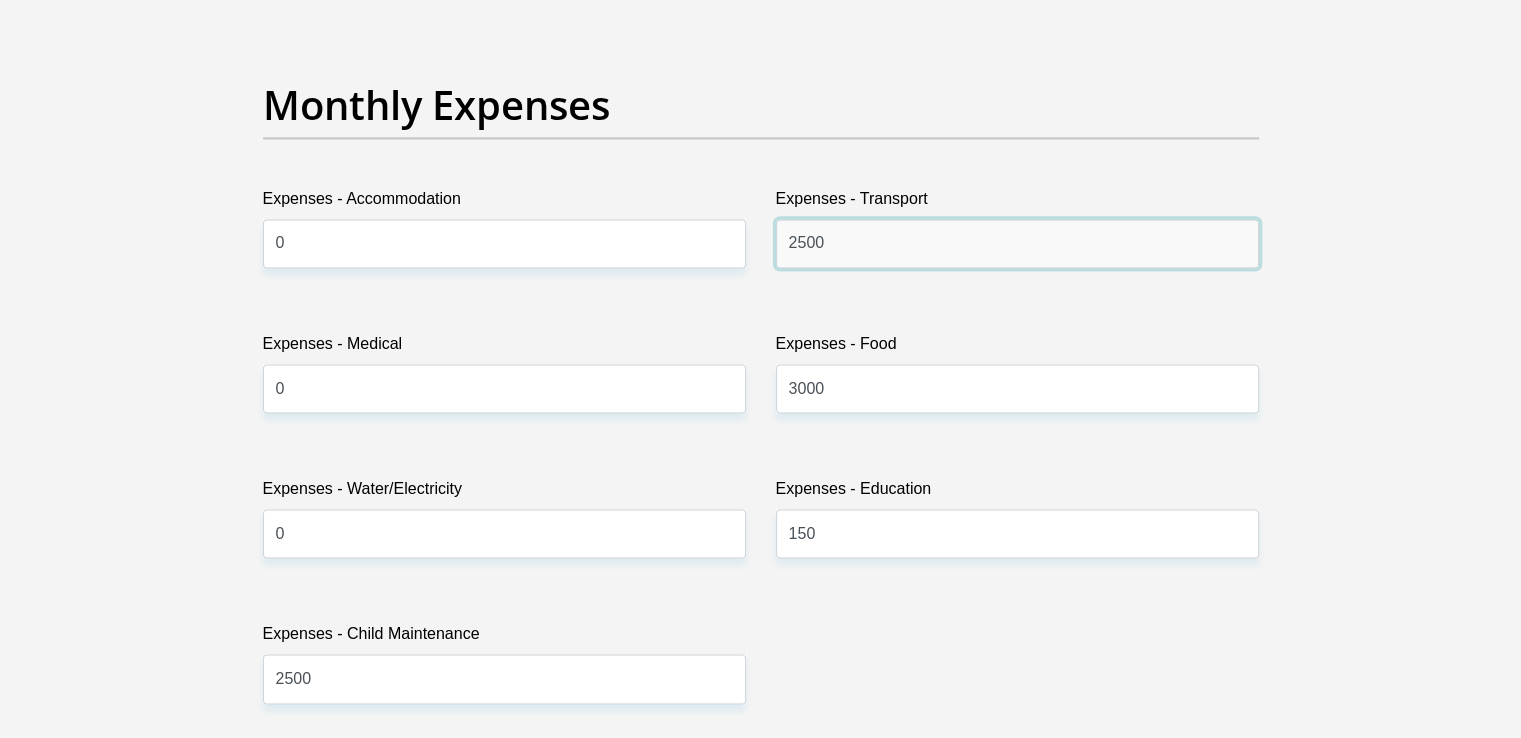 click on "2500" at bounding box center [1017, 243] 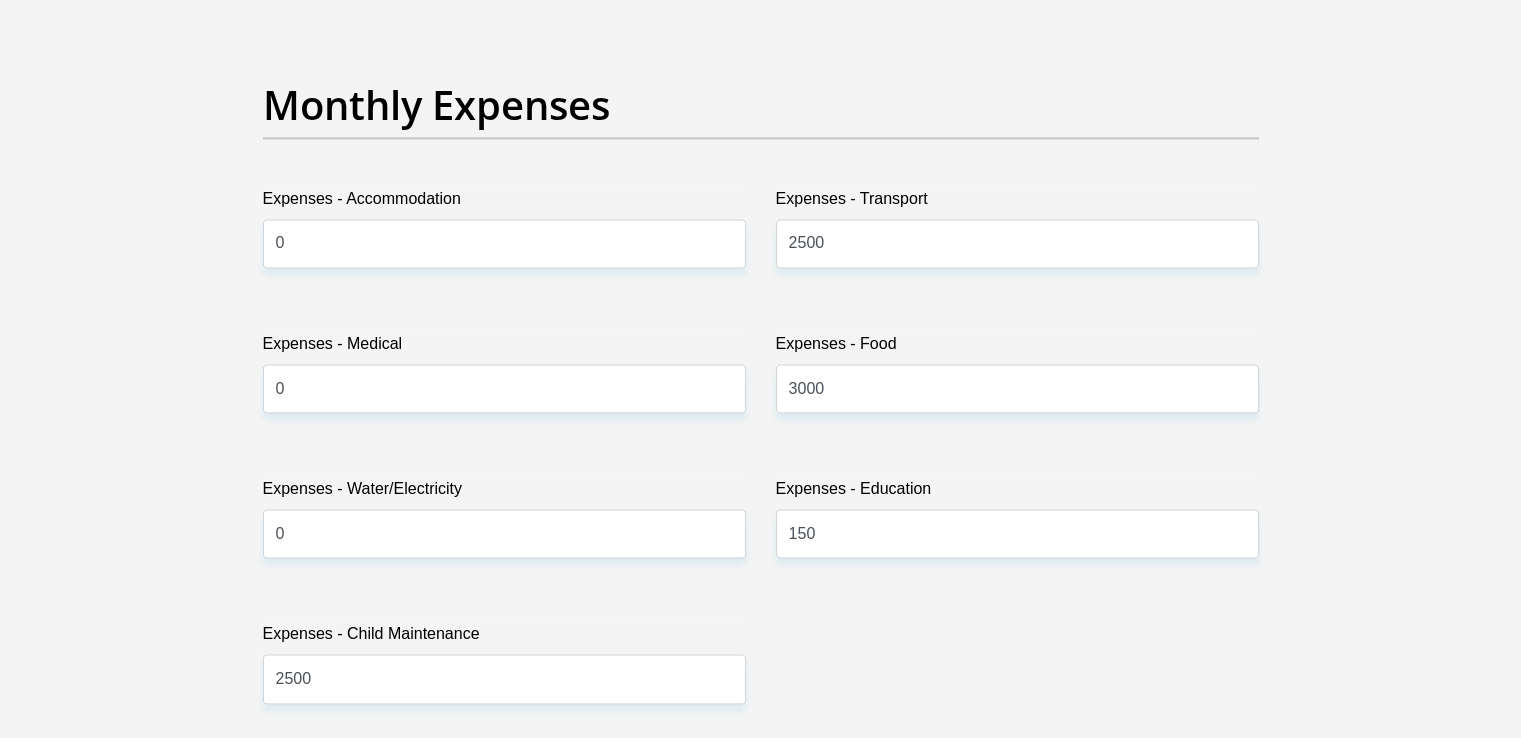 click on "Expenses - Transport
[PRICE]" at bounding box center (1017, 235) 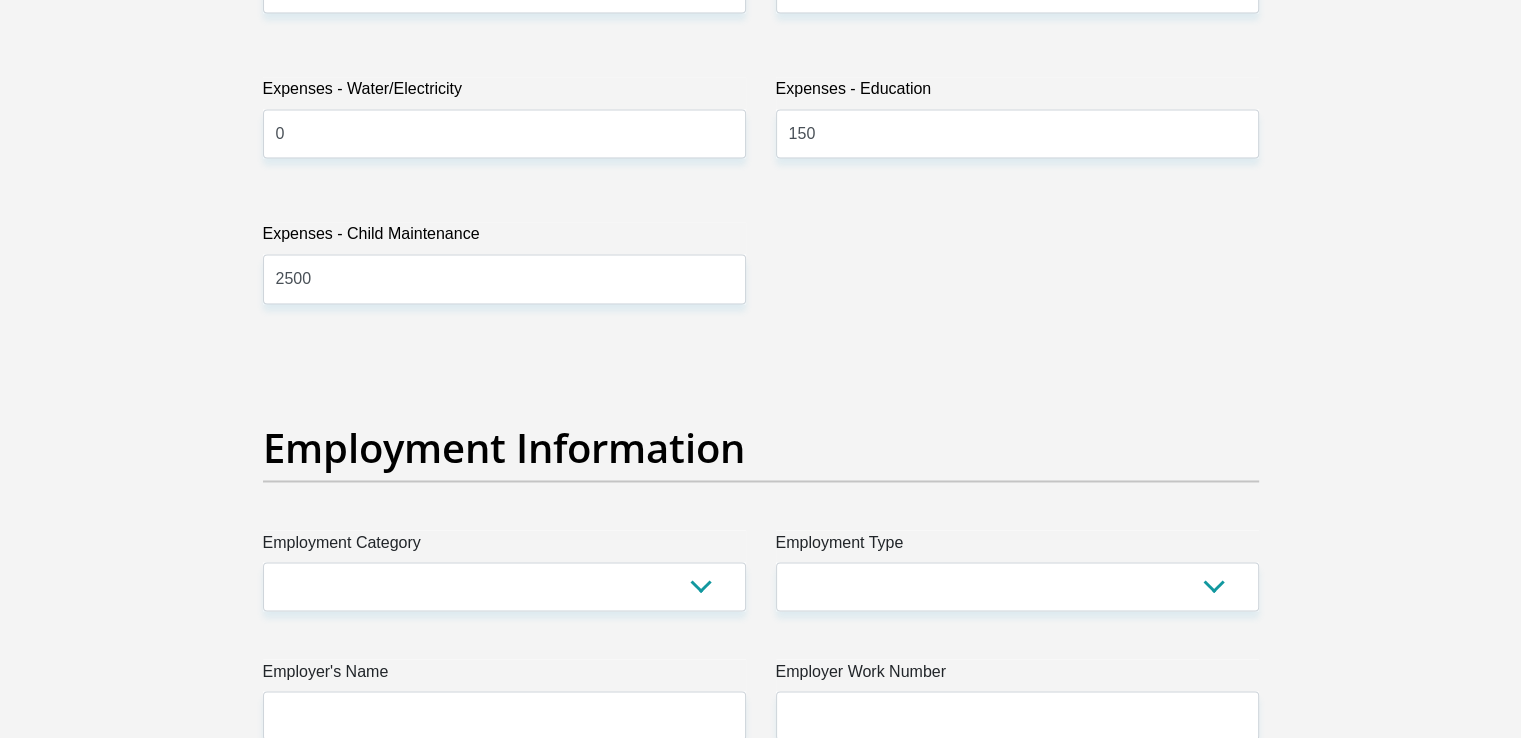 scroll, scrollTop: 3400, scrollLeft: 0, axis: vertical 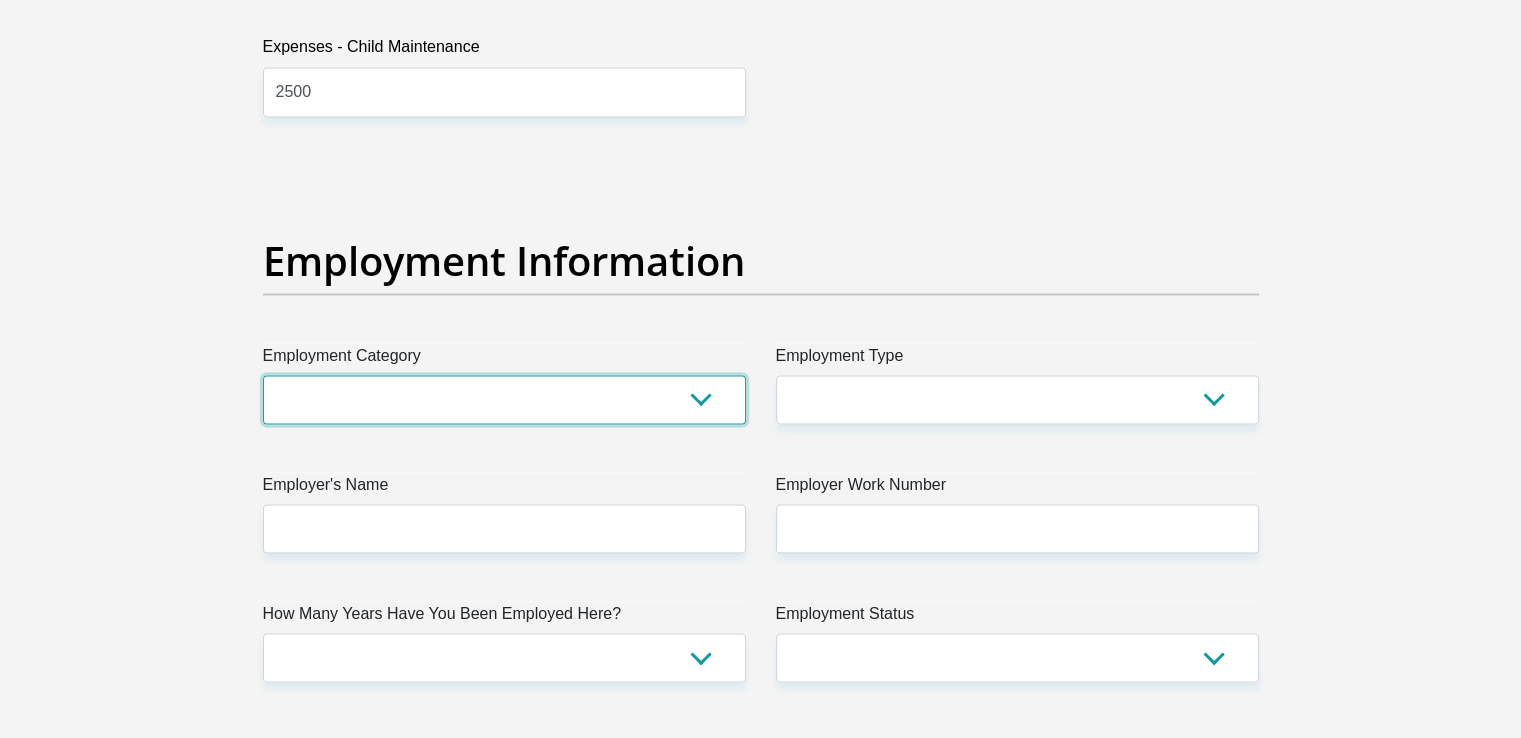 click on "AGRICULTURE
ALCOHOL & TOBACCO
CONSTRUCTION MATERIALS
METALLURGY
EQUIPMENT FOR RENEWABLE ENERGY
SPECIALIZED CONTRACTORS
CAR
GAMING (INCL. INTERNET
OTHER WHOLESALE
UNLICENSED PHARMACEUTICALS
CURRENCY EXCHANGE HOUSES
OTHER FINANCIAL INSTITUTIONS & INSURANCE
REAL ESTATE AGENTS
OIL & GAS
OTHER MATERIALS (E.G. IRON ORE)
PRECIOUS STONES & PRECIOUS METALS
POLITICAL ORGANIZATIONS
RELIGIOUS ORGANIZATIONS(NOT SECTS)
ACTI. HAVING BUSINESS DEAL WITH PUBLIC ADMINISTRATION
LAUNDROMATS" at bounding box center (504, 399) 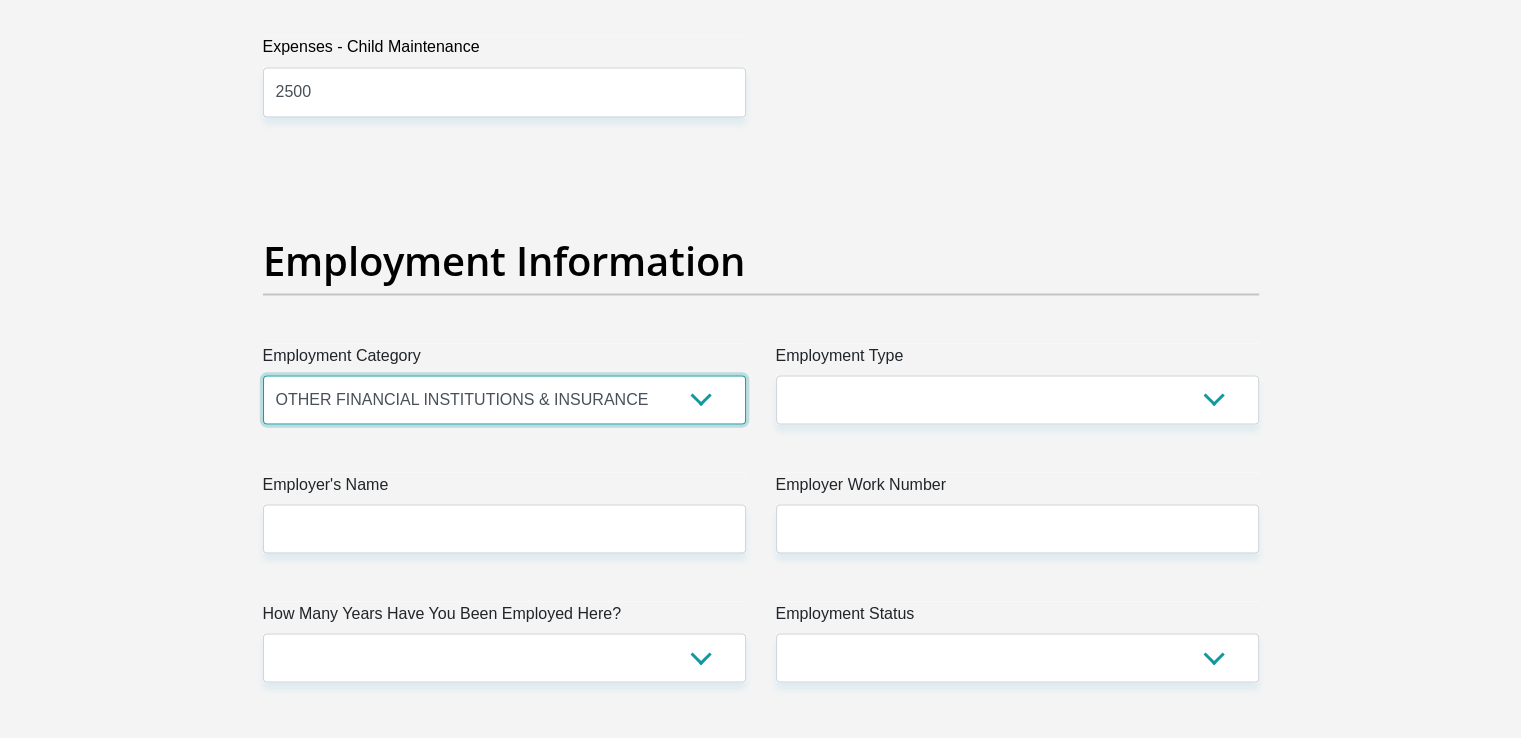 click on "AGRICULTURE
ALCOHOL & TOBACCO
CONSTRUCTION MATERIALS
METALLURGY
EQUIPMENT FOR RENEWABLE ENERGY
SPECIALIZED CONTRACTORS
CAR
GAMING (INCL. INTERNET
OTHER WHOLESALE
UNLICENSED PHARMACEUTICALS
CURRENCY EXCHANGE HOUSES
OTHER FINANCIAL INSTITUTIONS & INSURANCE
REAL ESTATE AGENTS
OIL & GAS
OTHER MATERIALS (E.G. IRON ORE)
PRECIOUS STONES & PRECIOUS METALS
POLITICAL ORGANIZATIONS
RELIGIOUS ORGANIZATIONS(NOT SECTS)
ACTI. HAVING BUSINESS DEAL WITH PUBLIC ADMINISTRATION
LAUNDROMATS" at bounding box center [504, 399] 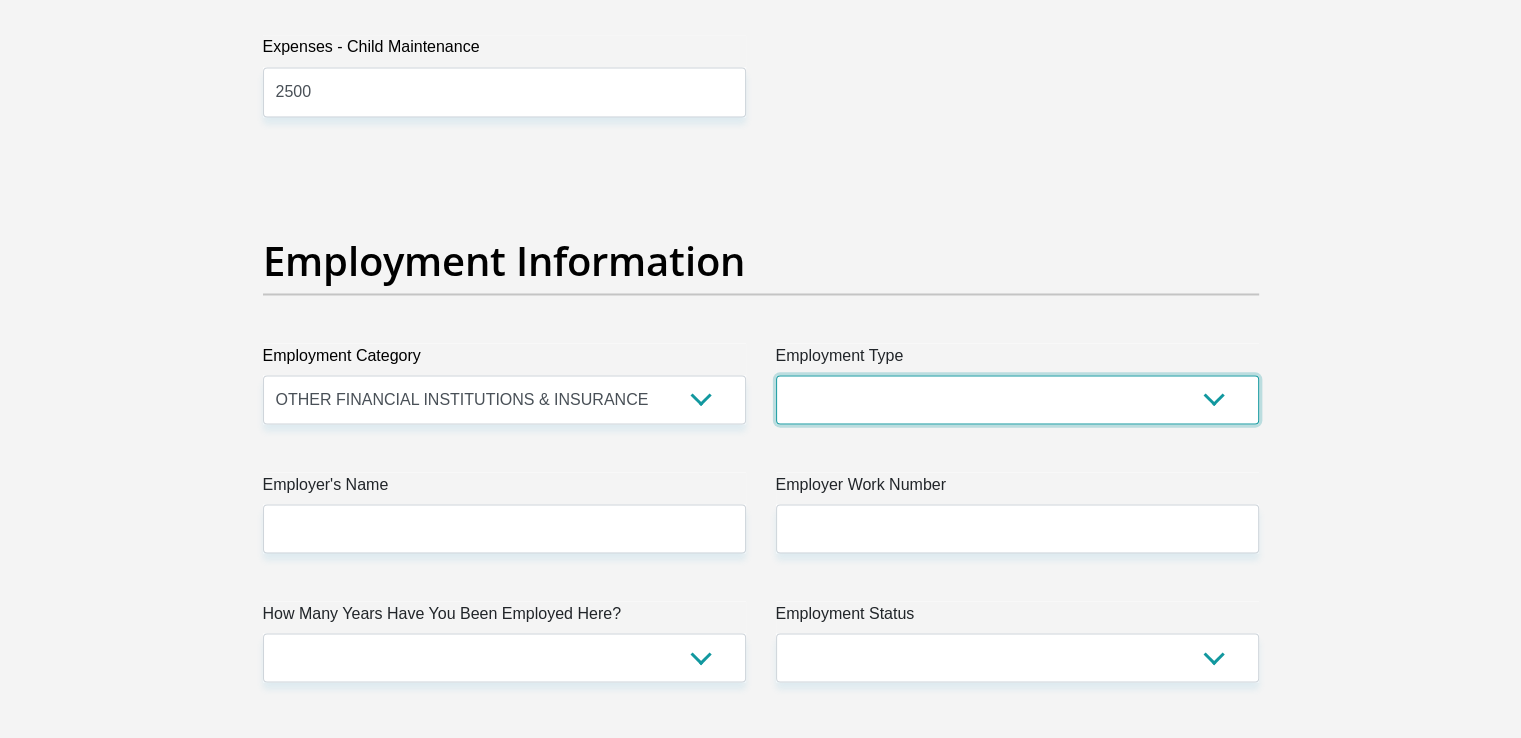 click on "College/Lecturer
Craft Seller
Creative
Driver
Executive
Farmer
Forces - Non Commissioned
Forces - Officer
Hawker
Housewife
Labourer
Licenced Professional
Manager
Miner
Non Licenced Professional
Office Staff/Clerk
Outside Worker
Pensioner
Permanent Teacher
Production/Manufacturing
Sales
Self-Employed
Semi-Professional Worker
Service Industry  Social Worker  Student" at bounding box center [1017, 399] 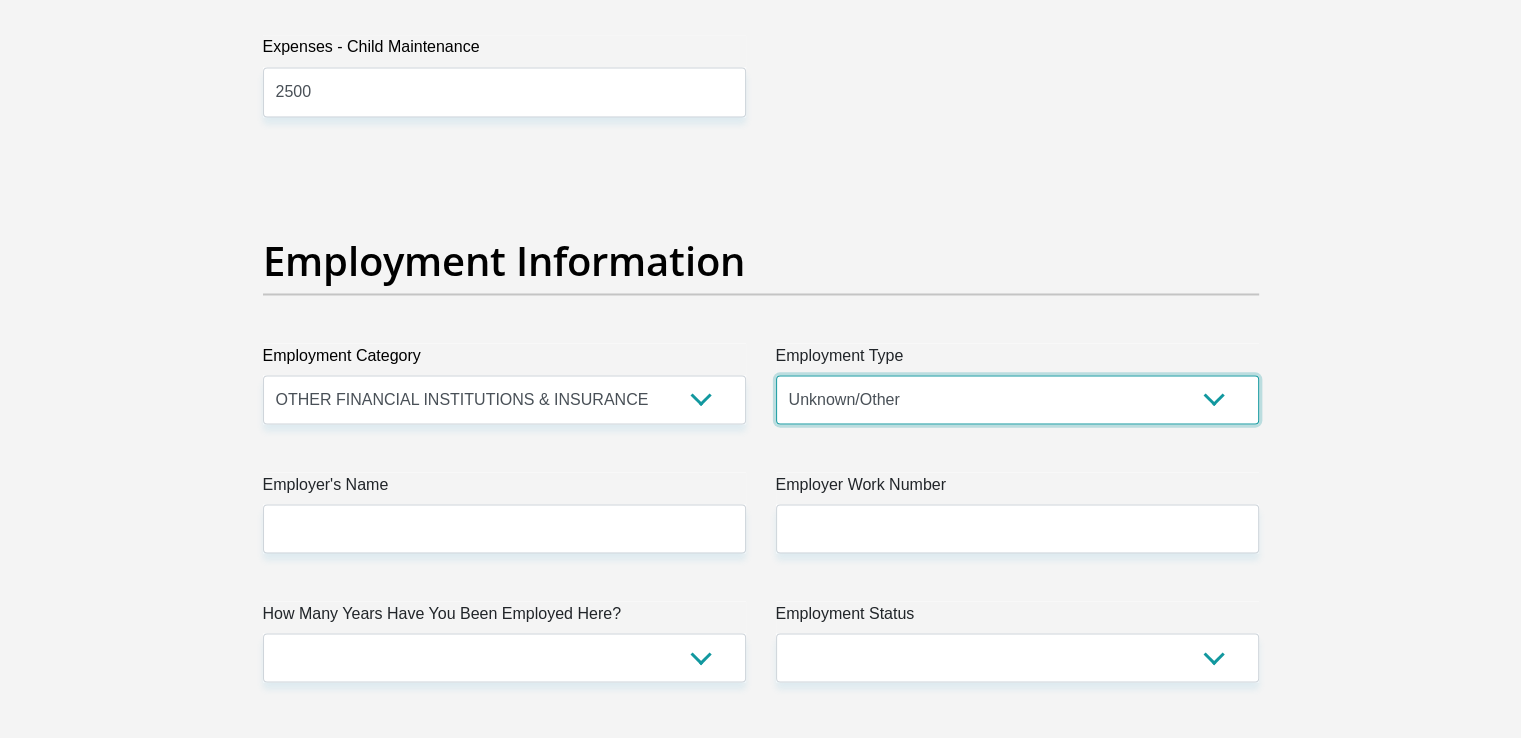 click on "College/Lecturer
Craft Seller
Creative
Driver
Executive
Farmer
Forces - Non Commissioned
Forces - Officer
Hawker
Housewife
Labourer
Licenced Professional
Manager
Miner
Non Licenced Professional
Office Staff/Clerk
Outside Worker
Pensioner
Permanent Teacher
Production/Manufacturing
Sales
Self-Employed
Semi-Professional Worker
Service Industry  Social Worker  Student" at bounding box center [1017, 399] 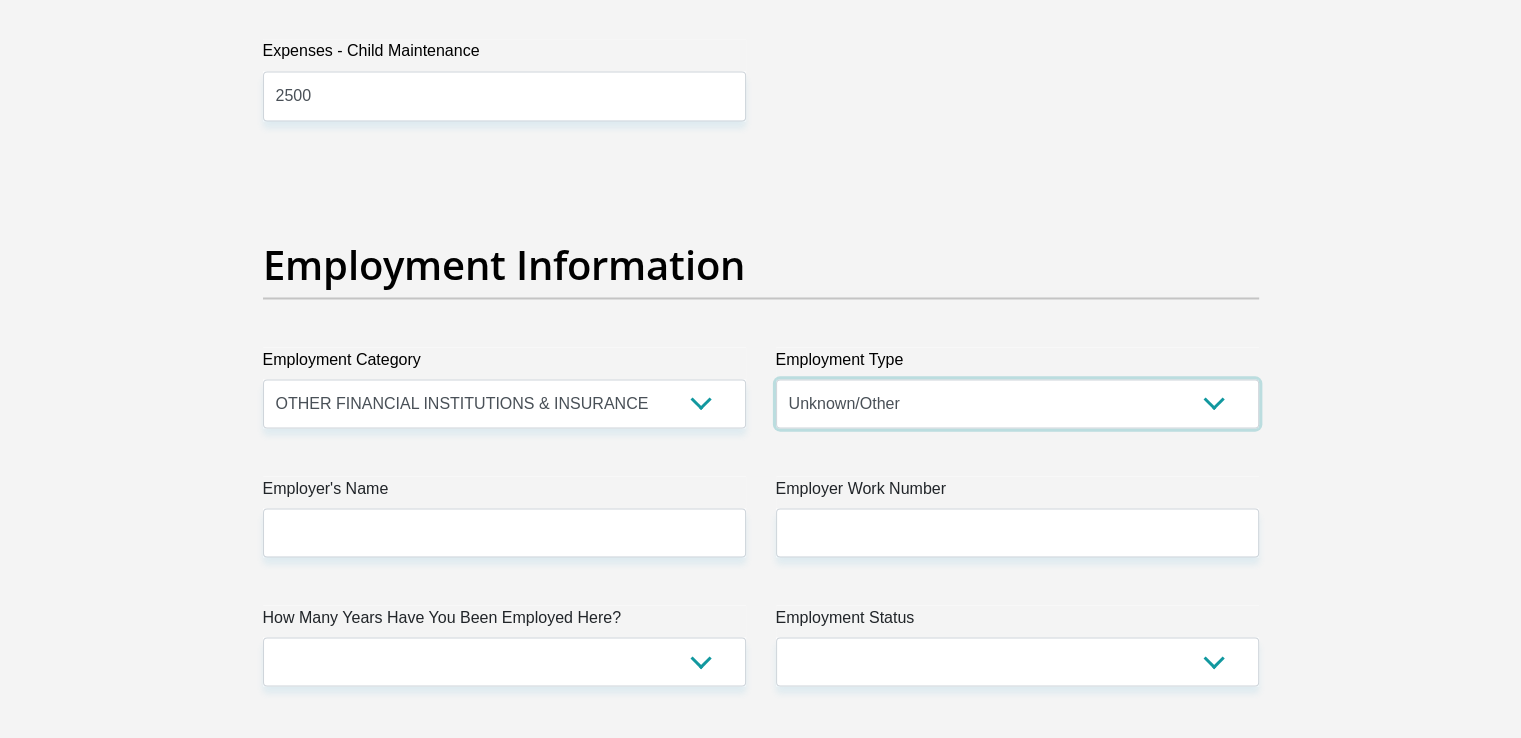 scroll, scrollTop: 3481, scrollLeft: 0, axis: vertical 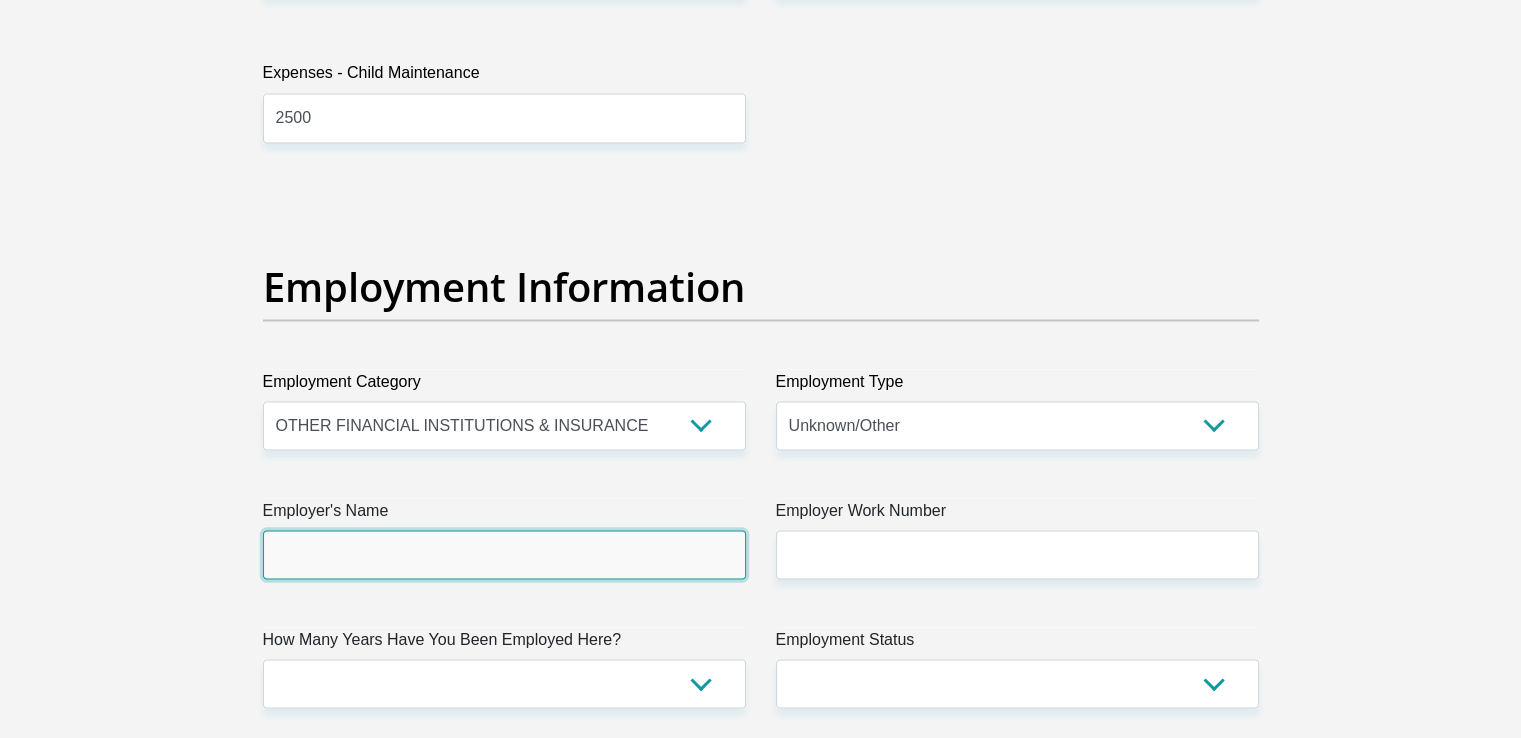 click on "Employer's Name" at bounding box center [504, 554] 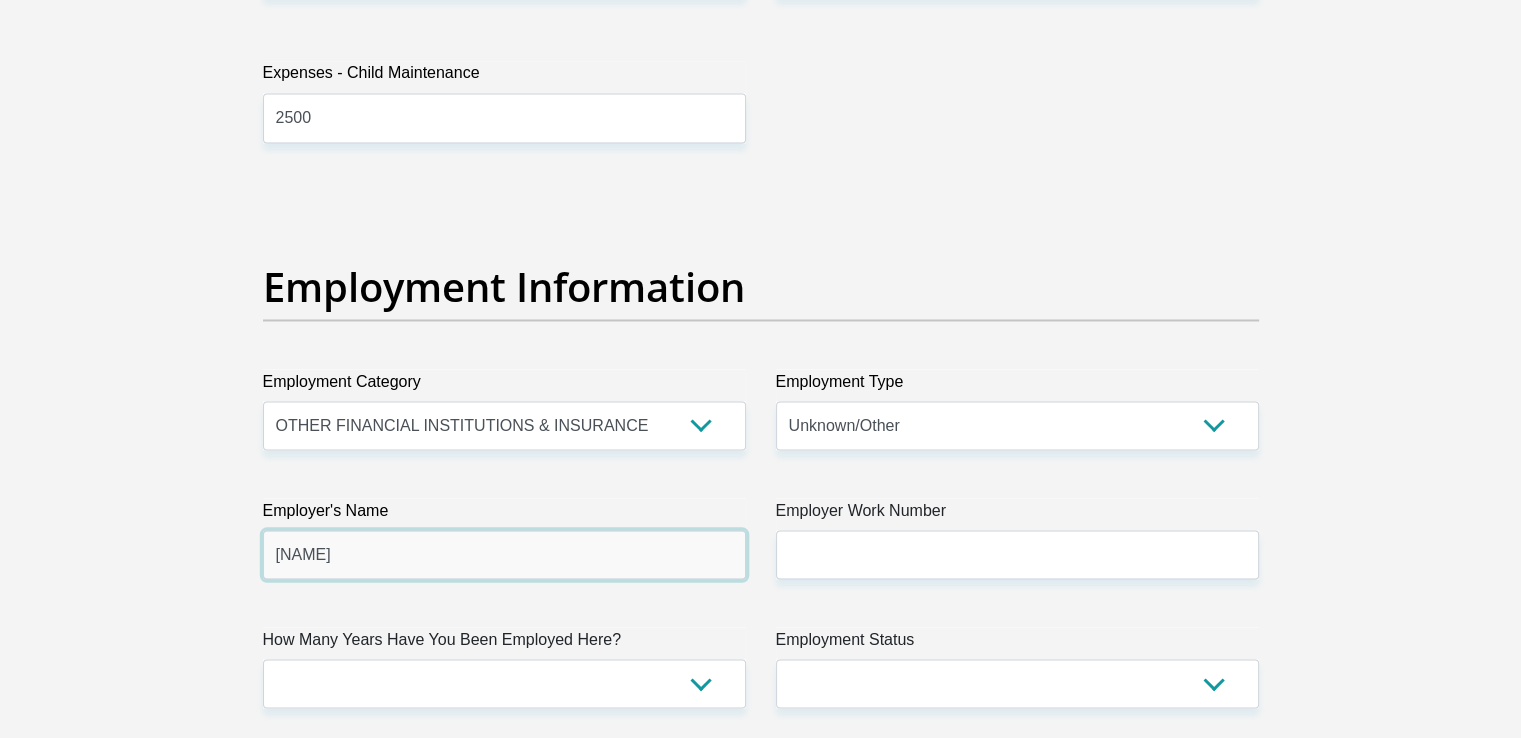 click on "[NAME]" at bounding box center [504, 554] 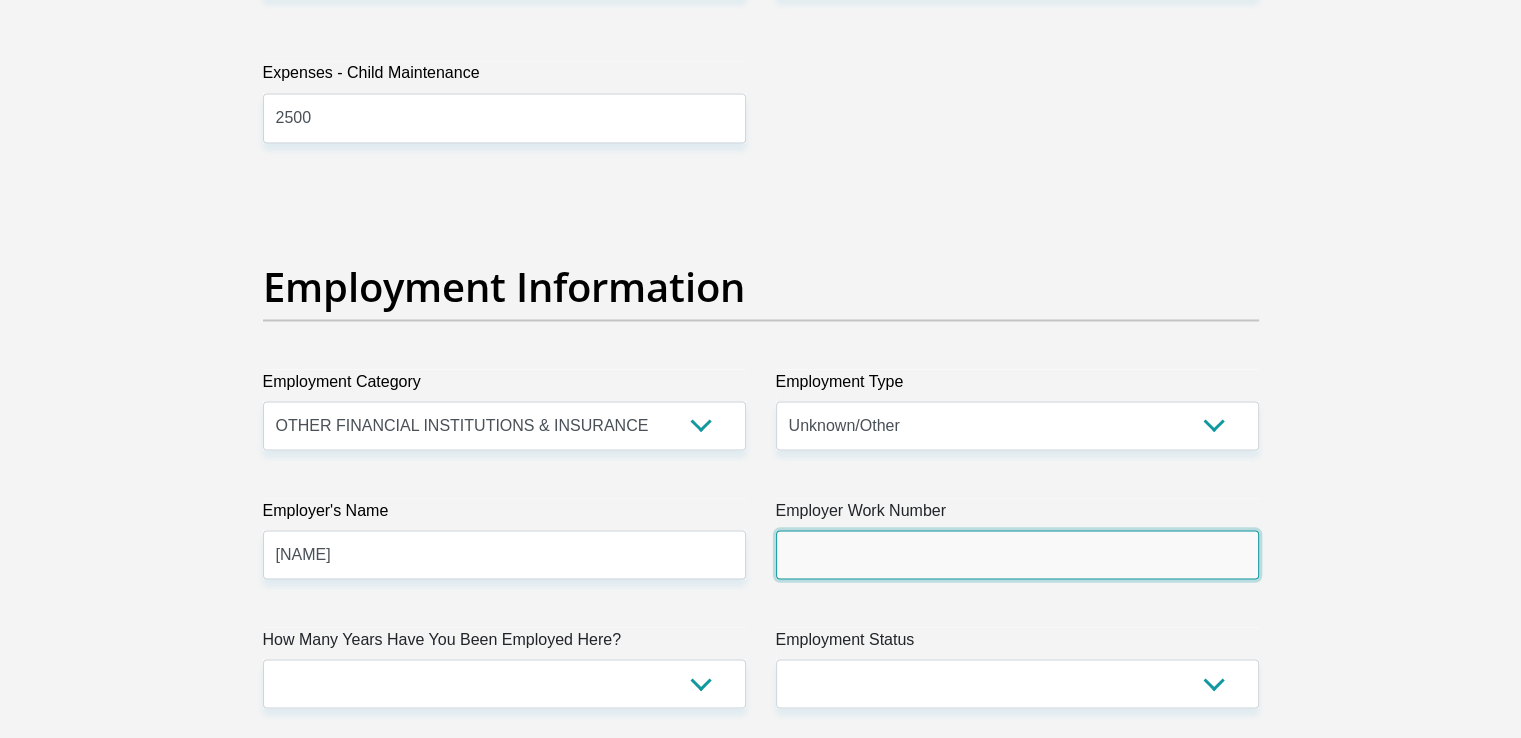 click on "Employer Work Number" at bounding box center [1017, 554] 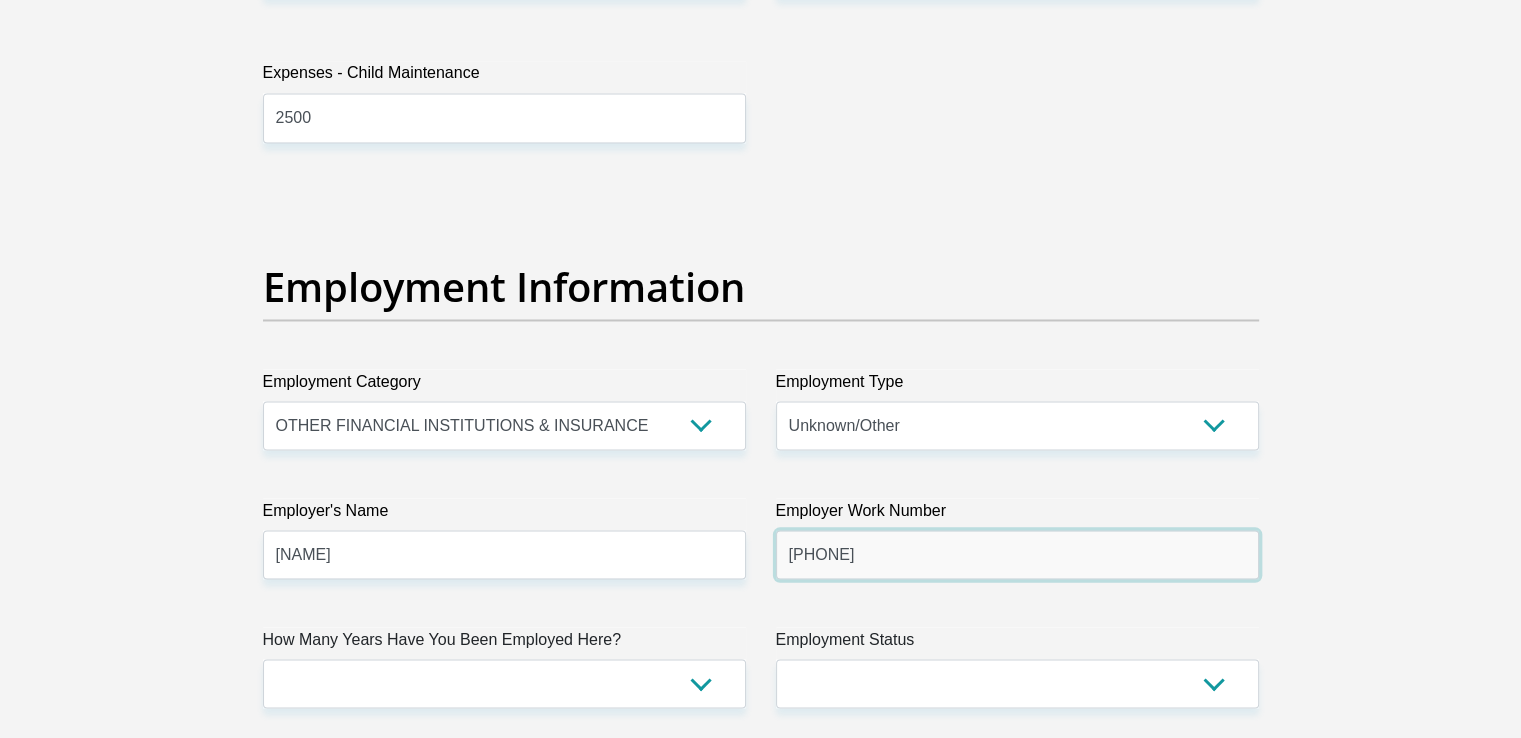 type on "[PHONE]" 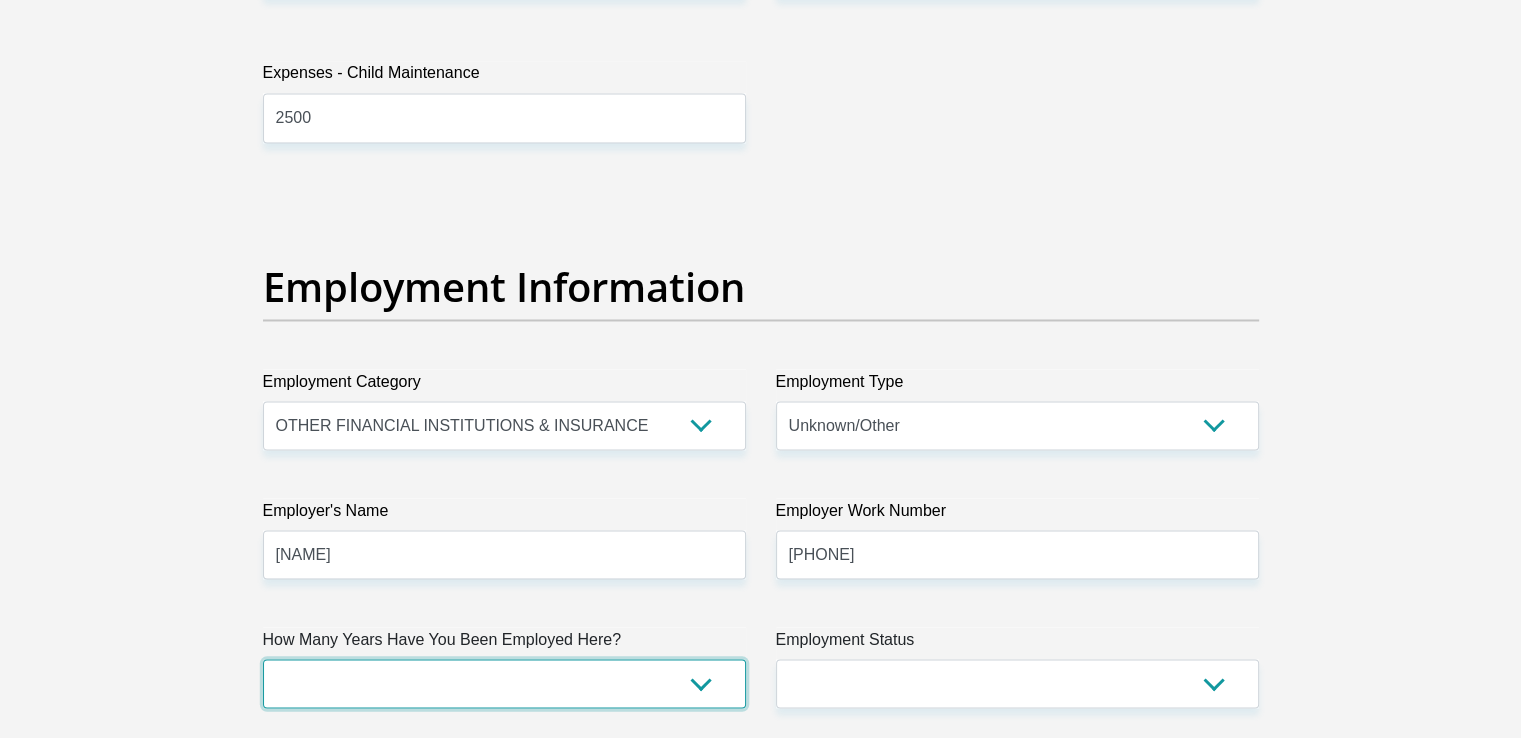 click on "less than 1 year
1-3 years
3-5 years
5+ years" at bounding box center [504, 683] 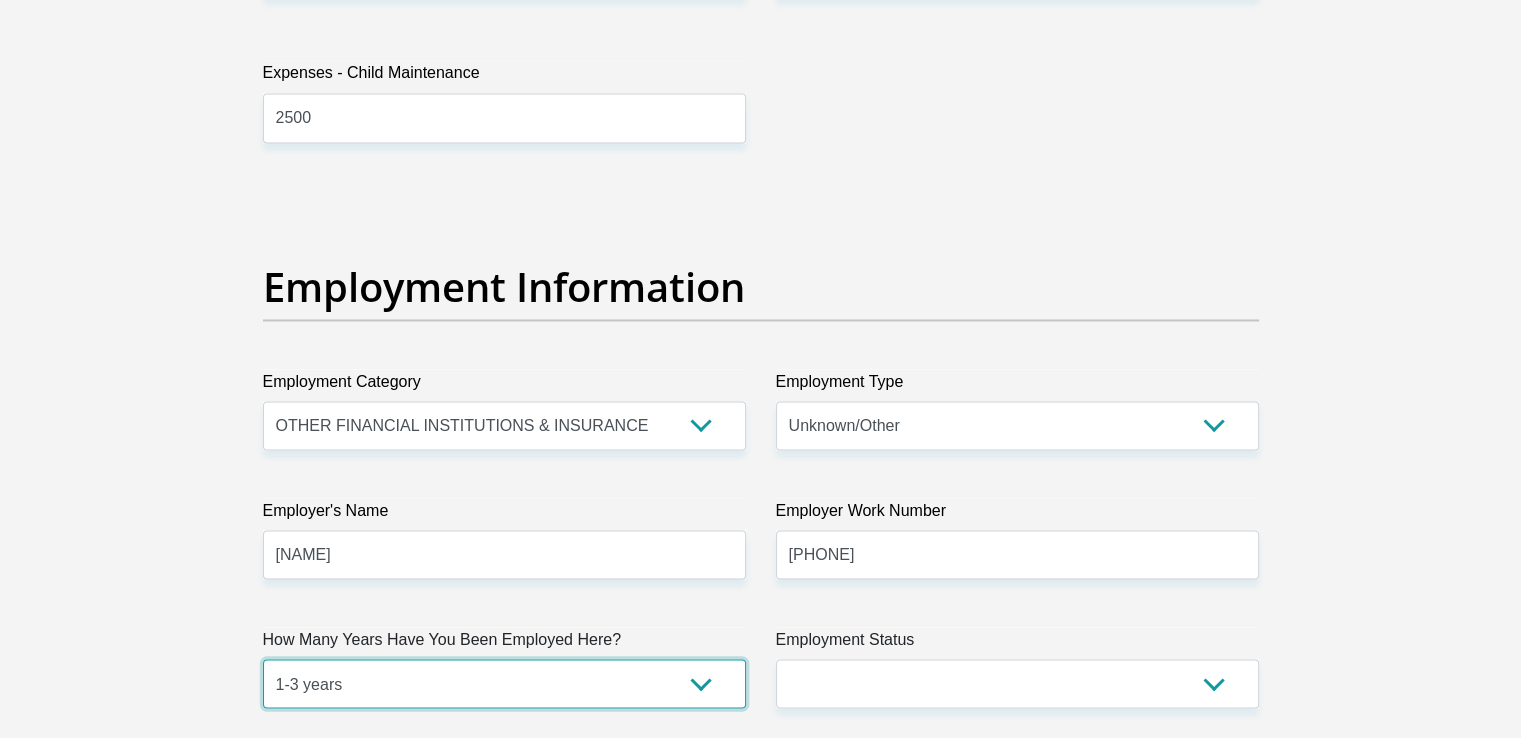 click on "less than 1 year
1-3 years
3-5 years
5+ years" at bounding box center (504, 683) 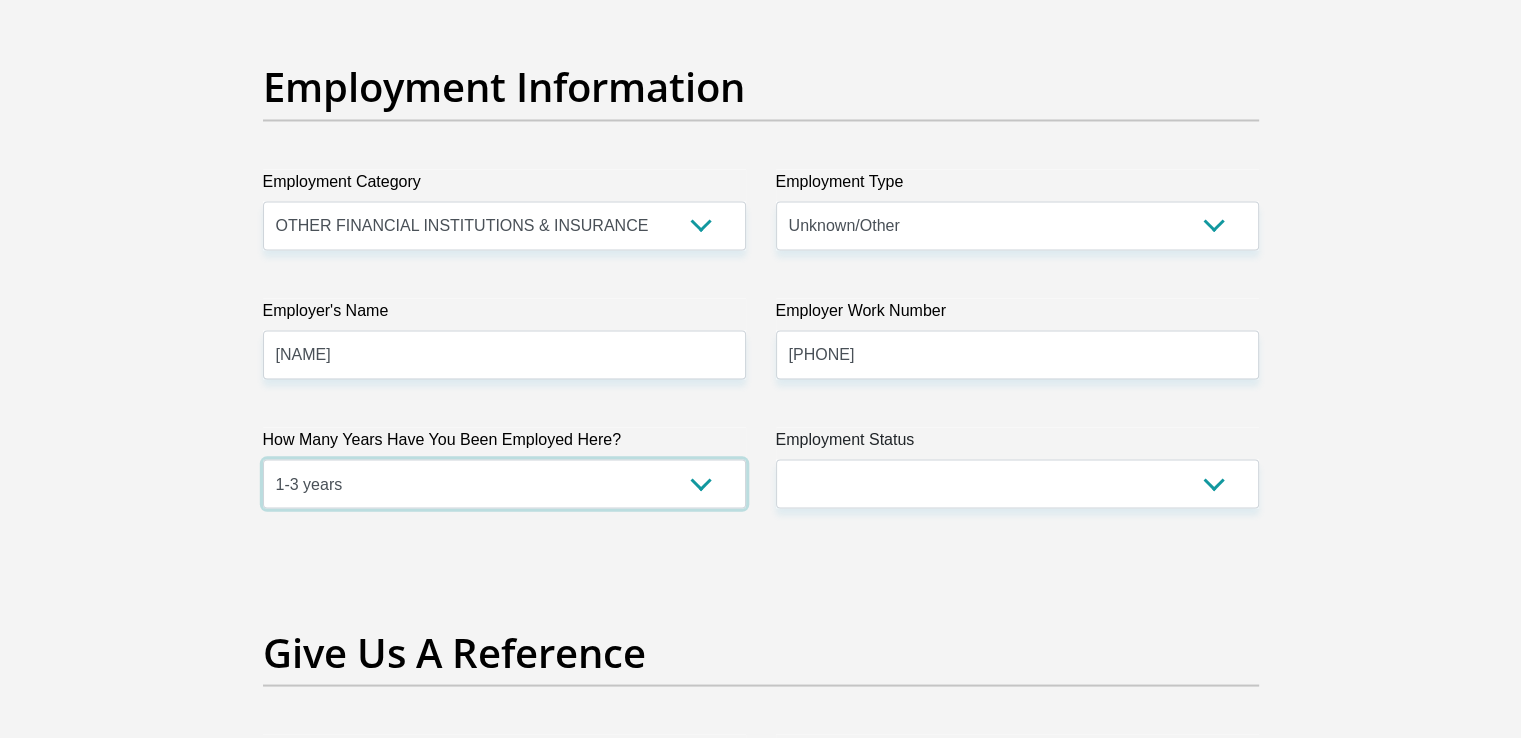 scroll, scrollTop: 3788, scrollLeft: 0, axis: vertical 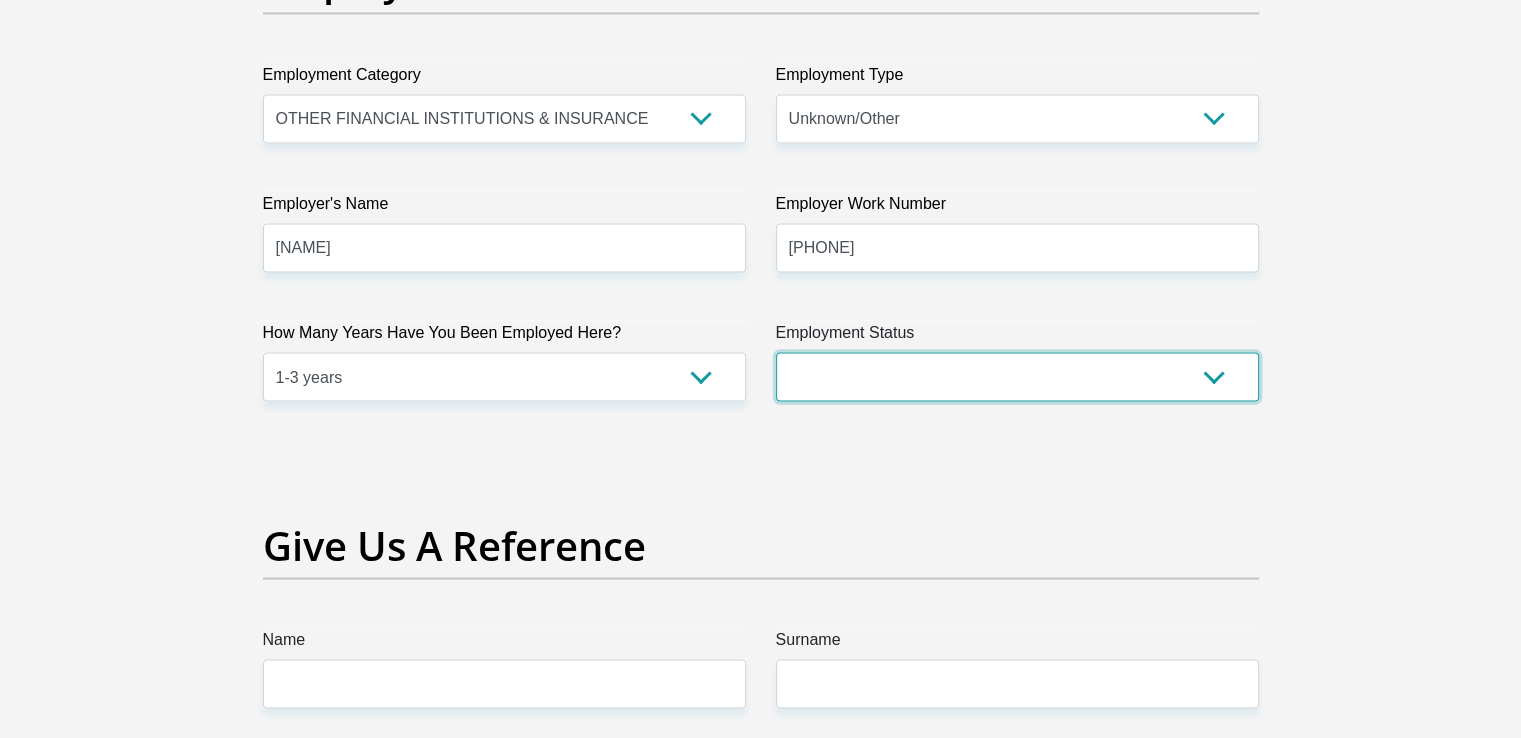 click on "Permanent/Full-time
Part-time/Casual
Contract Worker
Self-Employed
Housewife
Retired
Student
Medically Boarded
Disability
Unemployed" at bounding box center [1017, 376] 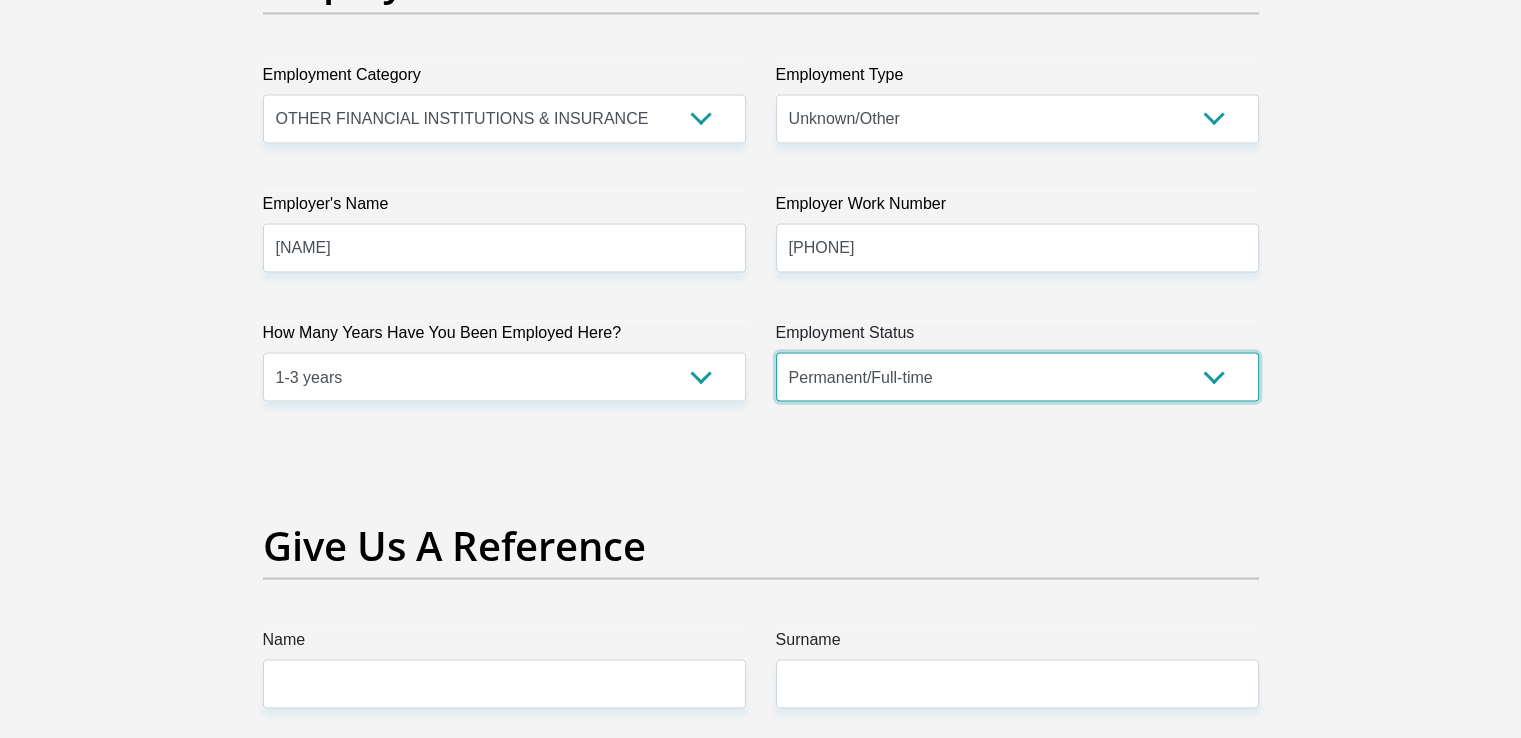 click on "Permanent/Full-time
Part-time/Casual
Contract Worker
Self-Employed
Housewife
Retired
Student
Medically Boarded
Disability
Unemployed" at bounding box center (1017, 376) 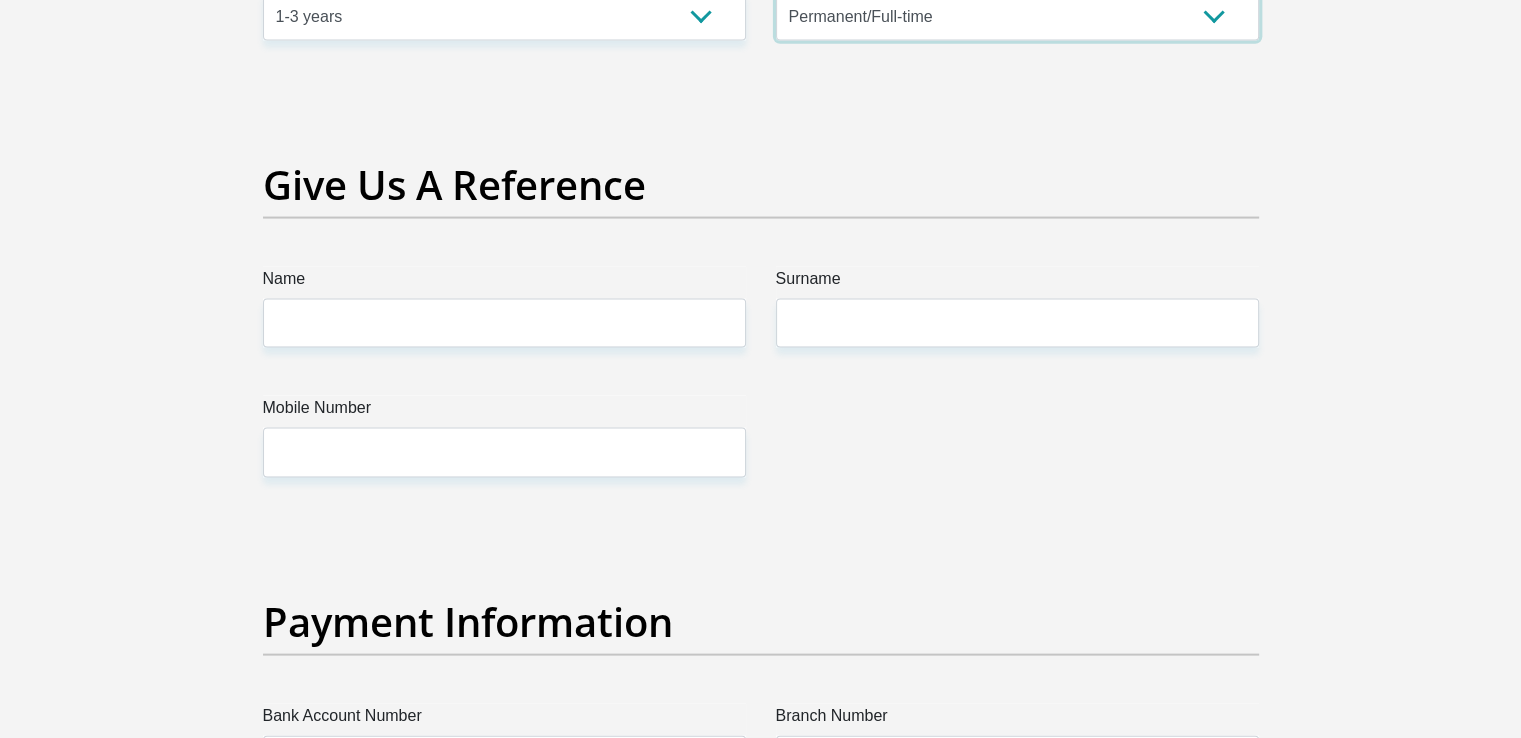 scroll, scrollTop: 4215, scrollLeft: 0, axis: vertical 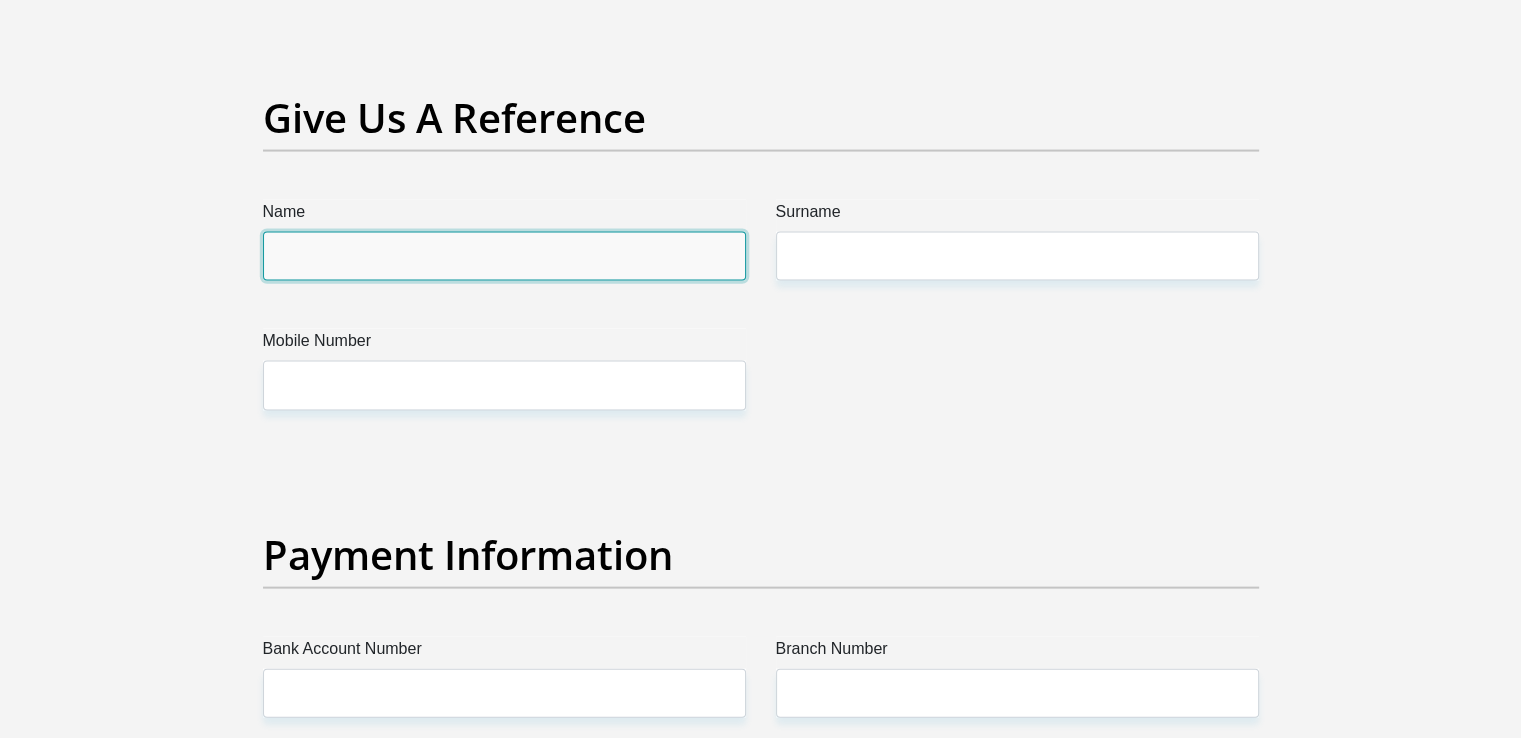 click on "Name" at bounding box center (504, 256) 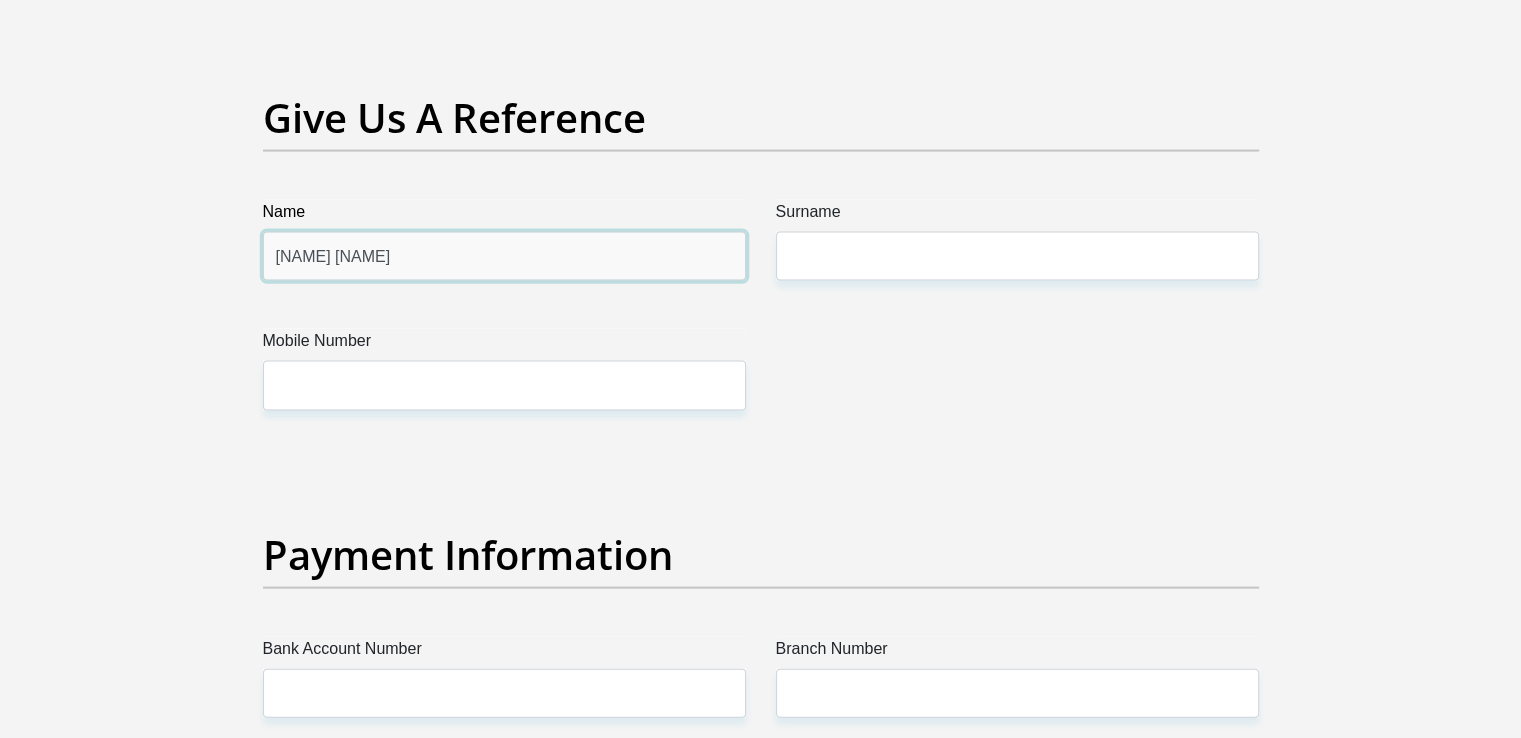 click on "[NAME] [NAME]" at bounding box center (504, 256) 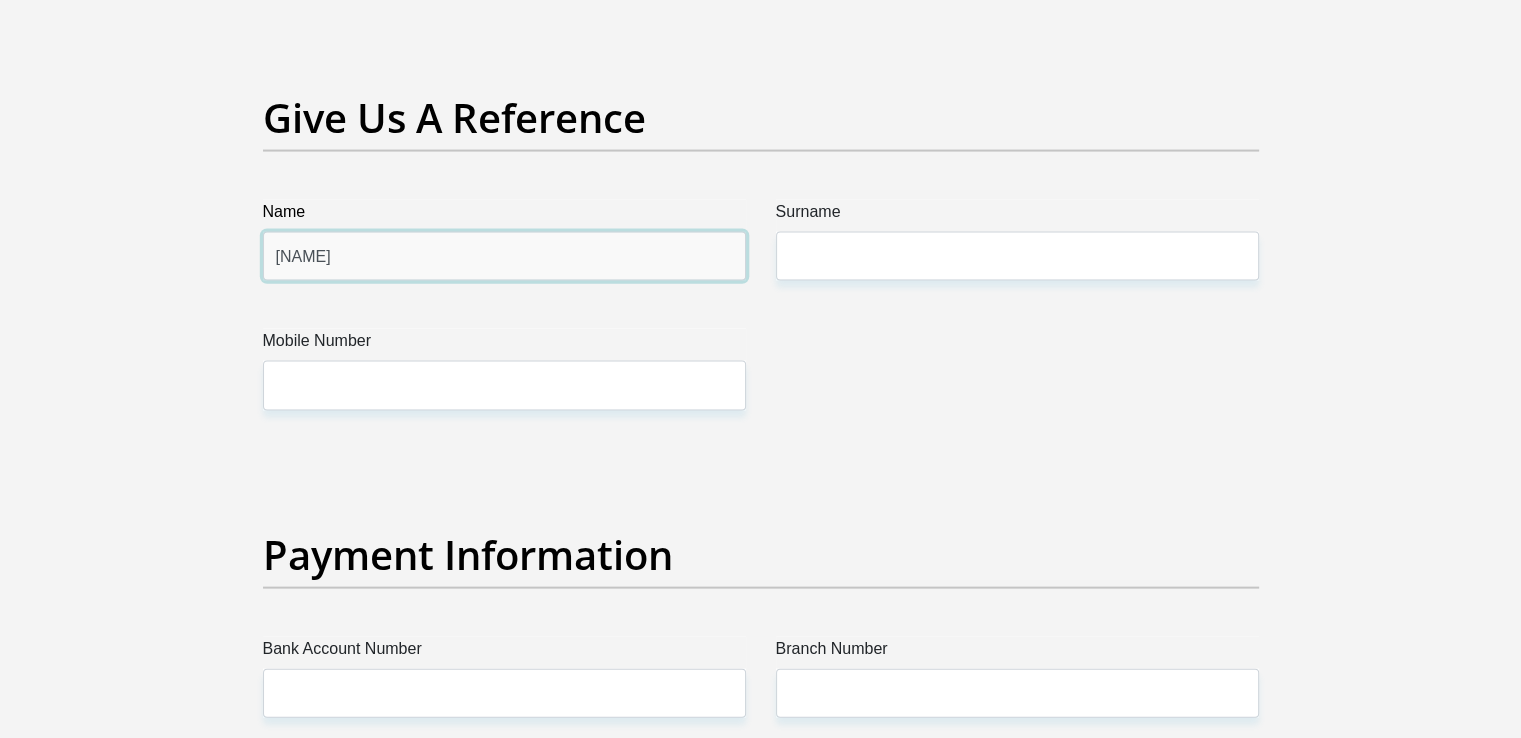 type on "[NAME]" 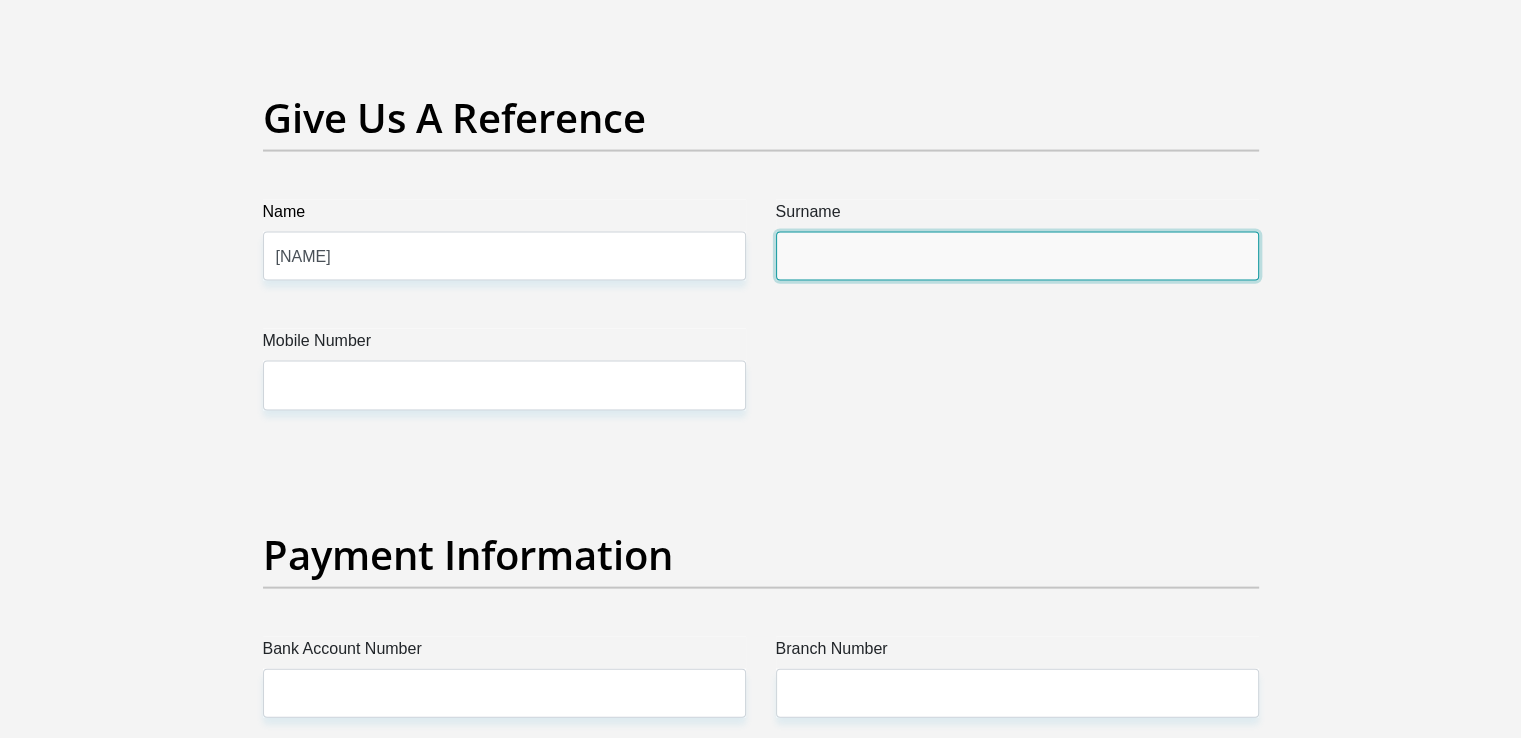 click on "Surname" at bounding box center (1017, 256) 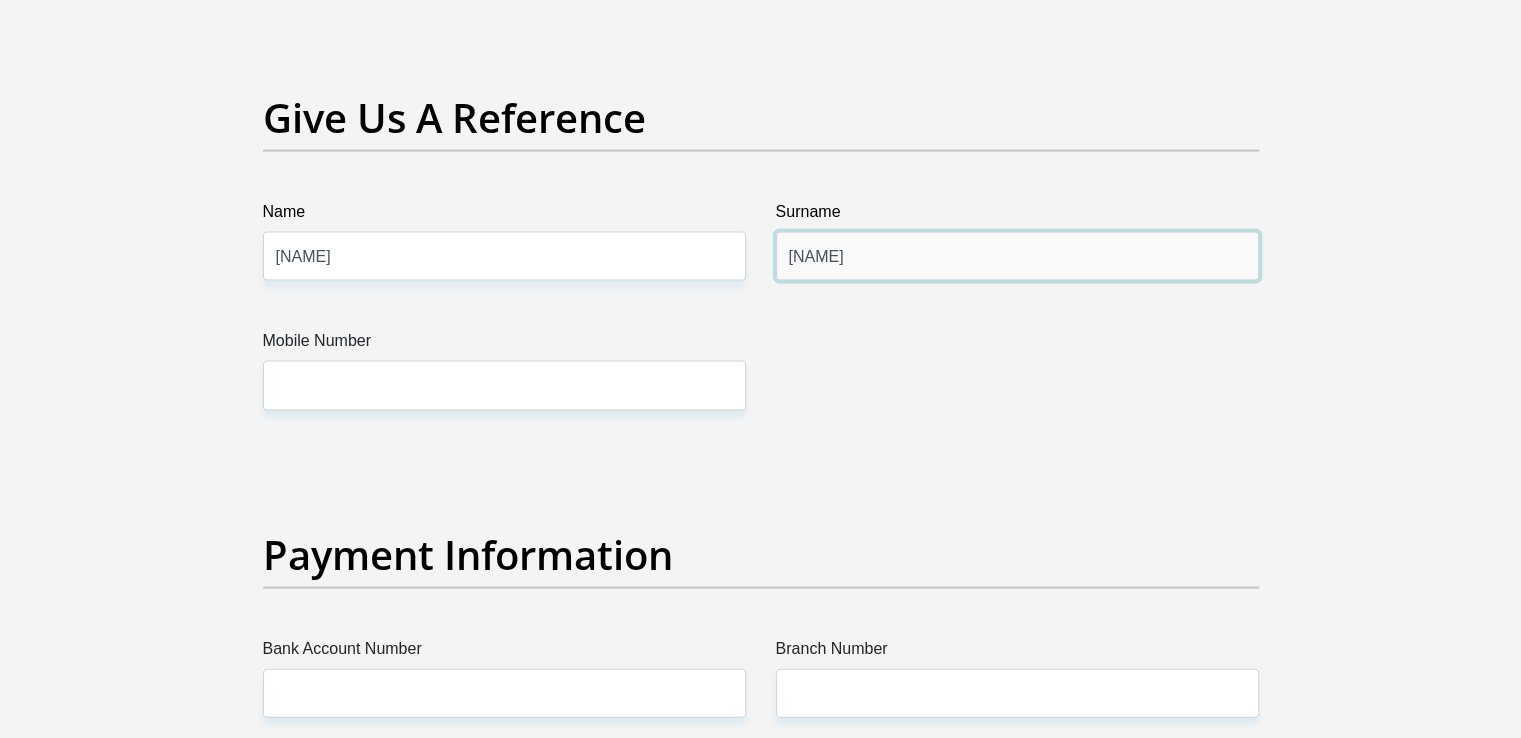 type on "[NAME]" 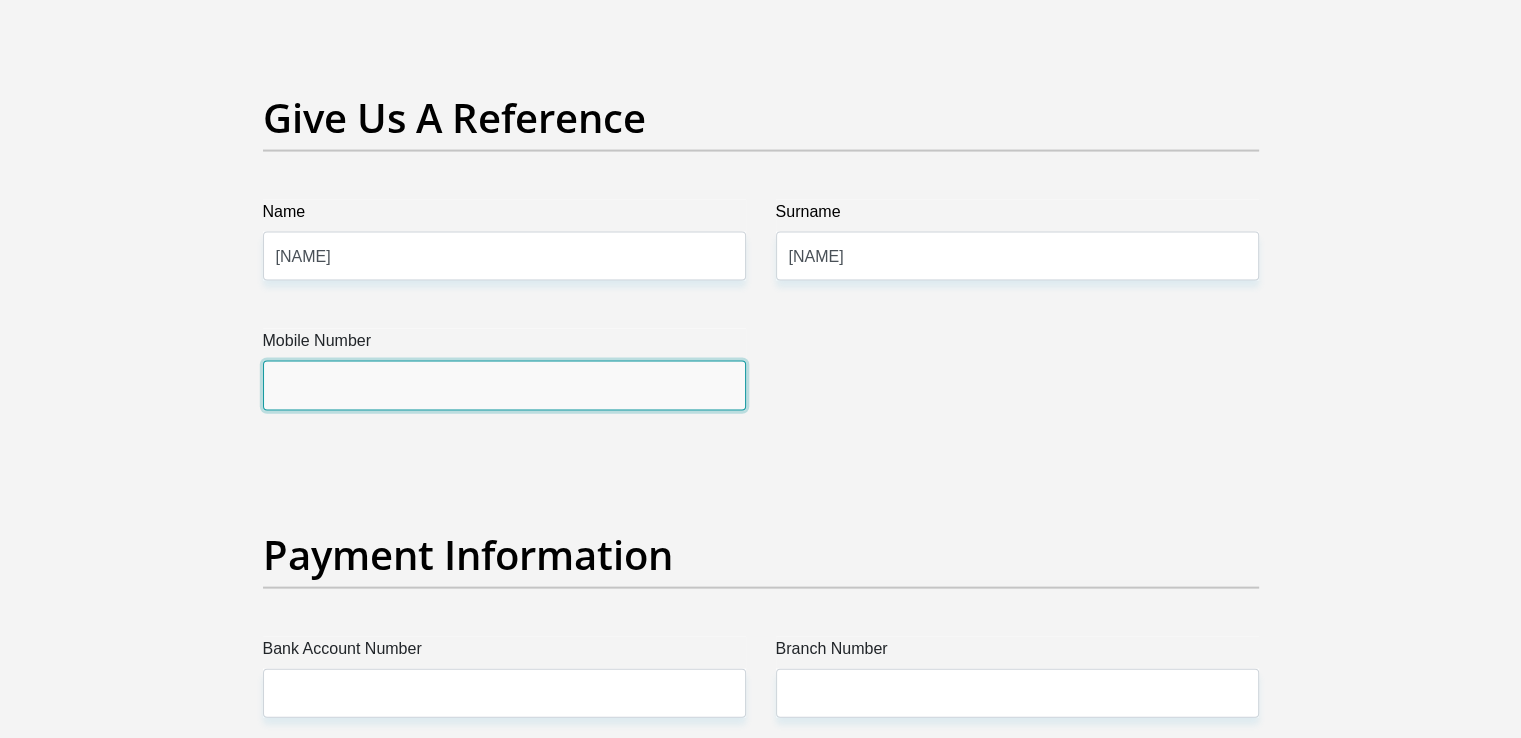 click on "Mobile Number" at bounding box center (504, 385) 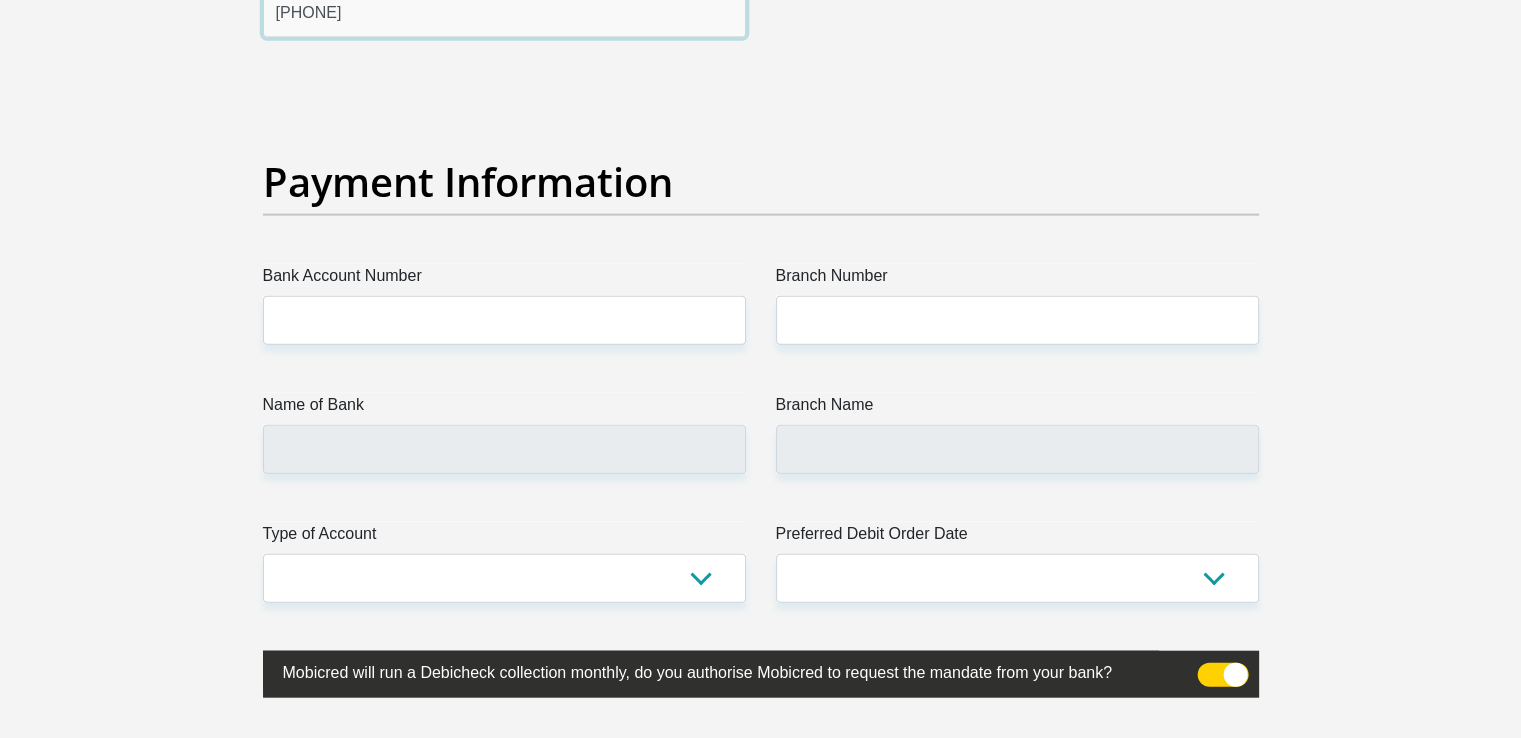 scroll, scrollTop: 4628, scrollLeft: 0, axis: vertical 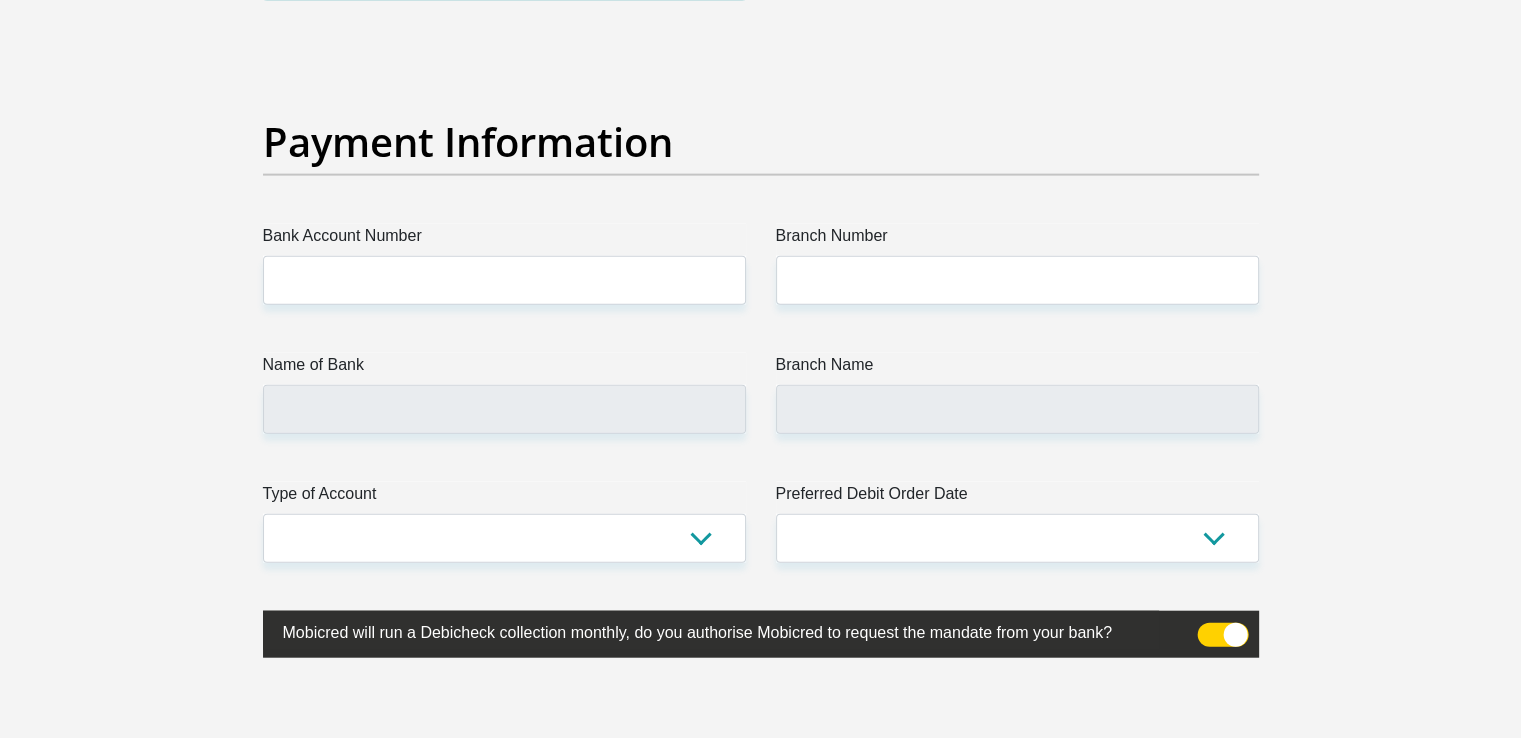 type on "[PHONE]" 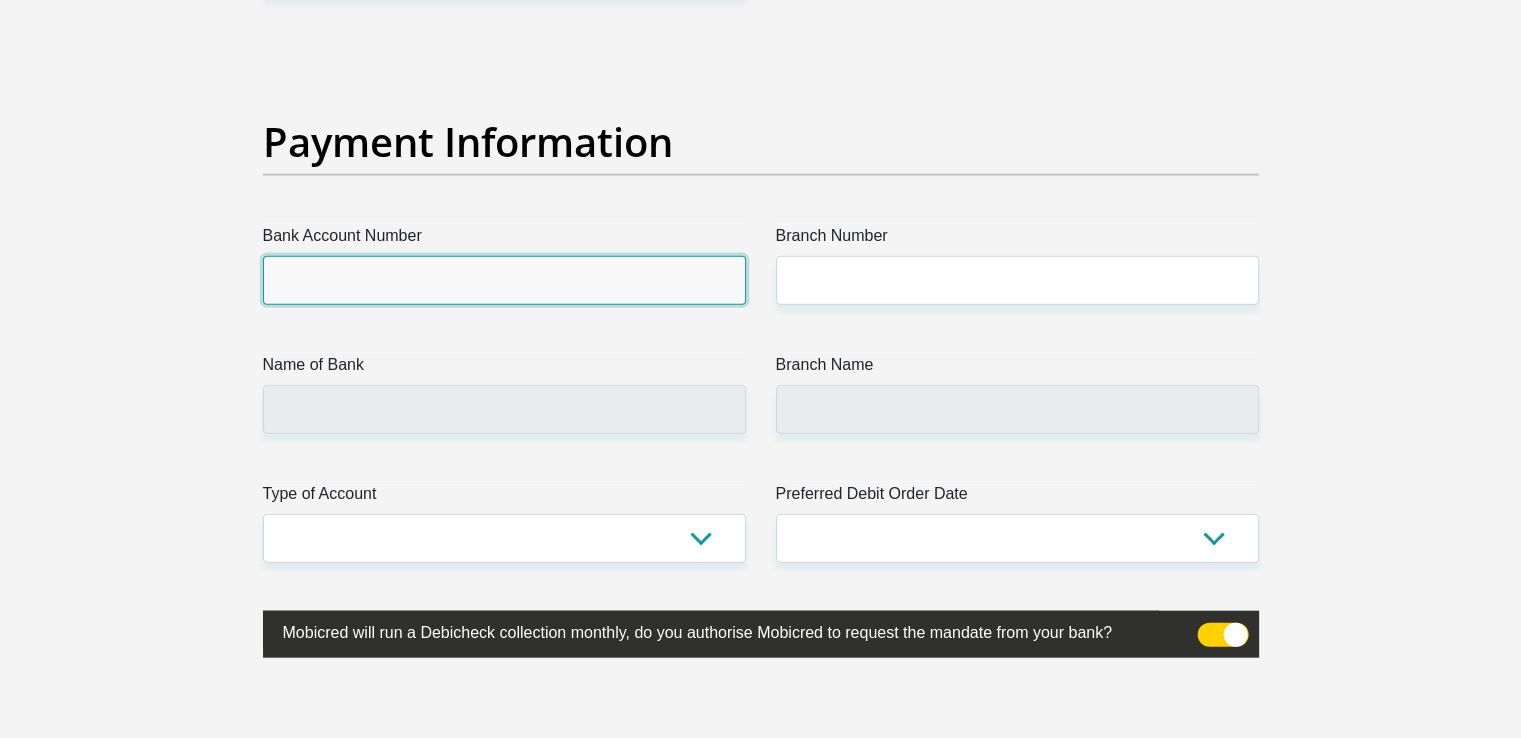 click on "Bank Account Number" at bounding box center (504, 280) 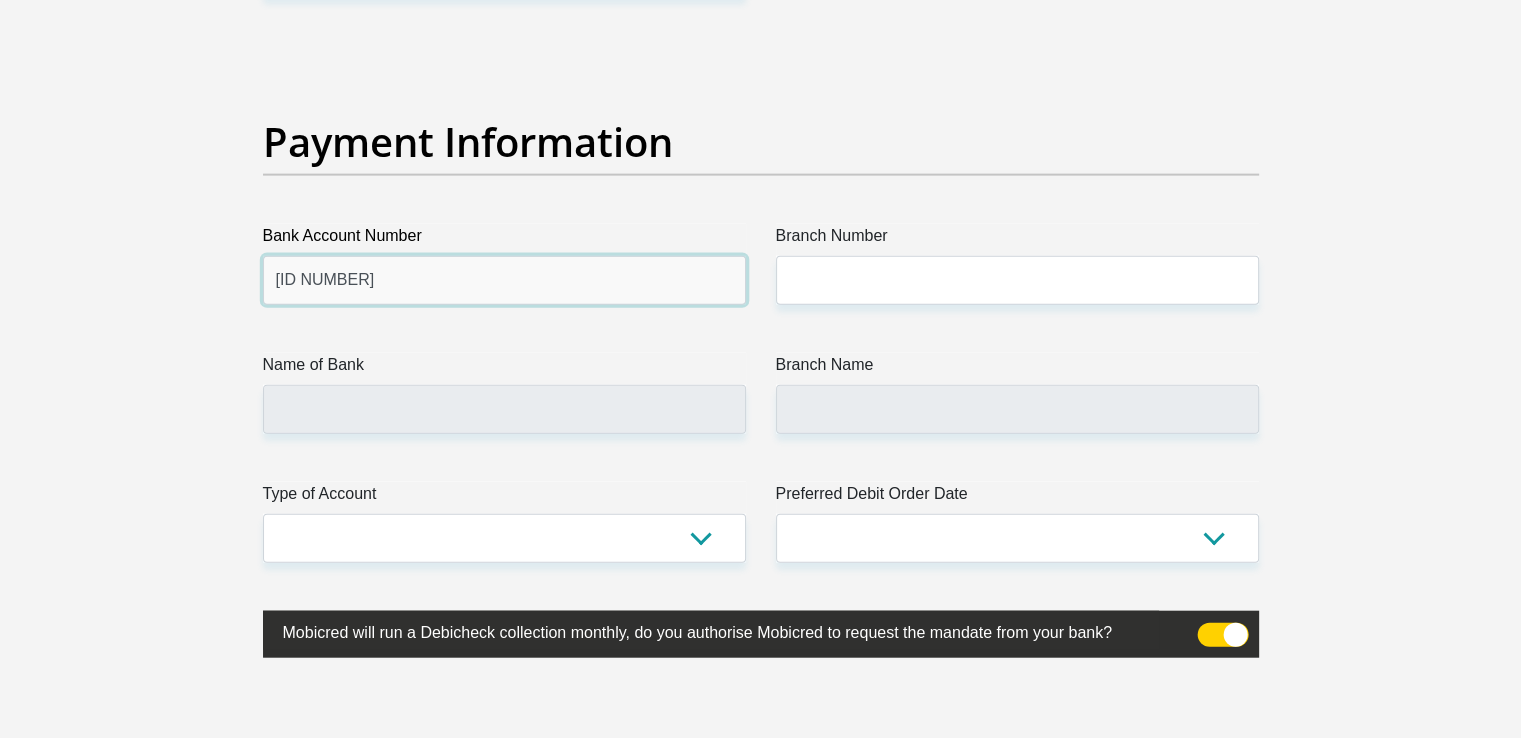 type on "[ID NUMBER]" 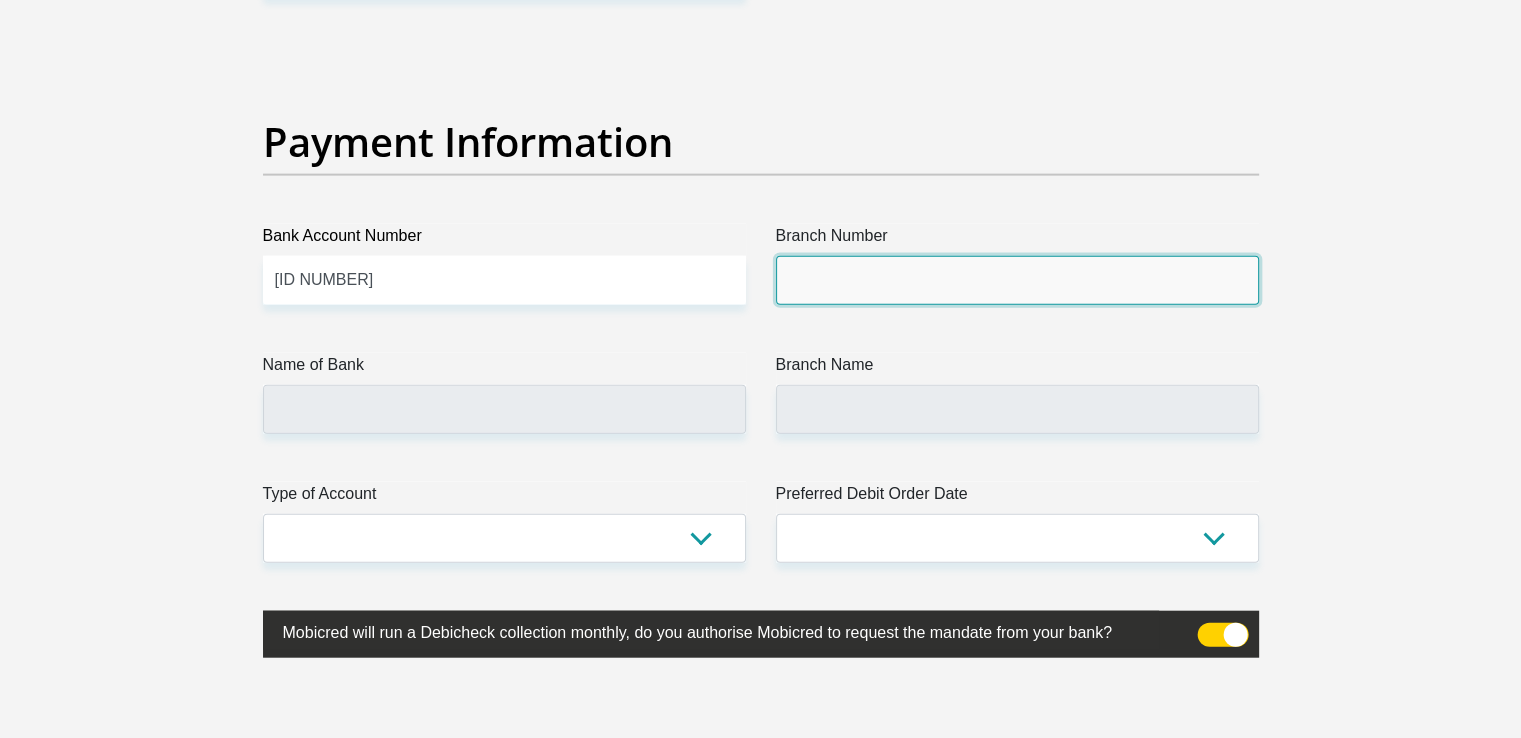 click on "Branch Number" at bounding box center [1017, 280] 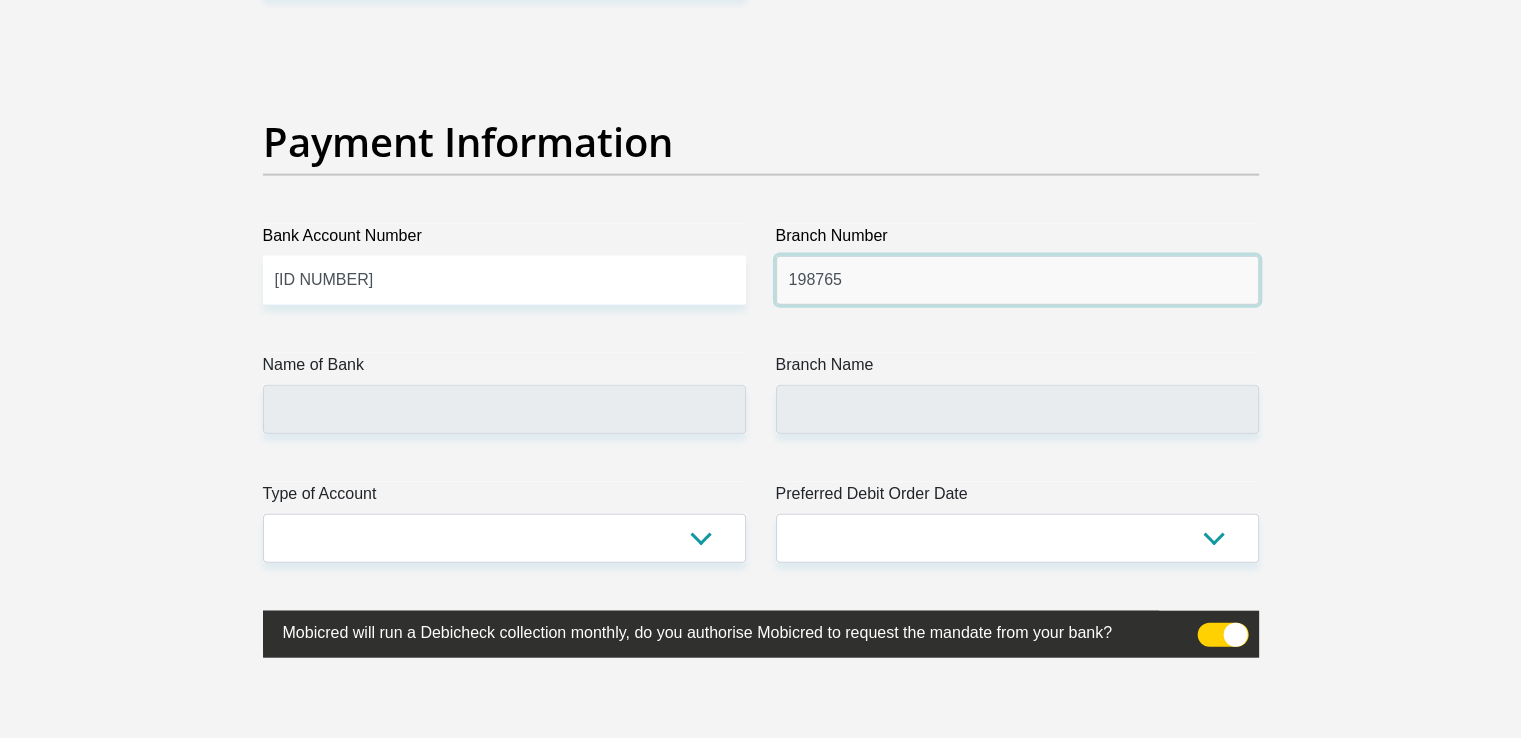 type on "198765" 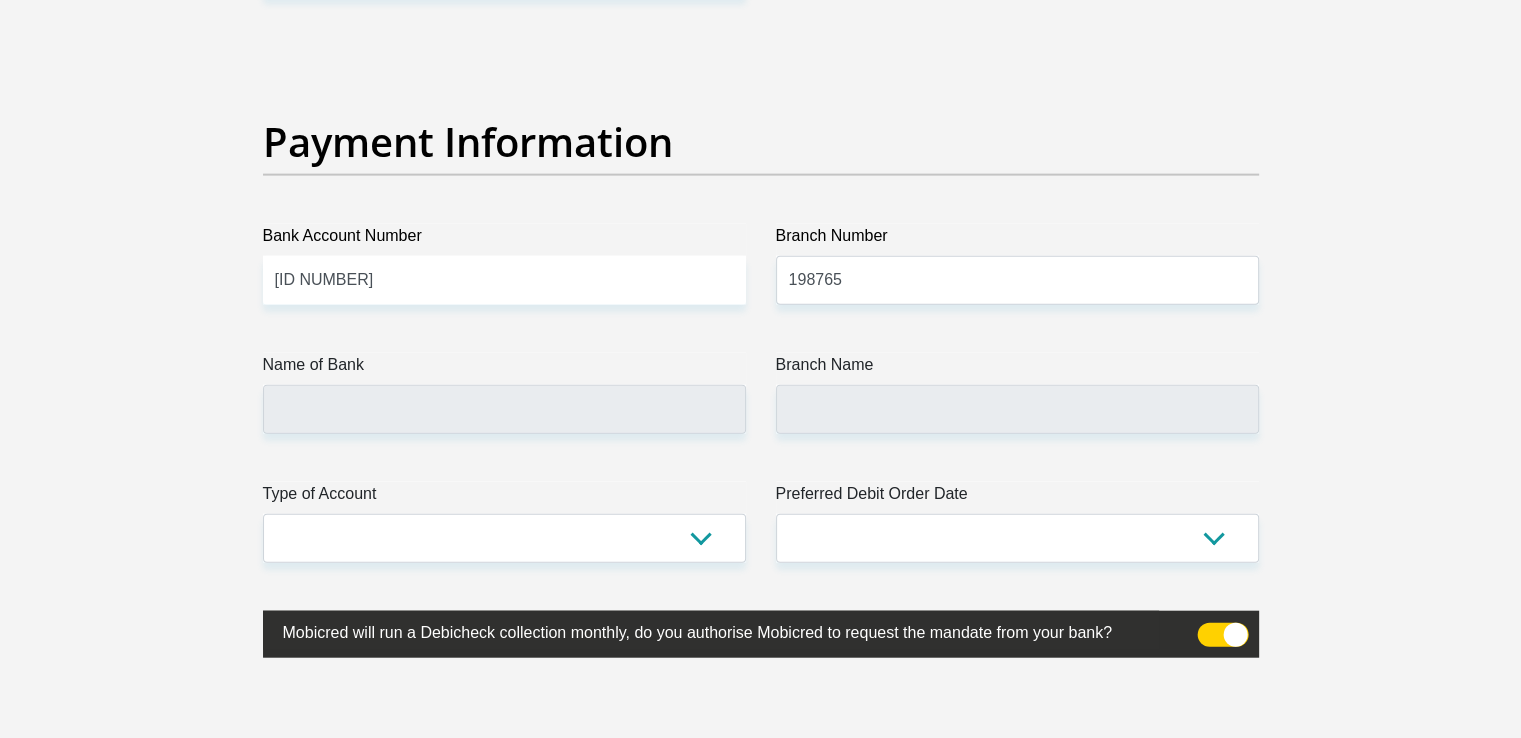 click on "[COUNTRY]" at bounding box center (761, -1013) 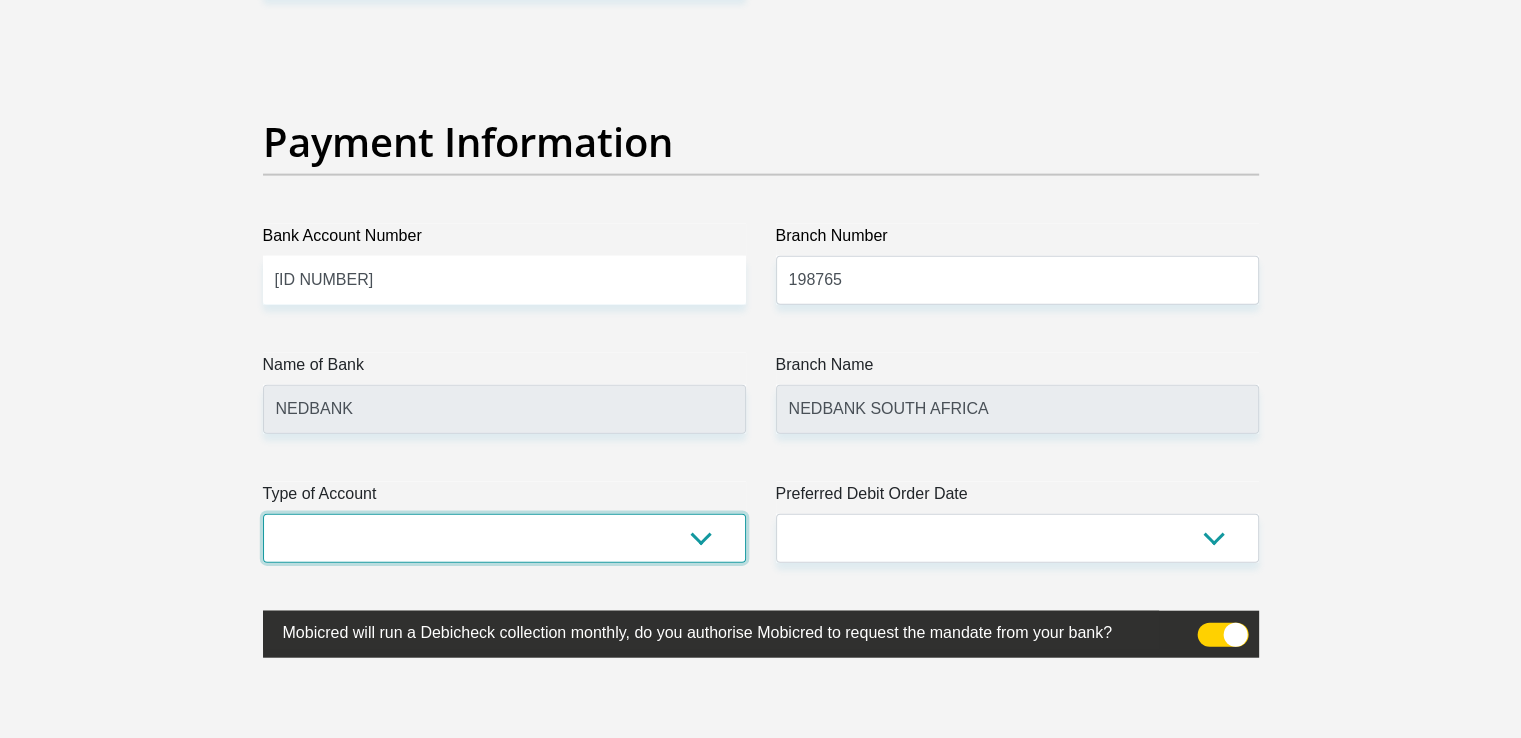 click on "Cheque
Savings" at bounding box center [504, 538] 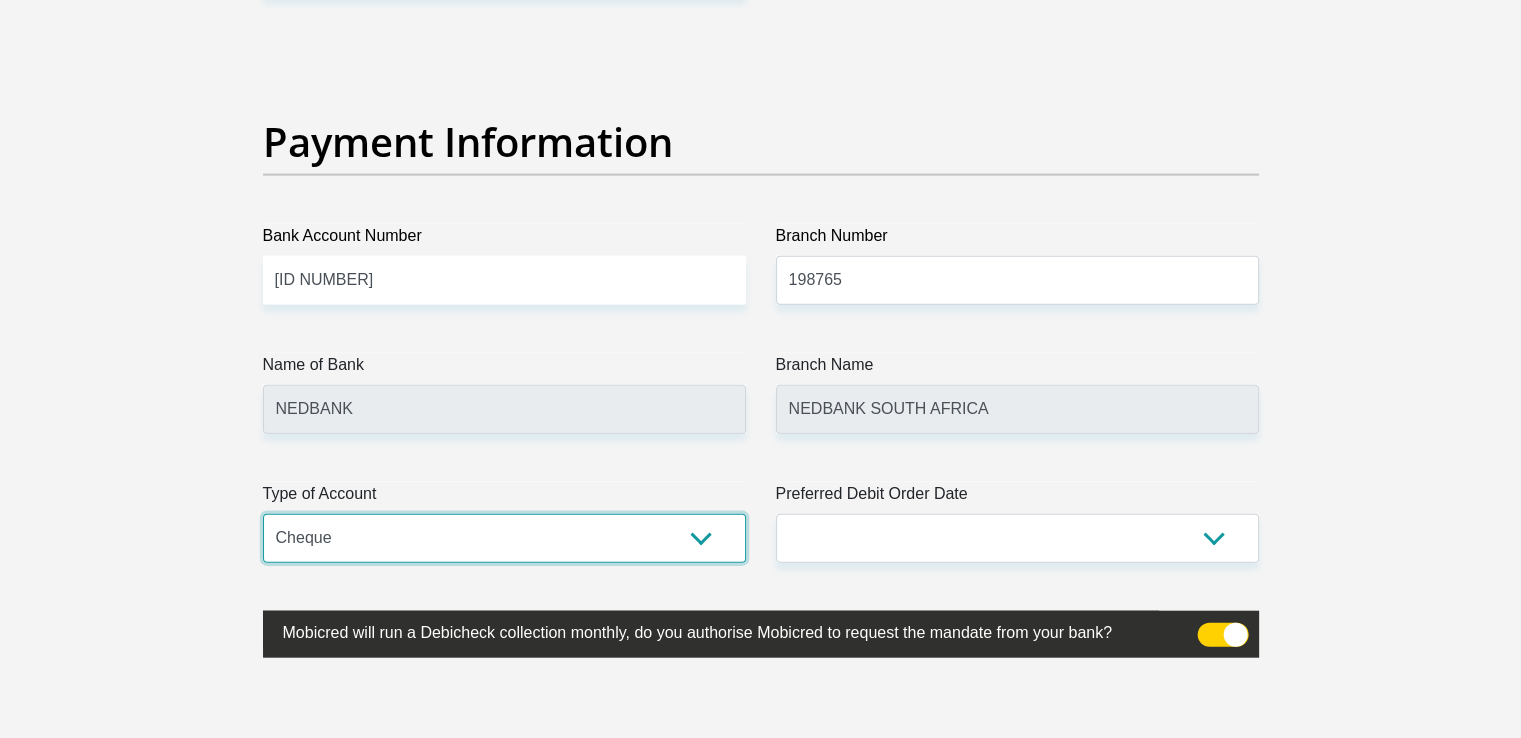 click on "Cheque
Savings" at bounding box center [504, 538] 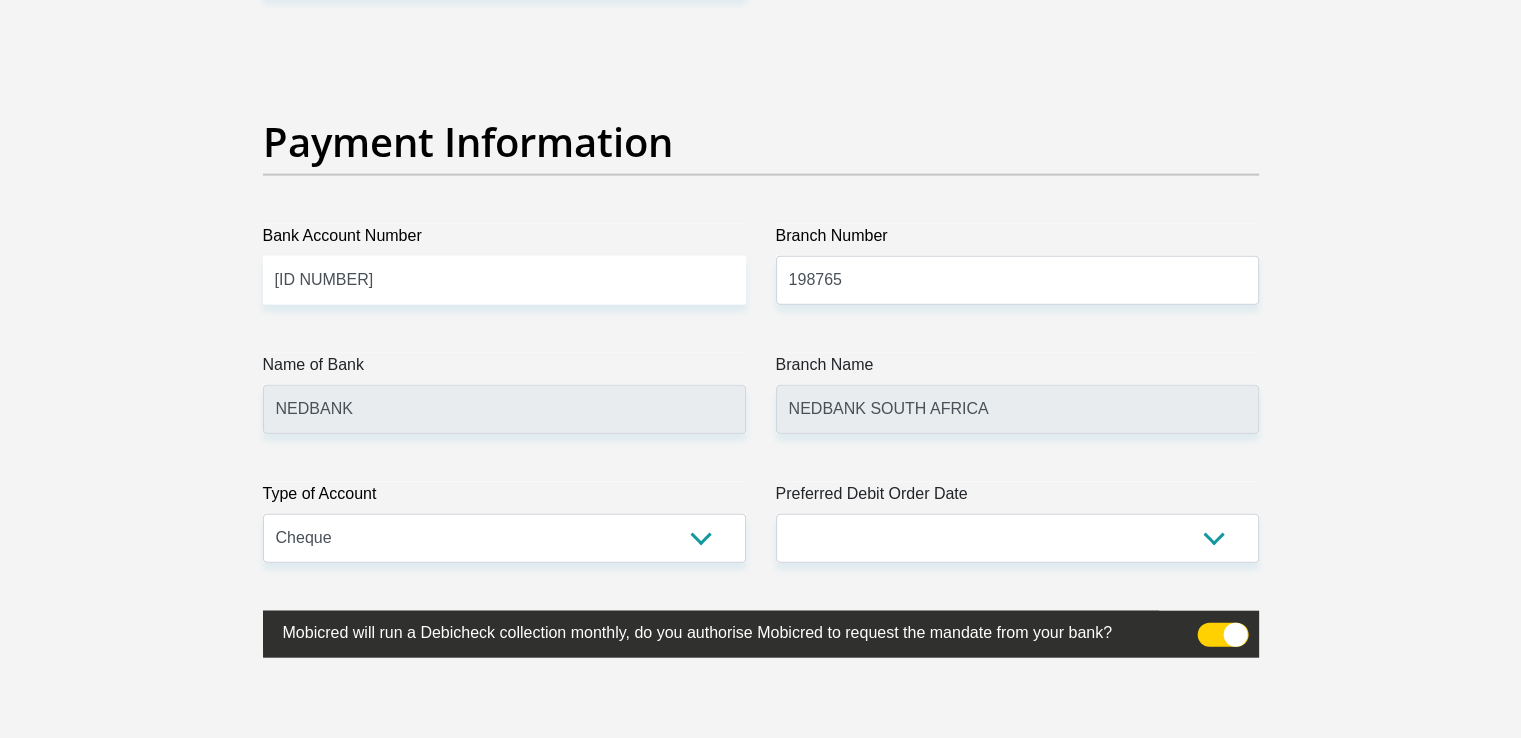 click on "Mobicred will run a Debicheck collection monthly,
do you authorise Mobicred to request the mandate from your bank?" at bounding box center (711, 630) 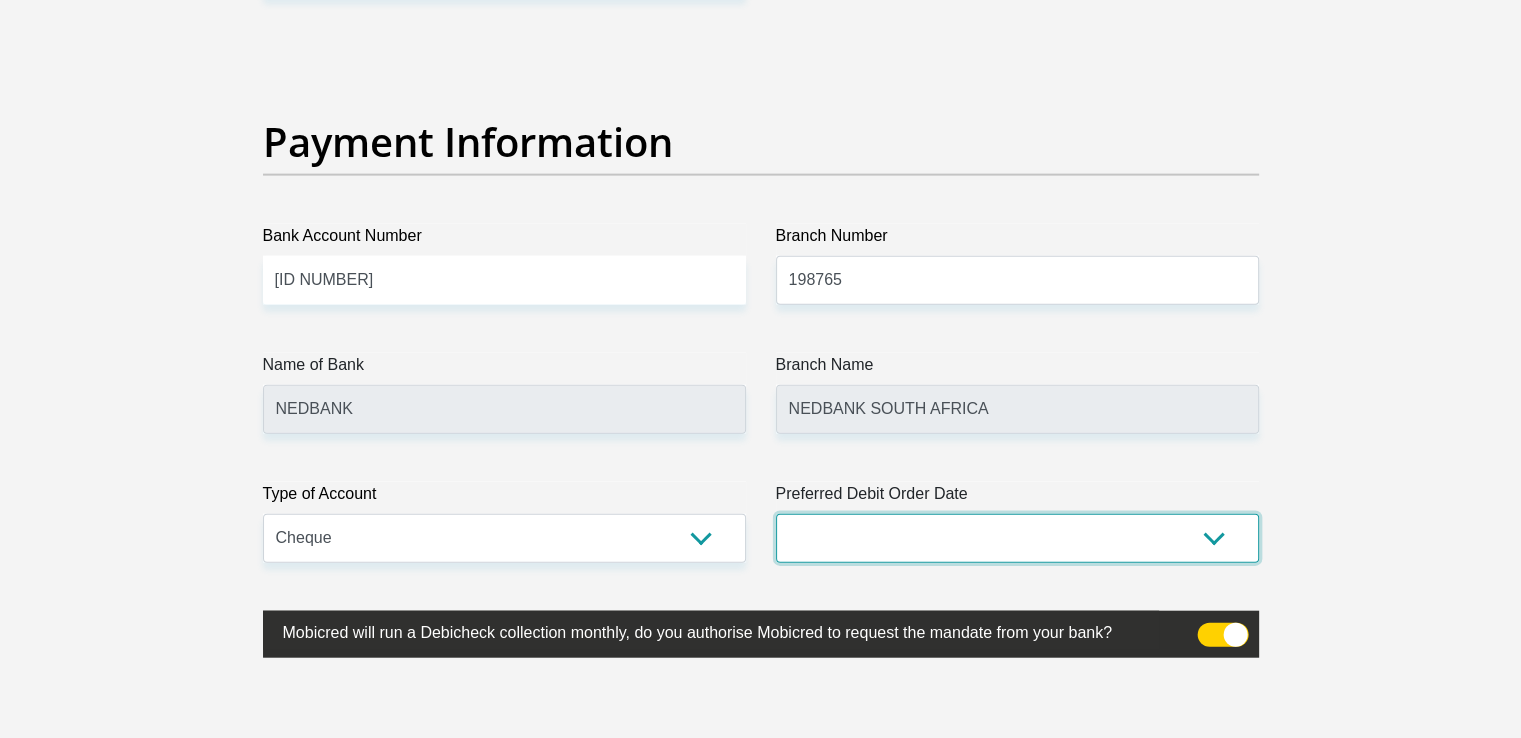 click on "1st
2nd
3rd
4th
5th
7th
18th
19th
20th
21st
22nd
23rd
24th
25th
26th
27th
28th
29th
30th" at bounding box center (1017, 538) 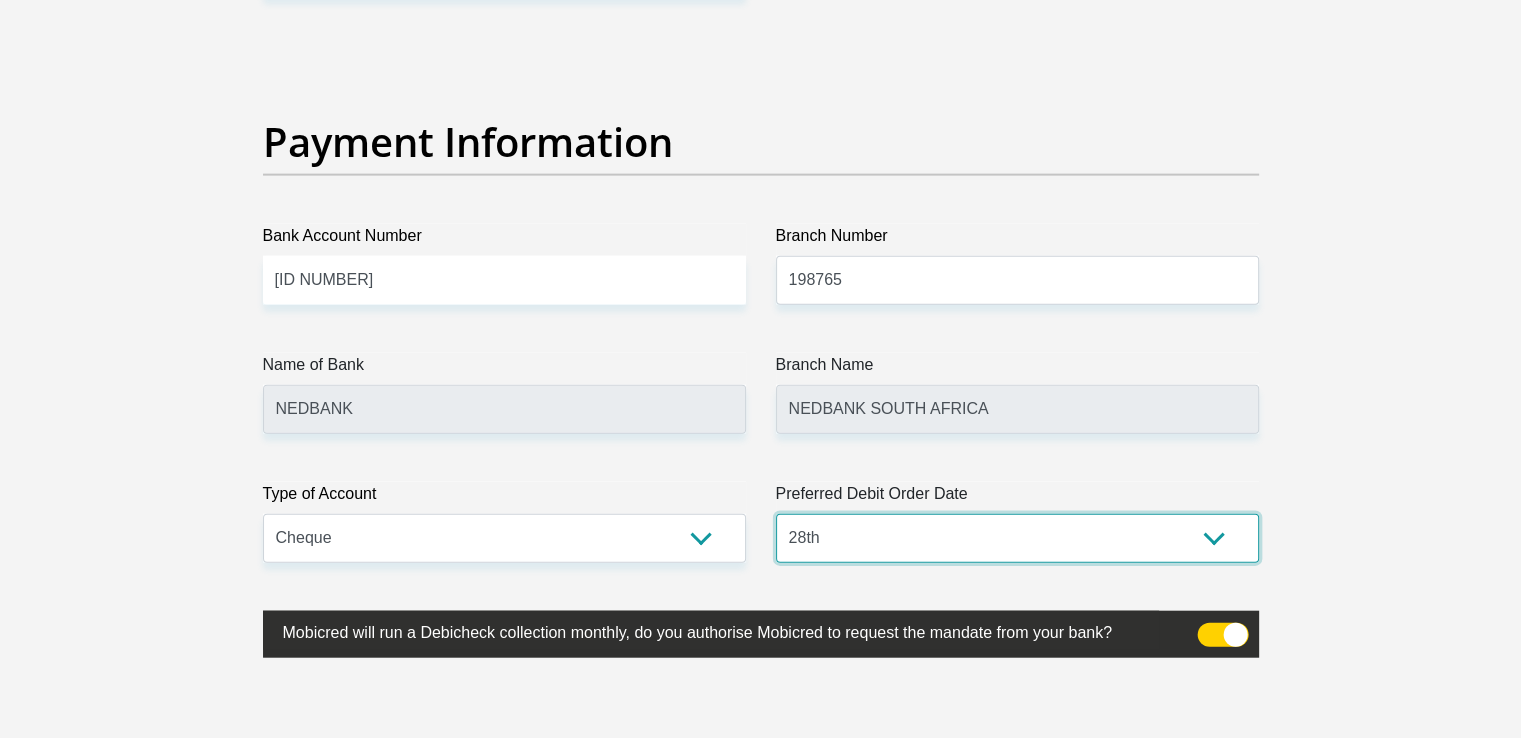 click on "1st
2nd
3rd
4th
5th
7th
18th
19th
20th
21st
22nd
23rd
24th
25th
26th
27th
28th
29th
30th" at bounding box center [1017, 538] 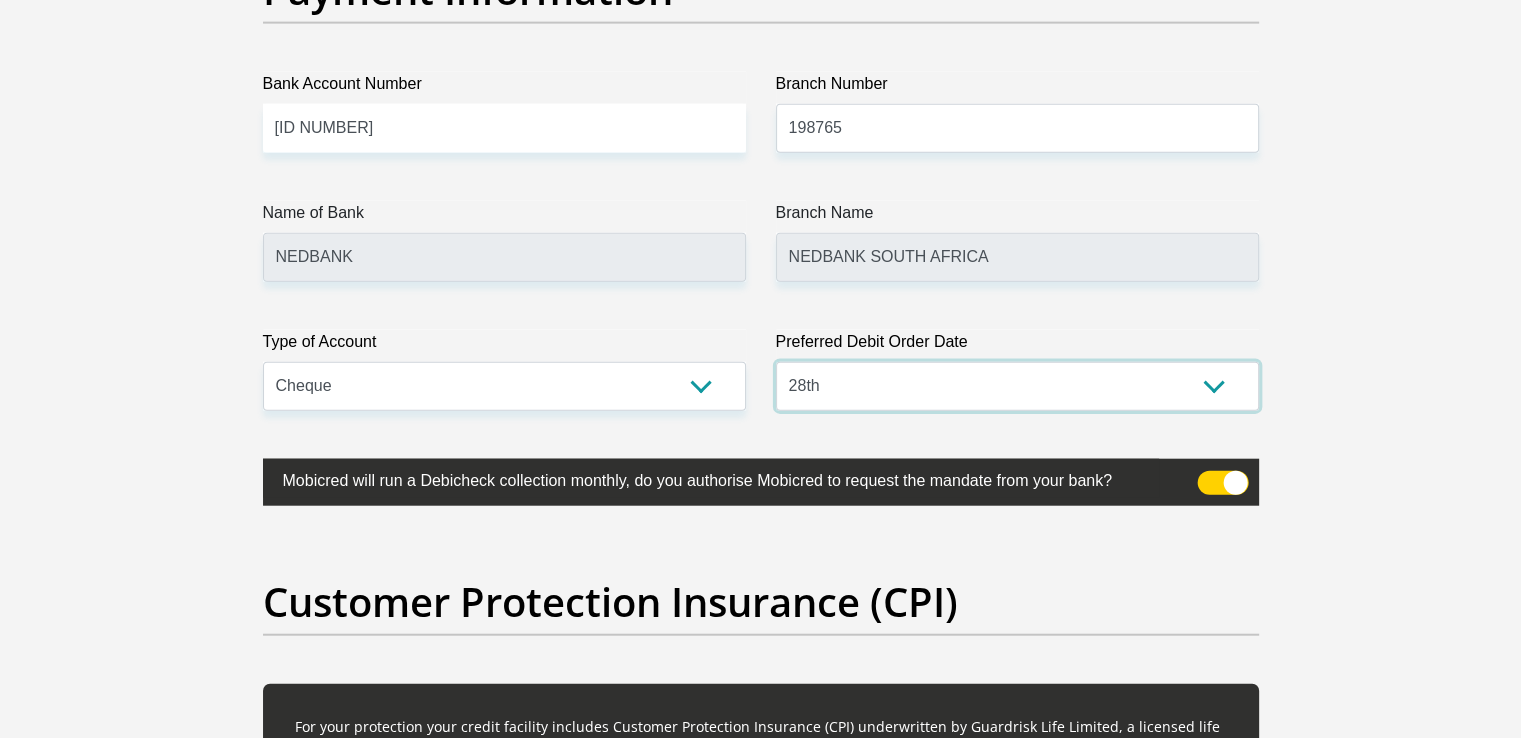 scroll, scrollTop: 4788, scrollLeft: 0, axis: vertical 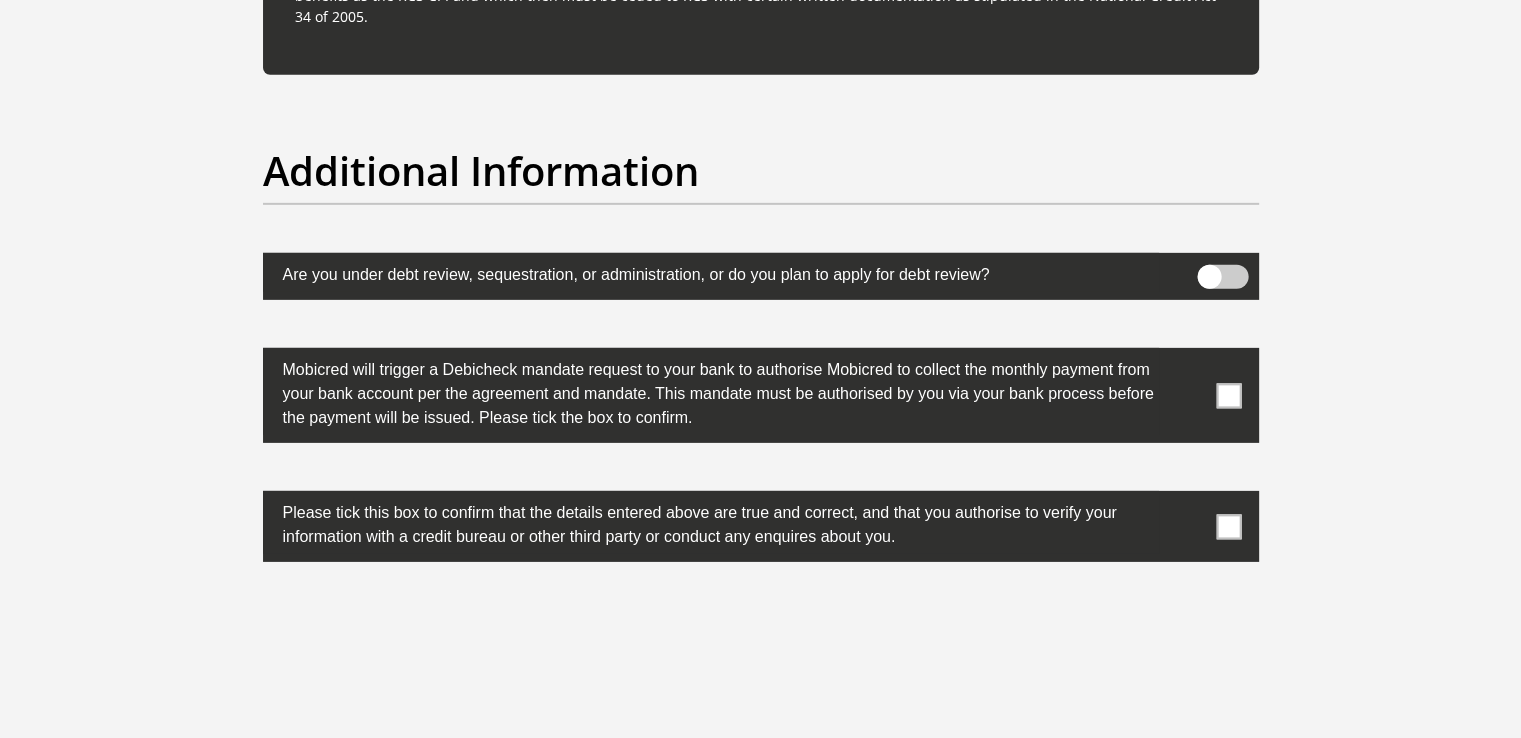 click at bounding box center [1228, 395] 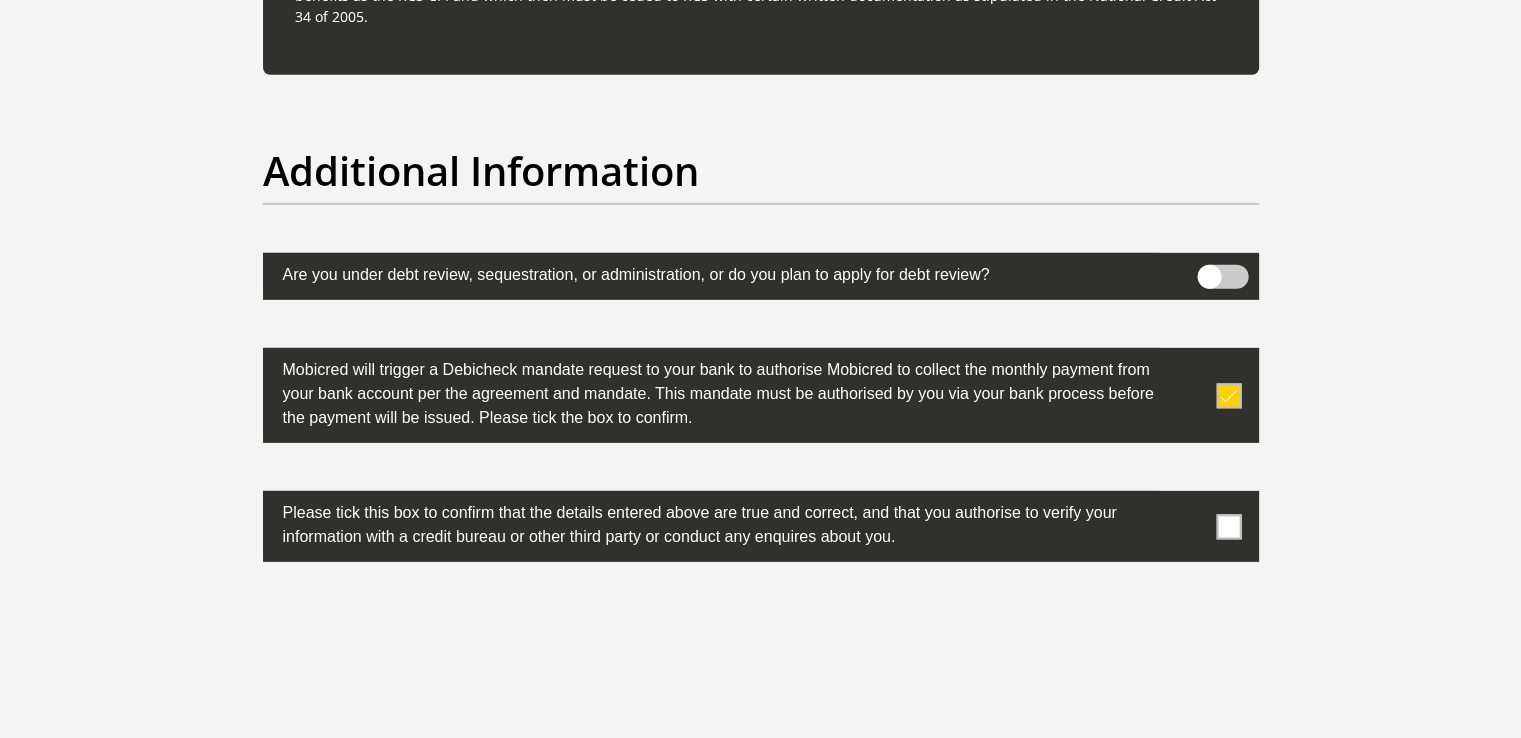 click at bounding box center (1228, 526) 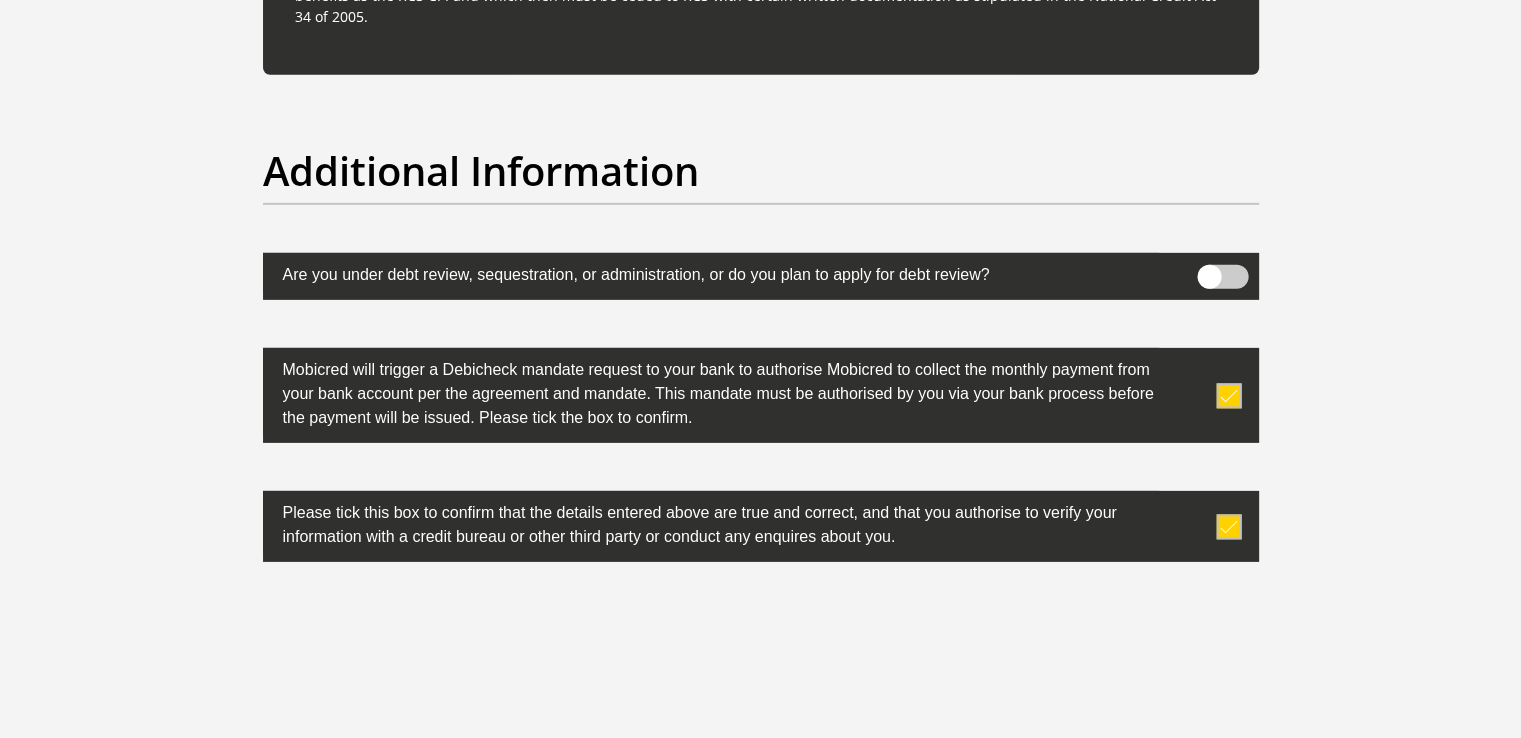 click on "[COUNTRY]" at bounding box center [760, -2607] 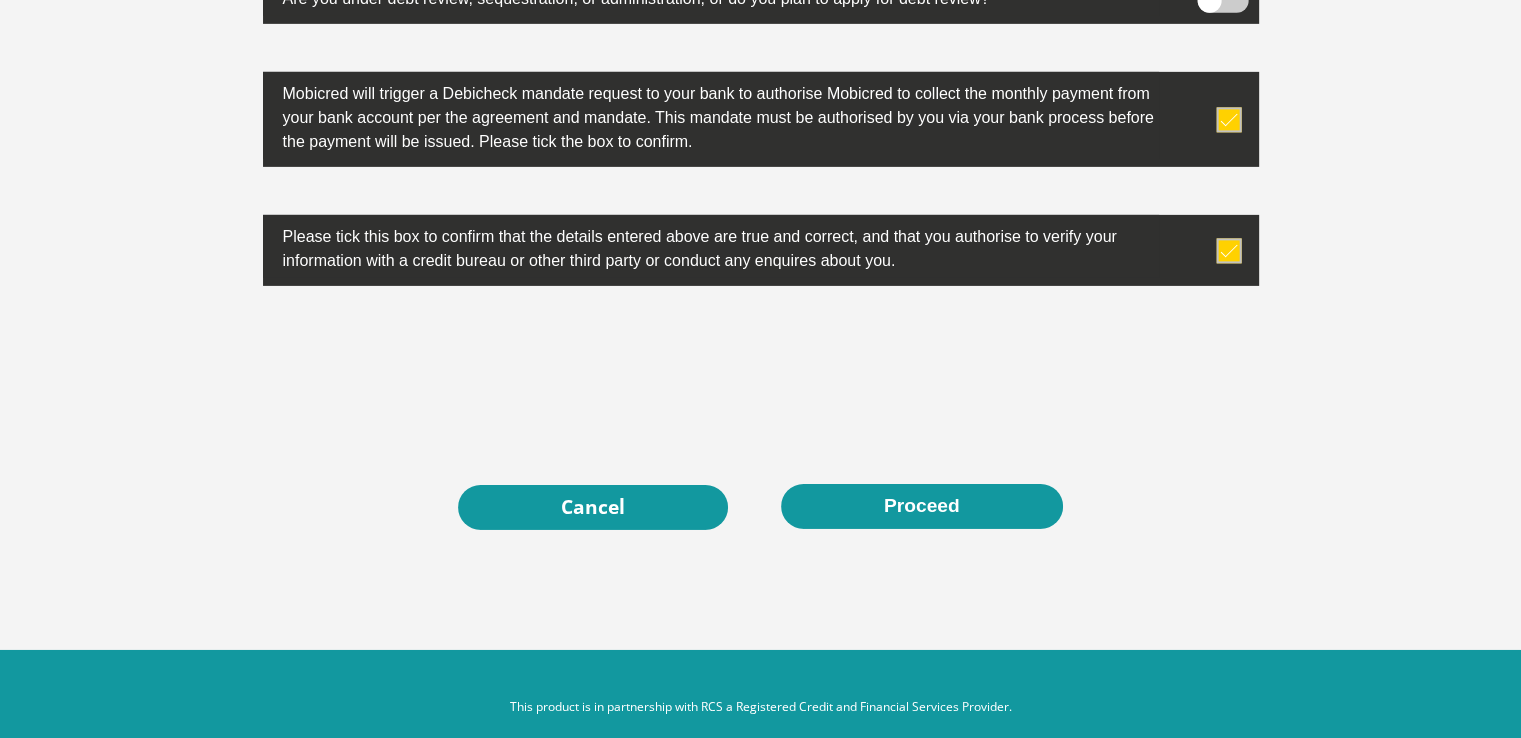 scroll, scrollTop: 6528, scrollLeft: 0, axis: vertical 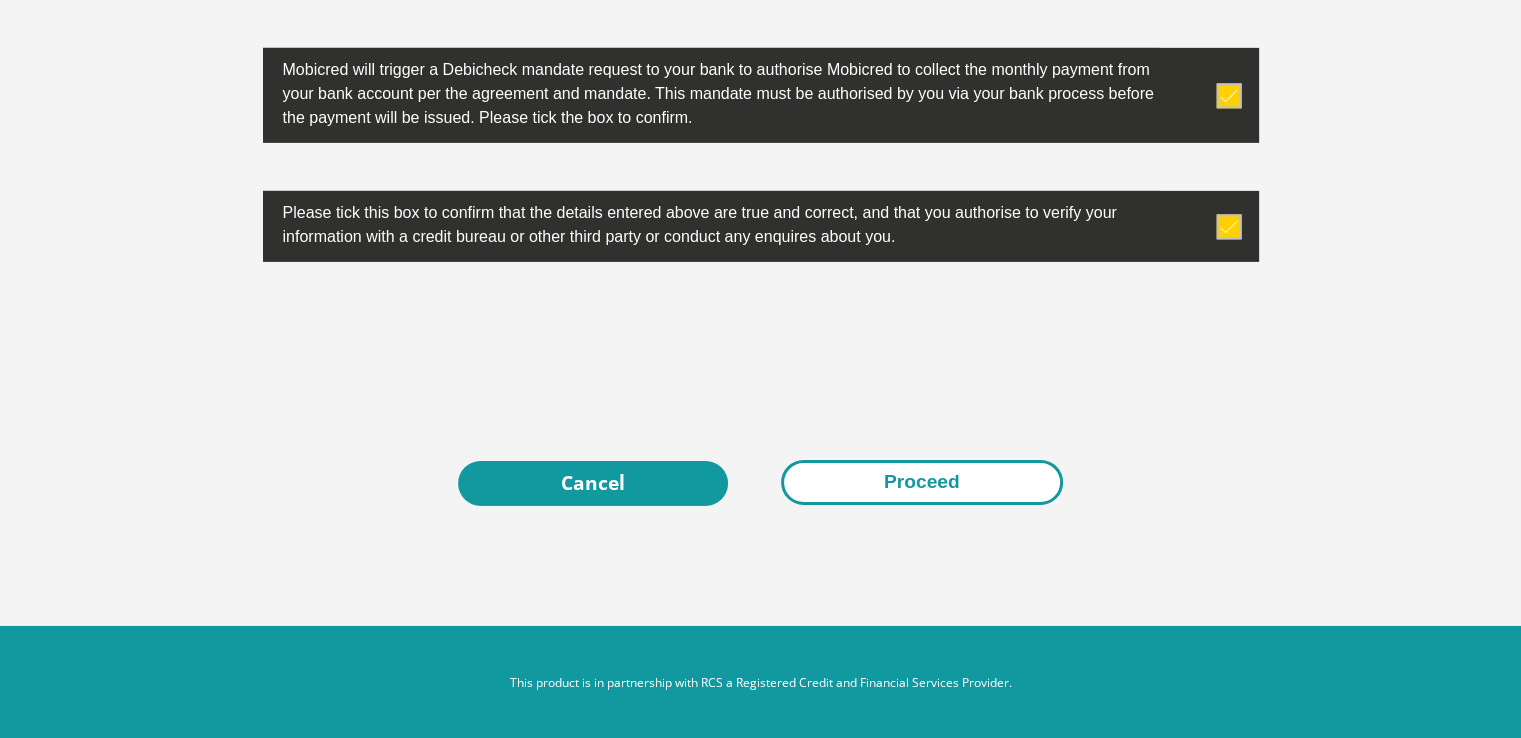 click on "Proceed" at bounding box center [922, 482] 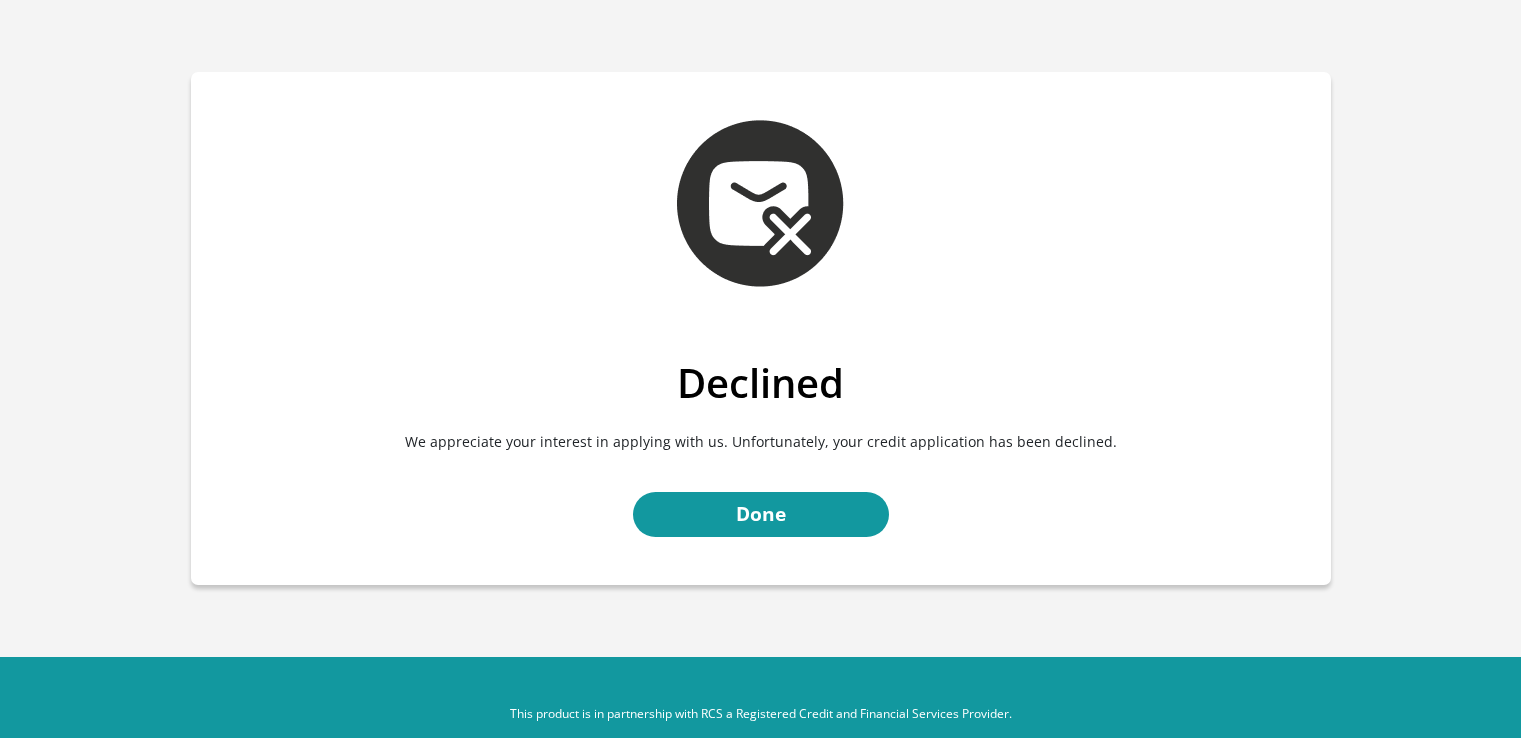 scroll, scrollTop: 0, scrollLeft: 0, axis: both 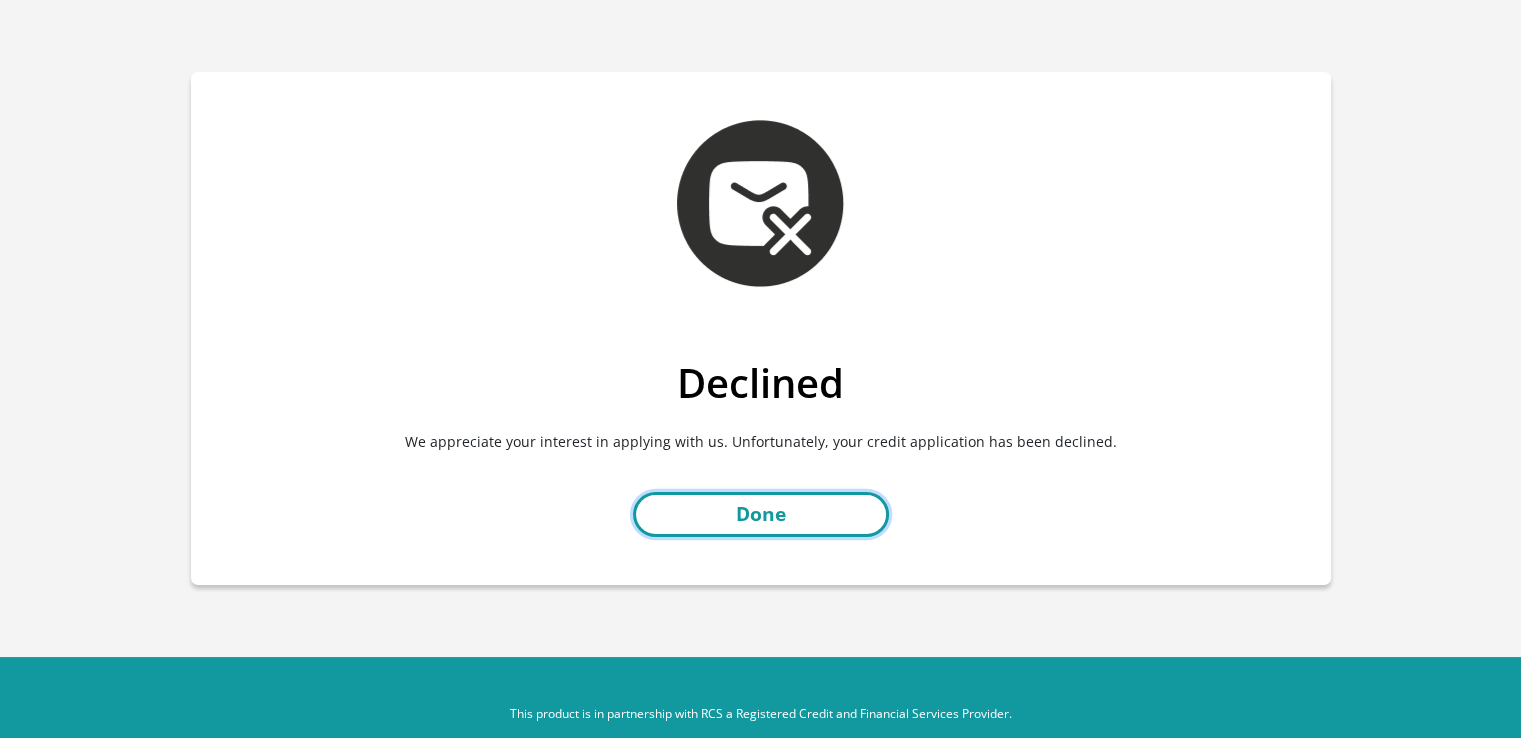 click on "Done" at bounding box center [761, 514] 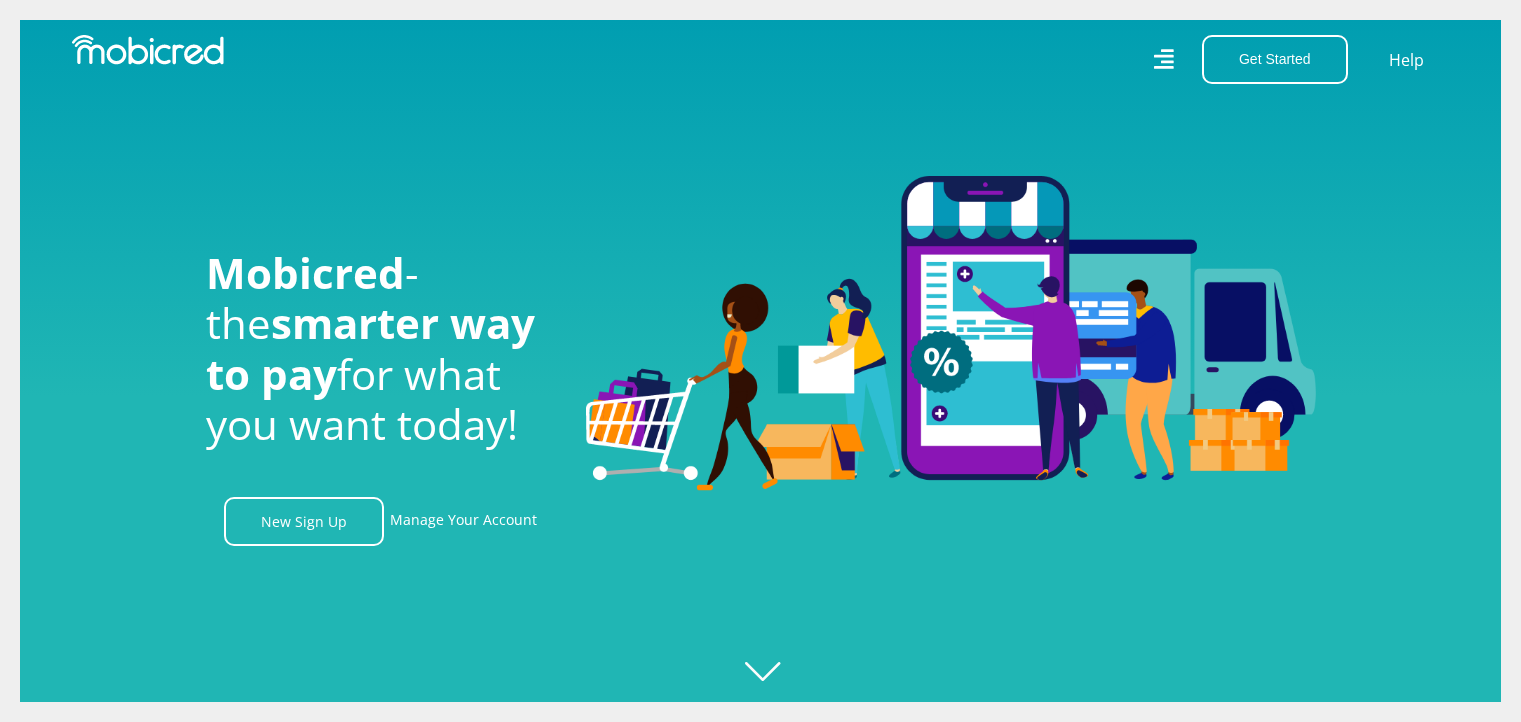 scroll, scrollTop: 0, scrollLeft: 0, axis: both 